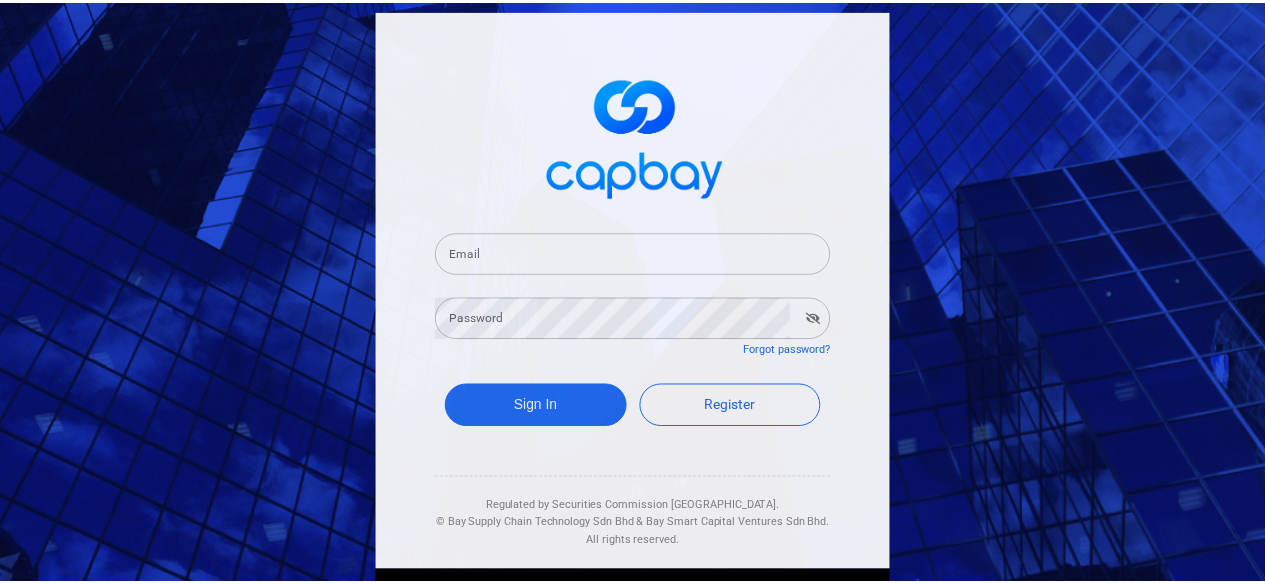 scroll, scrollTop: 0, scrollLeft: 0, axis: both 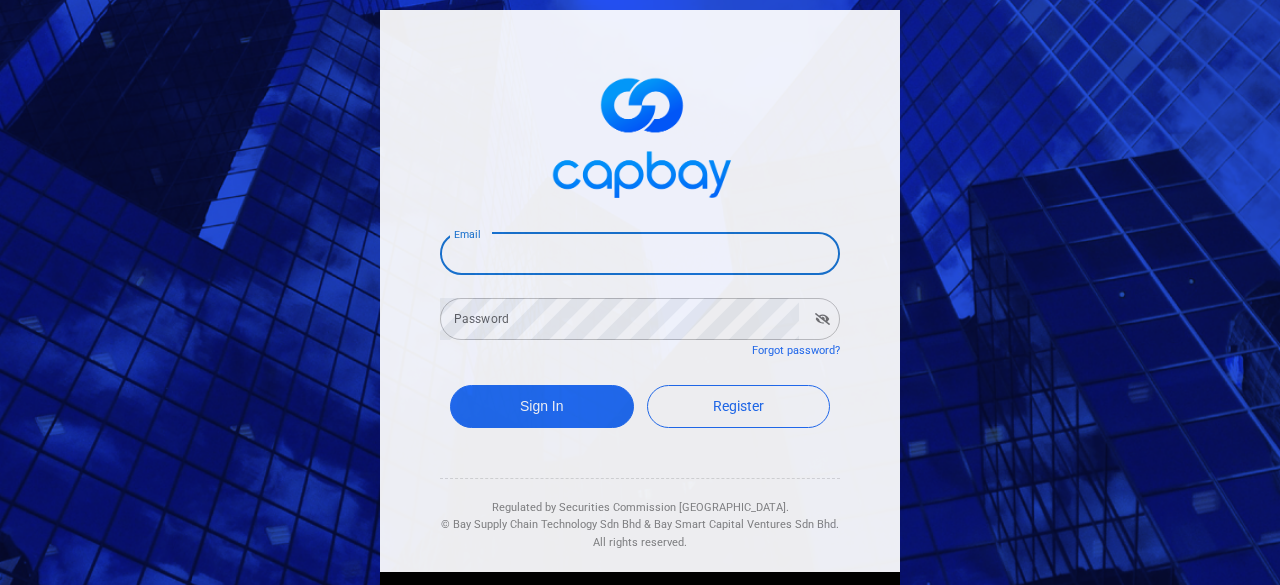 click on "Email" at bounding box center (640, 254) 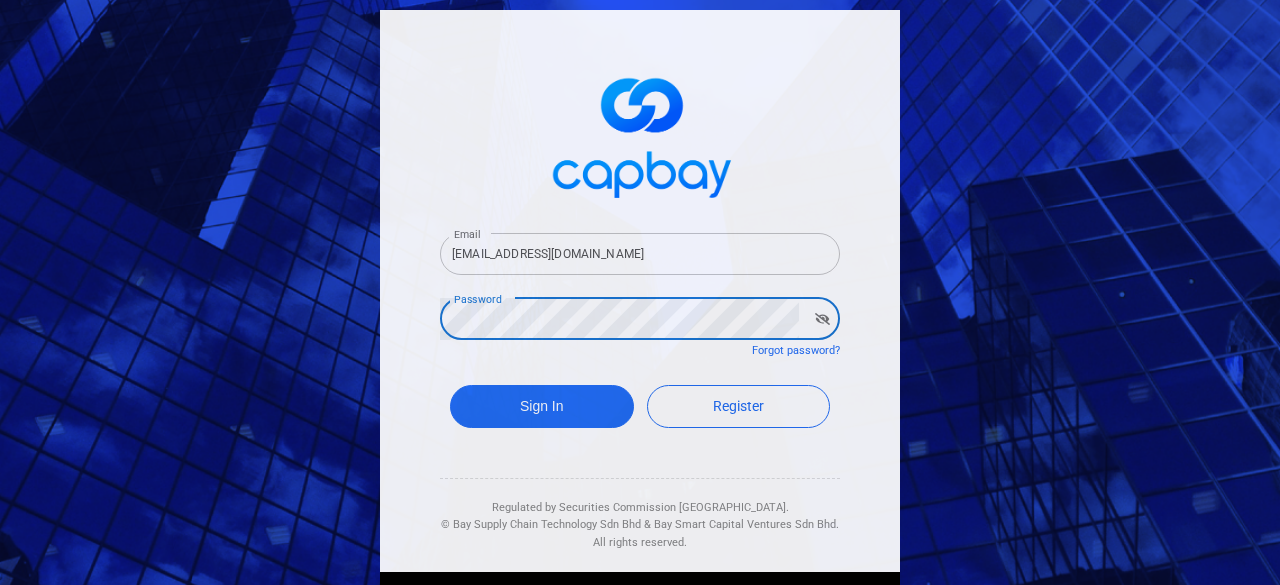 click on "Sign In" at bounding box center [542, 406] 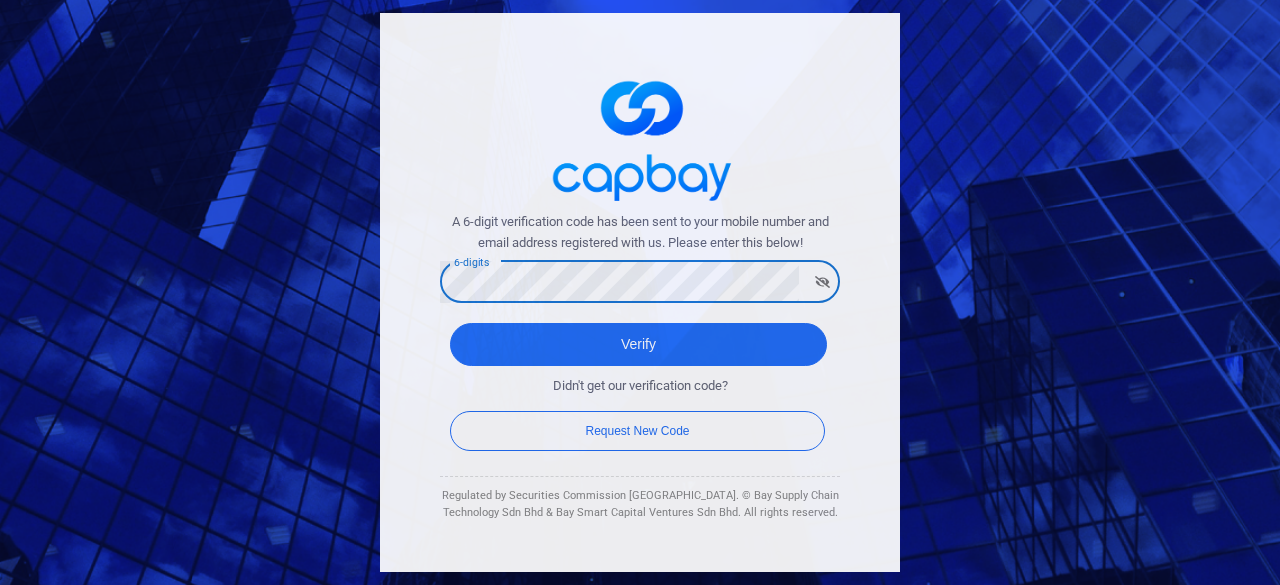 click on "Verify" at bounding box center (638, 344) 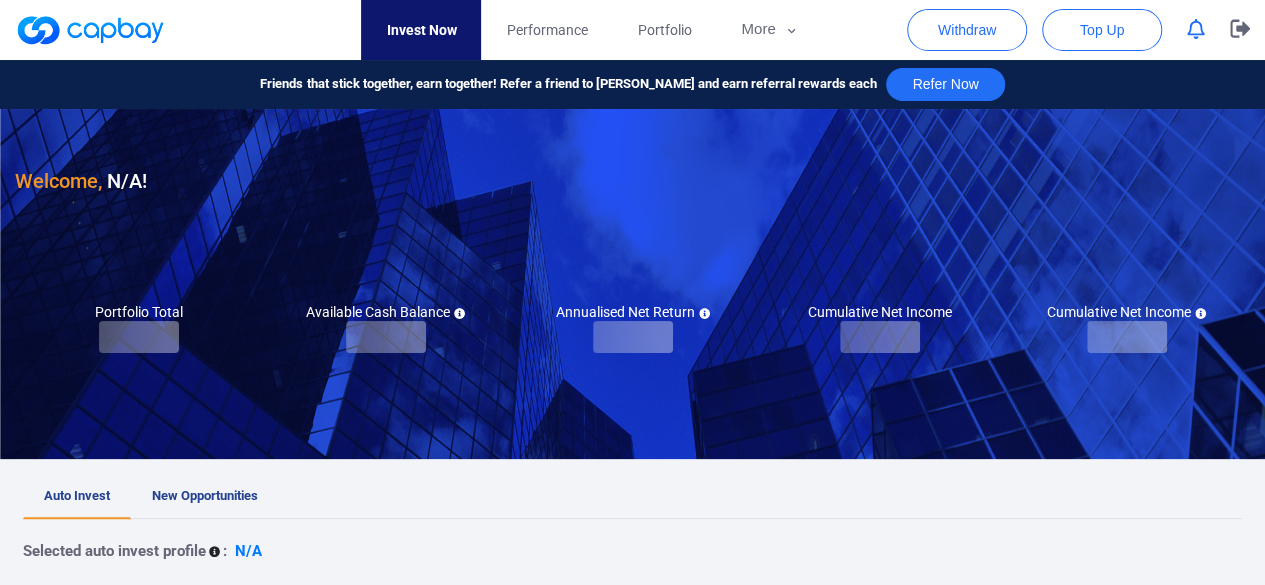 checkbox on "true" 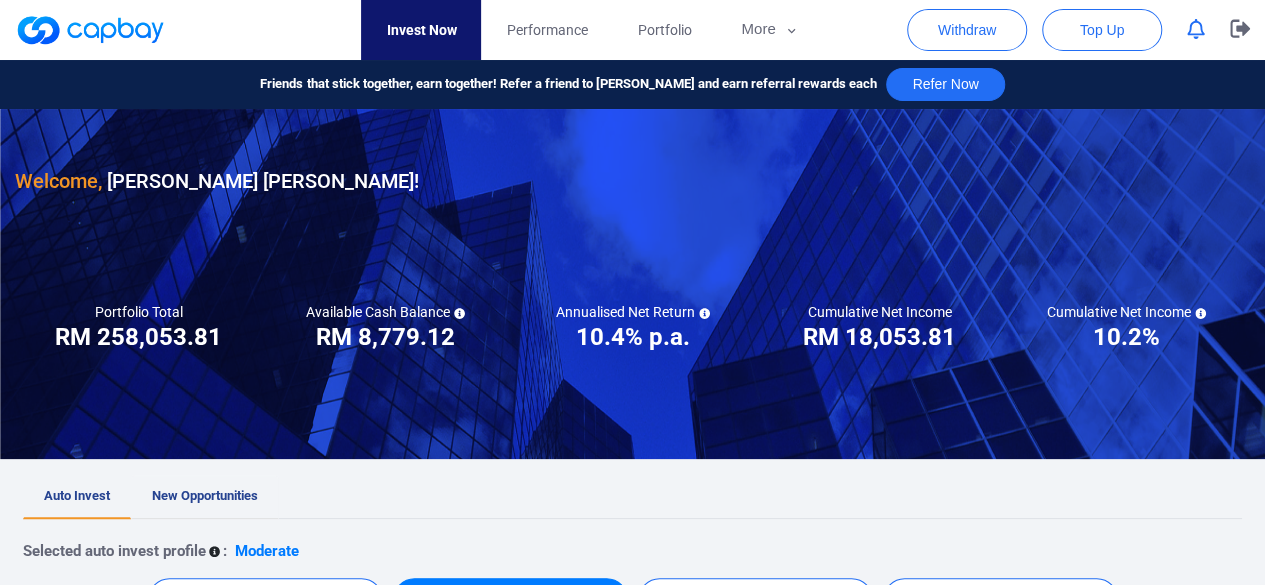 click on "New Opportunities" at bounding box center (205, 495) 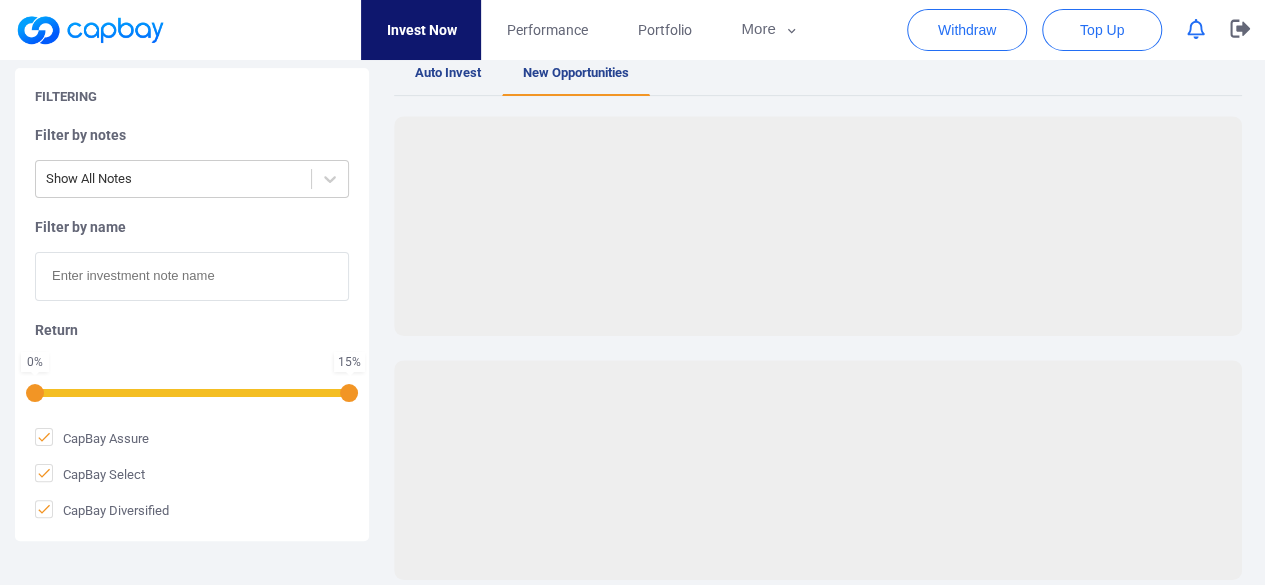 scroll, scrollTop: 374, scrollLeft: 0, axis: vertical 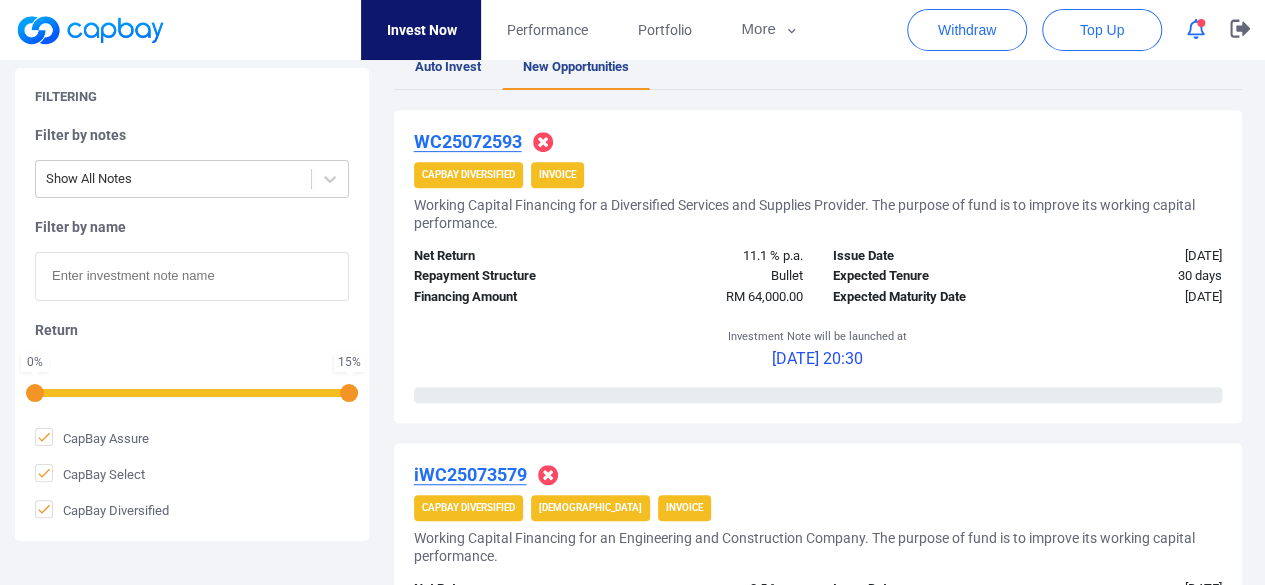 click at bounding box center [192, 276] 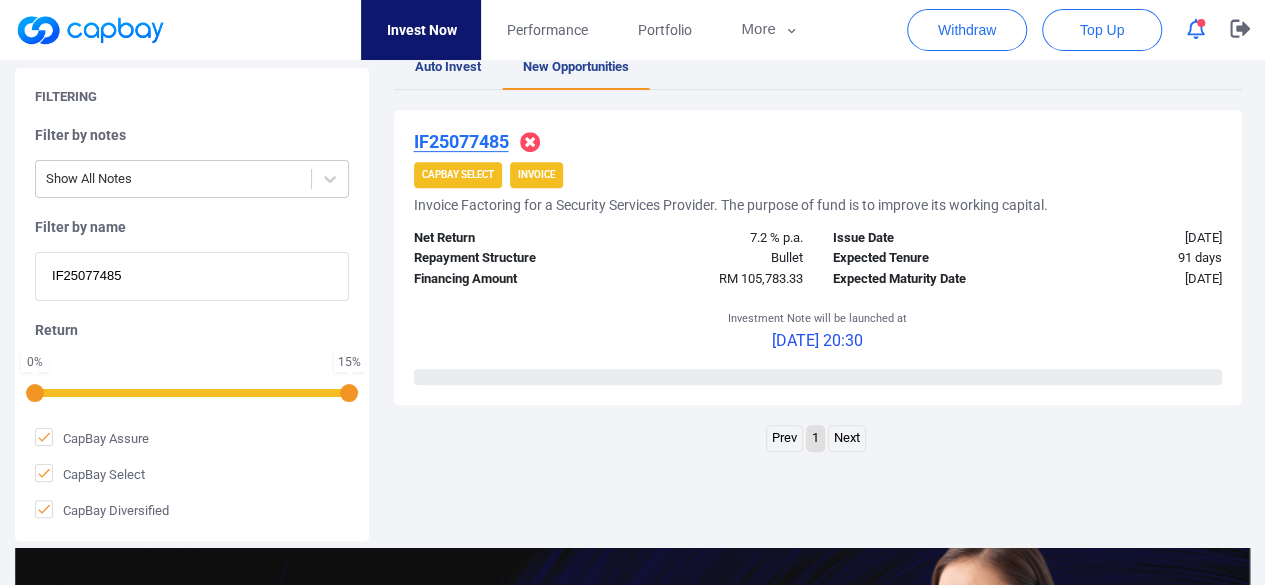 click on "IF25077485" at bounding box center [192, 276] 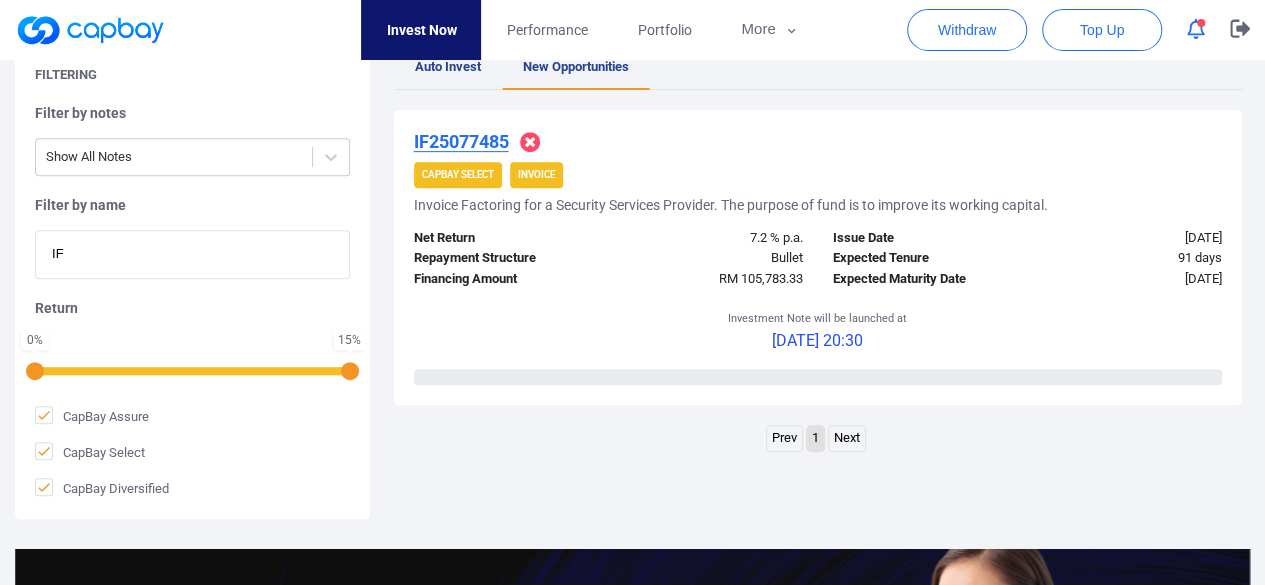 type on "I" 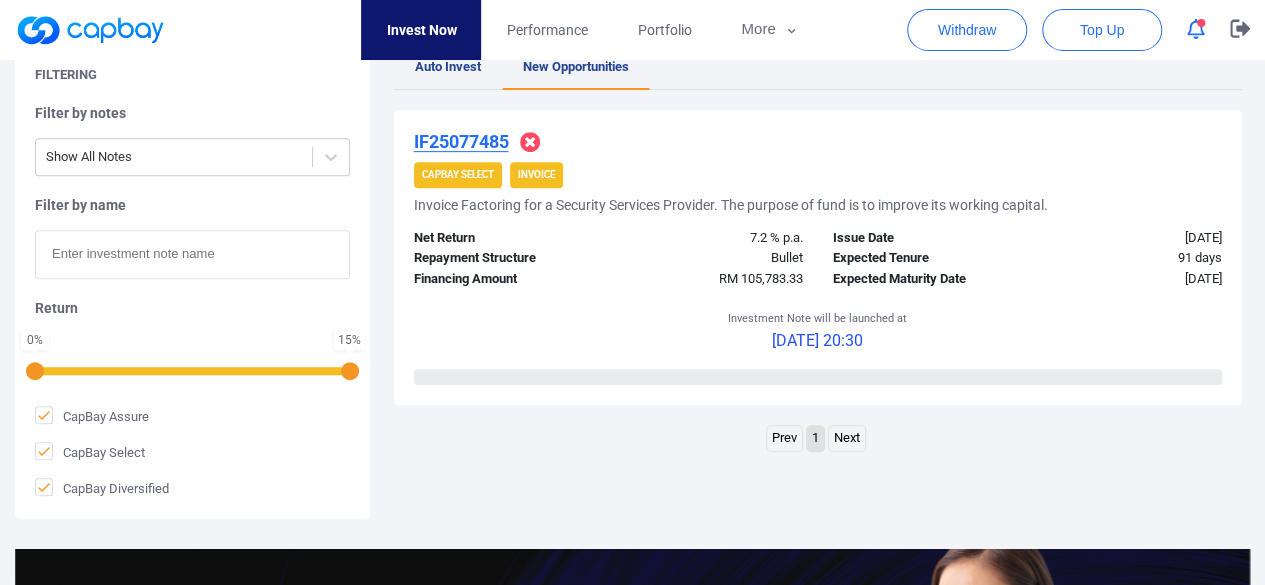 paste on "IF25076412" 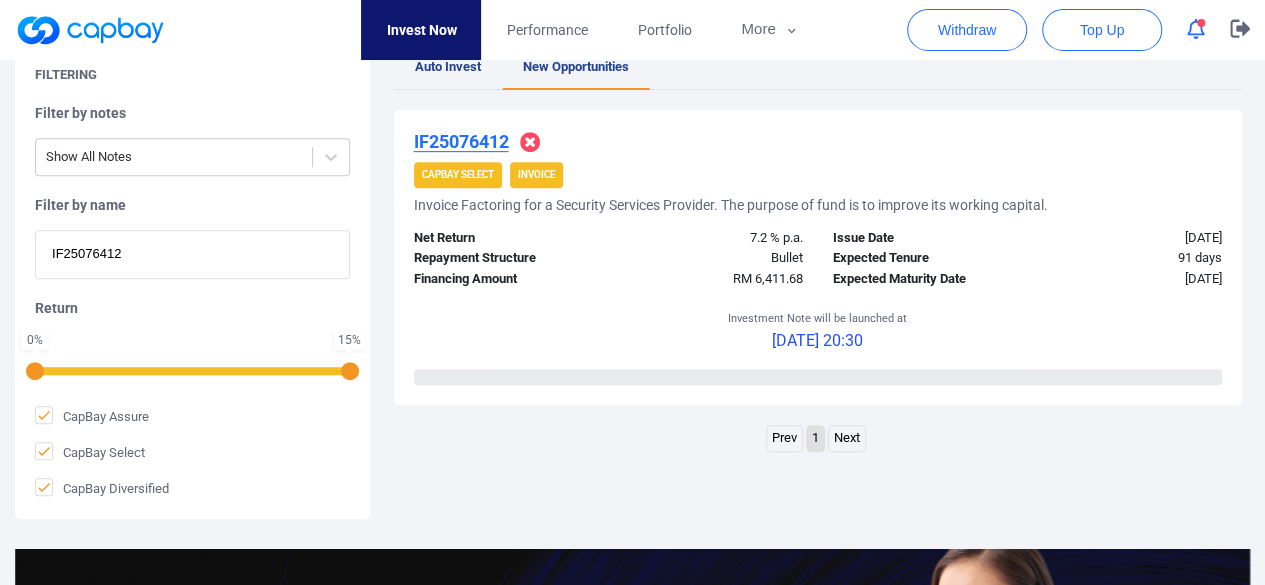click on "IF25076412" at bounding box center (192, 254) 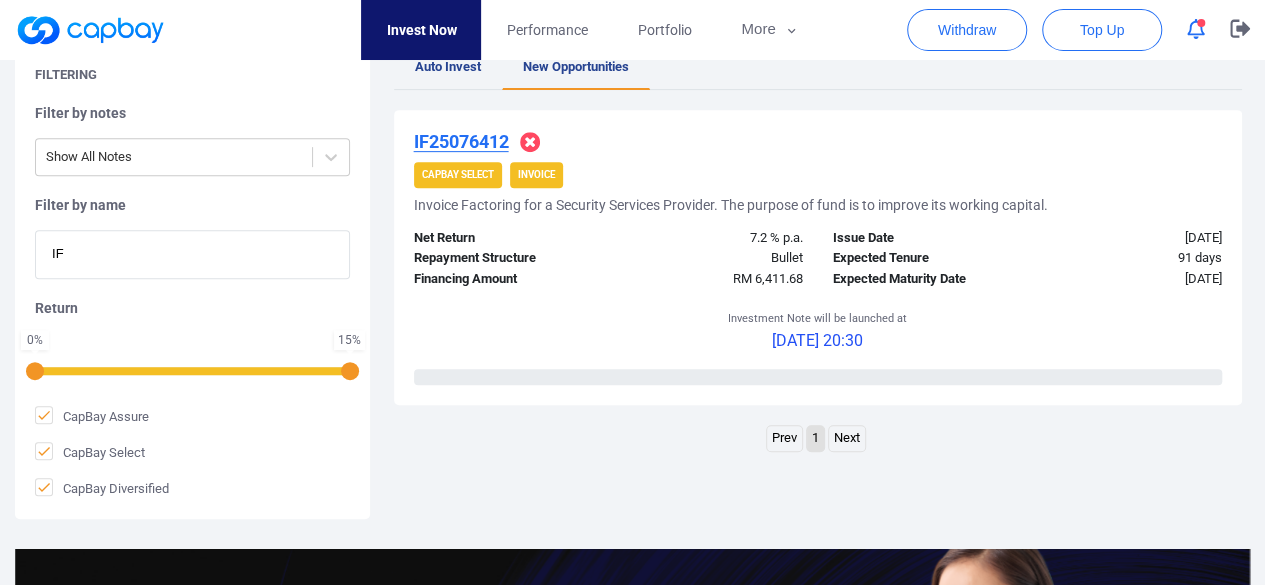 type on "I" 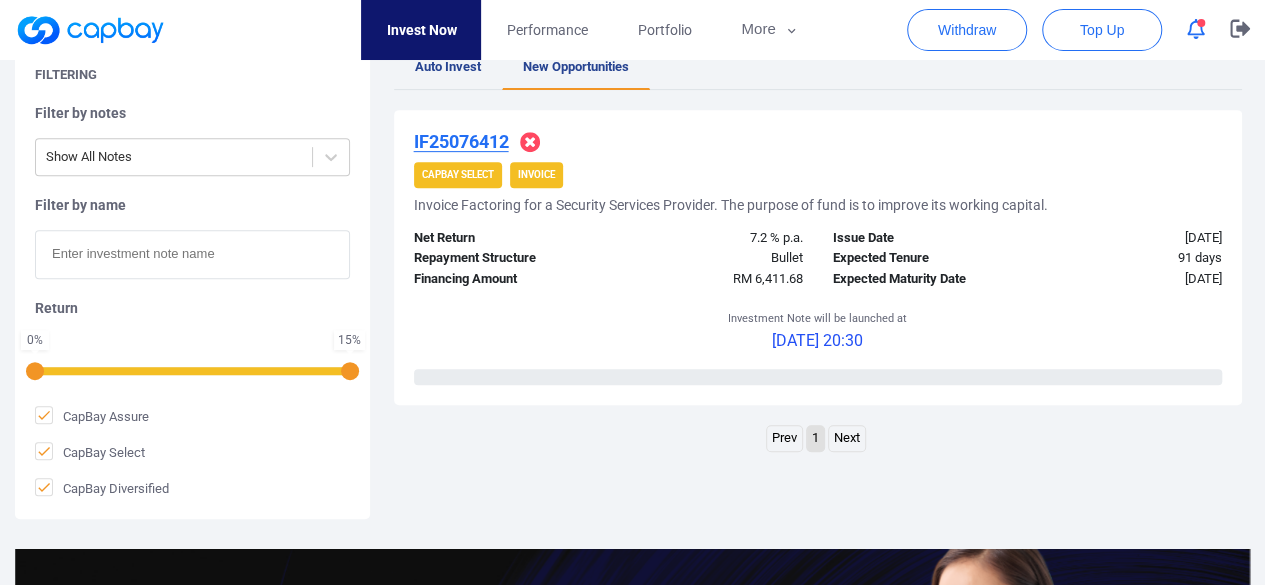 paste on "iWC25073579" 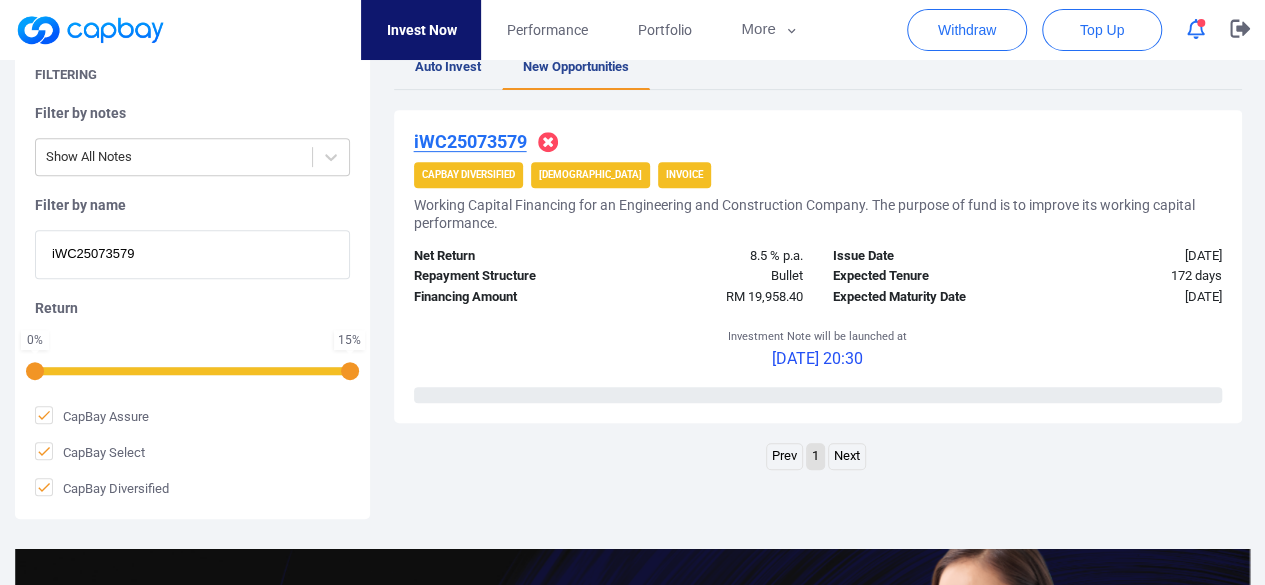 click on "iWC25073579" at bounding box center [192, 254] 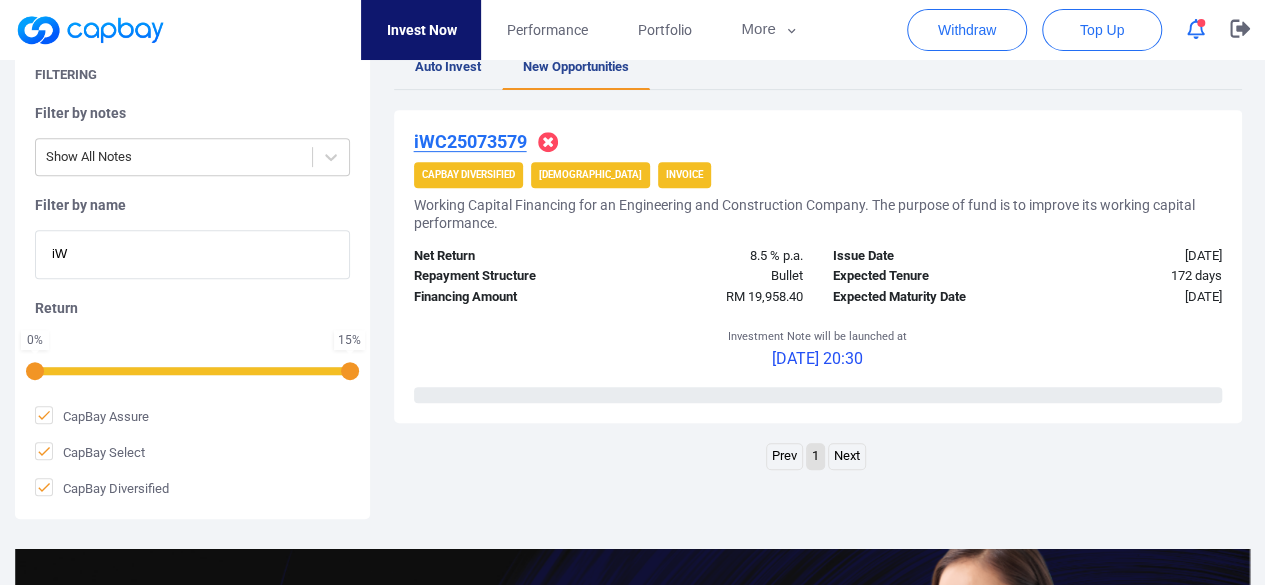 type on "i" 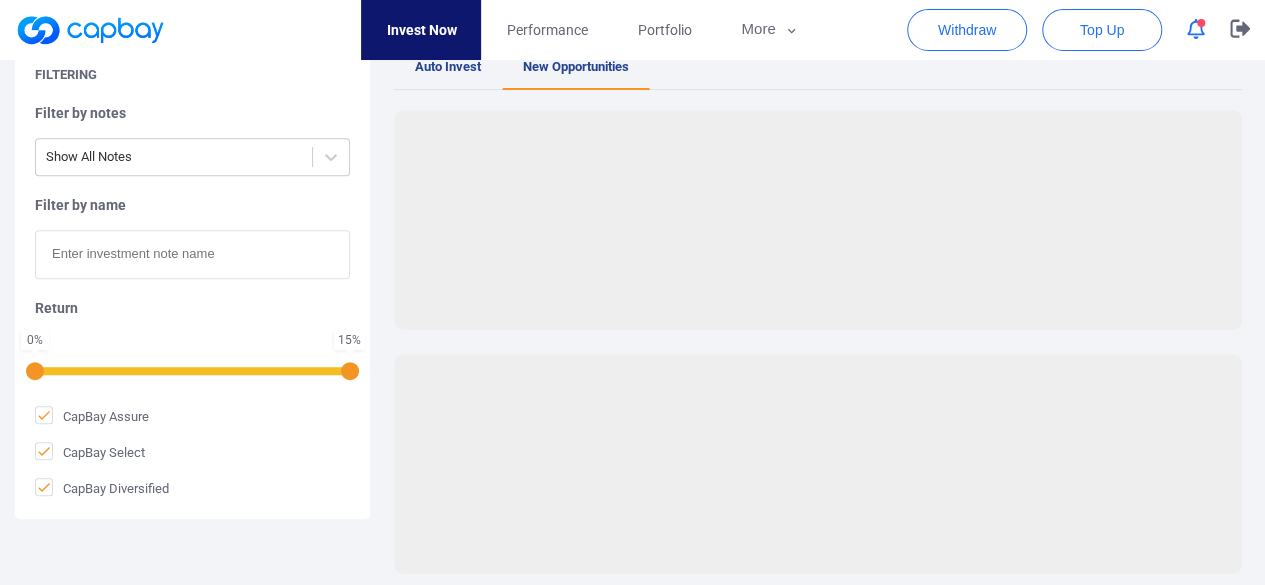paste on "iAWC25078236" 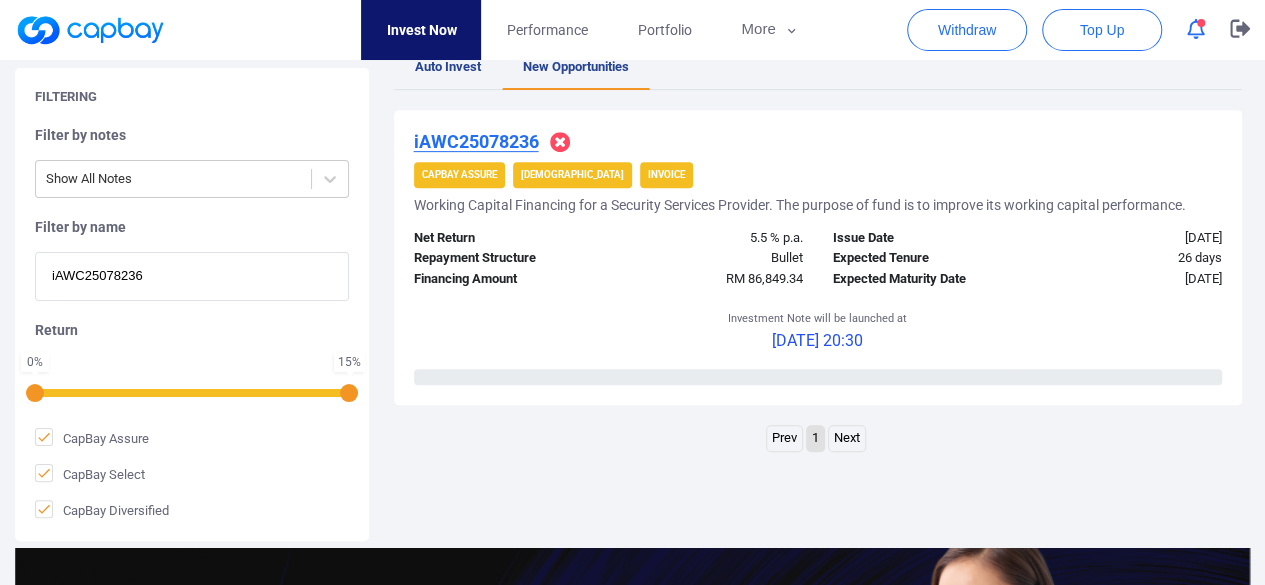 click on "iAWC25078236" at bounding box center [192, 276] 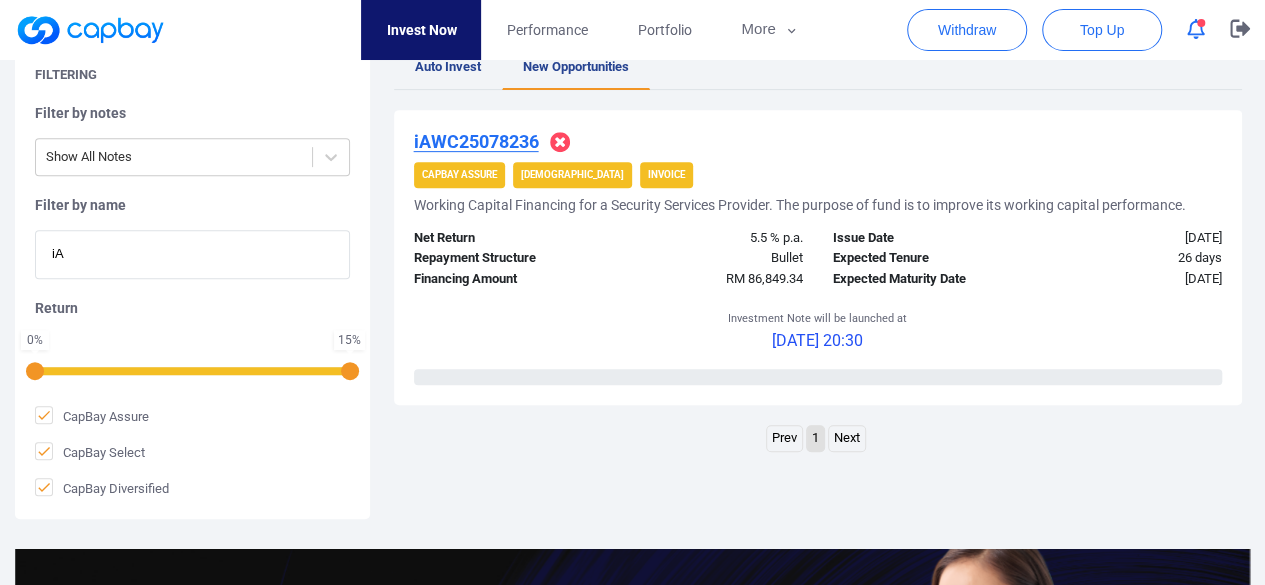 type on "i" 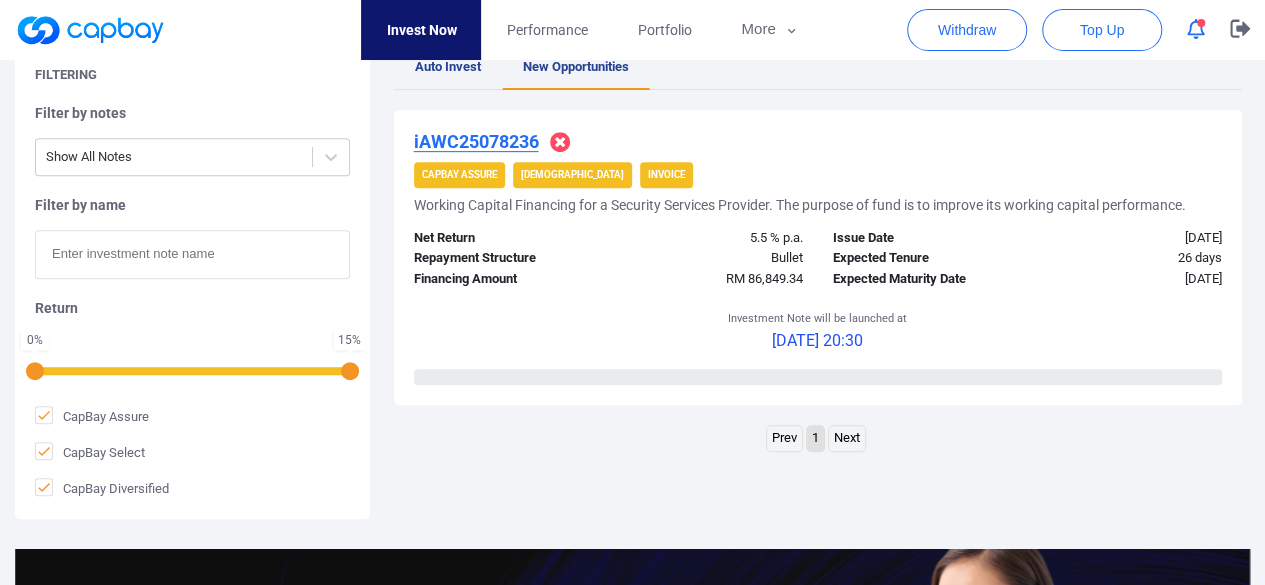 paste on "iWC25077402" 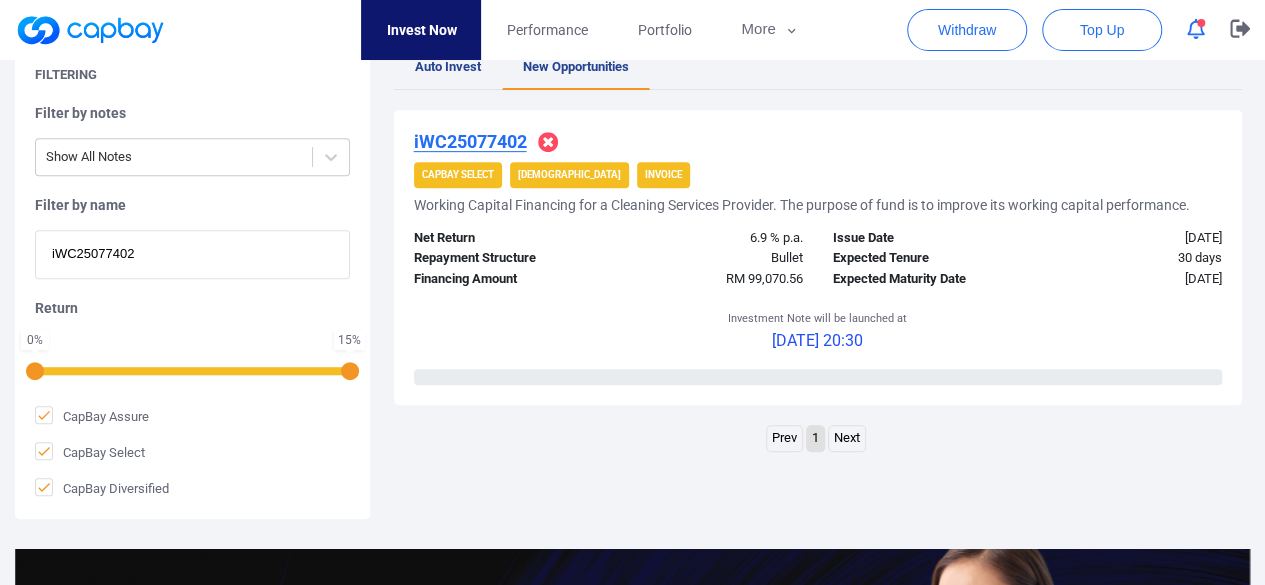 click on "iWC25077402" at bounding box center (192, 254) 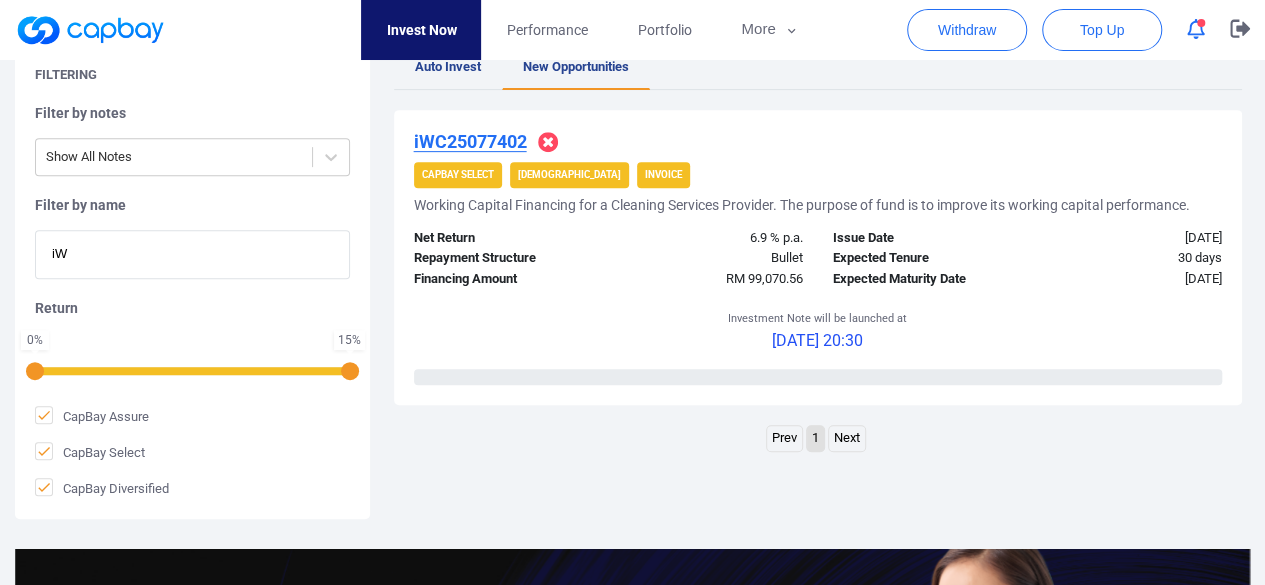 type on "i" 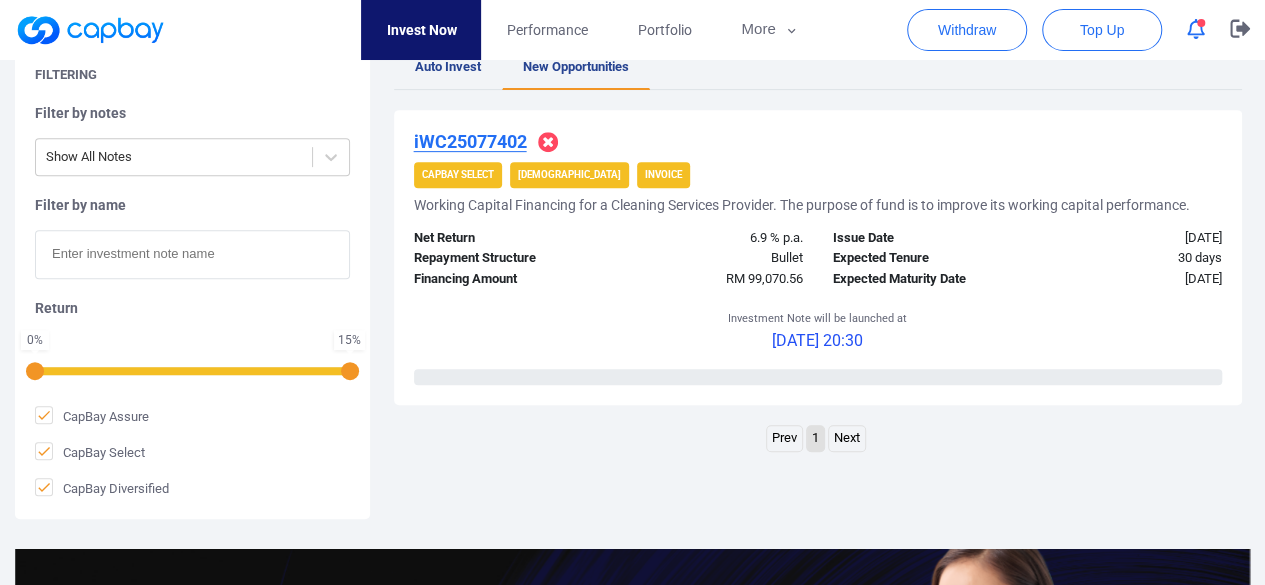 paste on "iWC25079751" 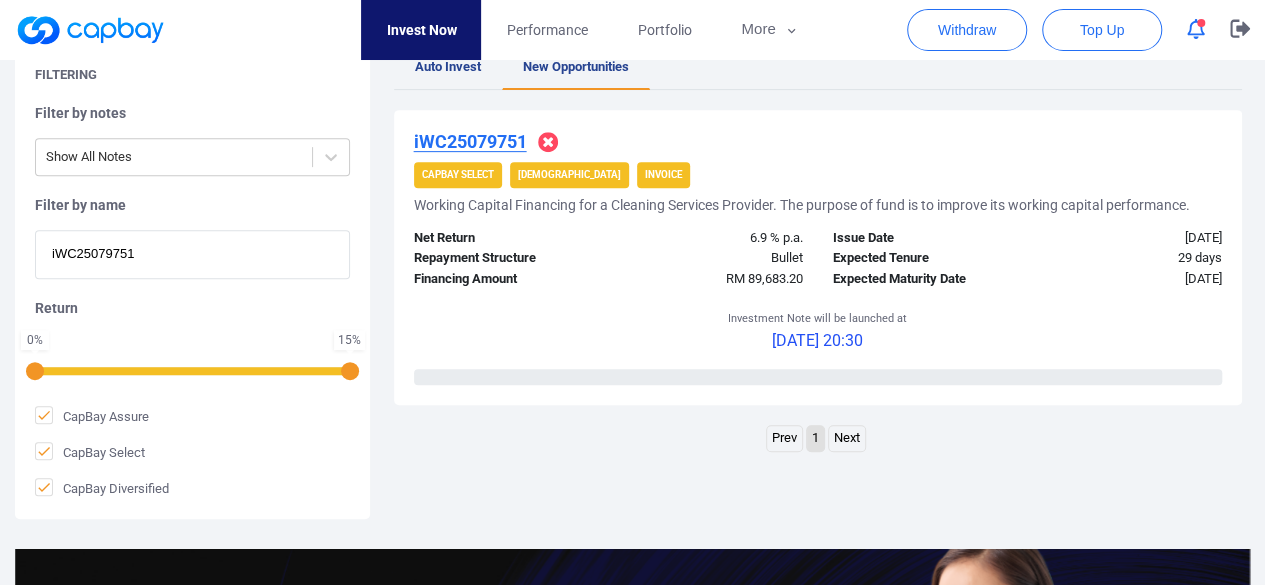 click on "iWC25079751" at bounding box center (192, 254) 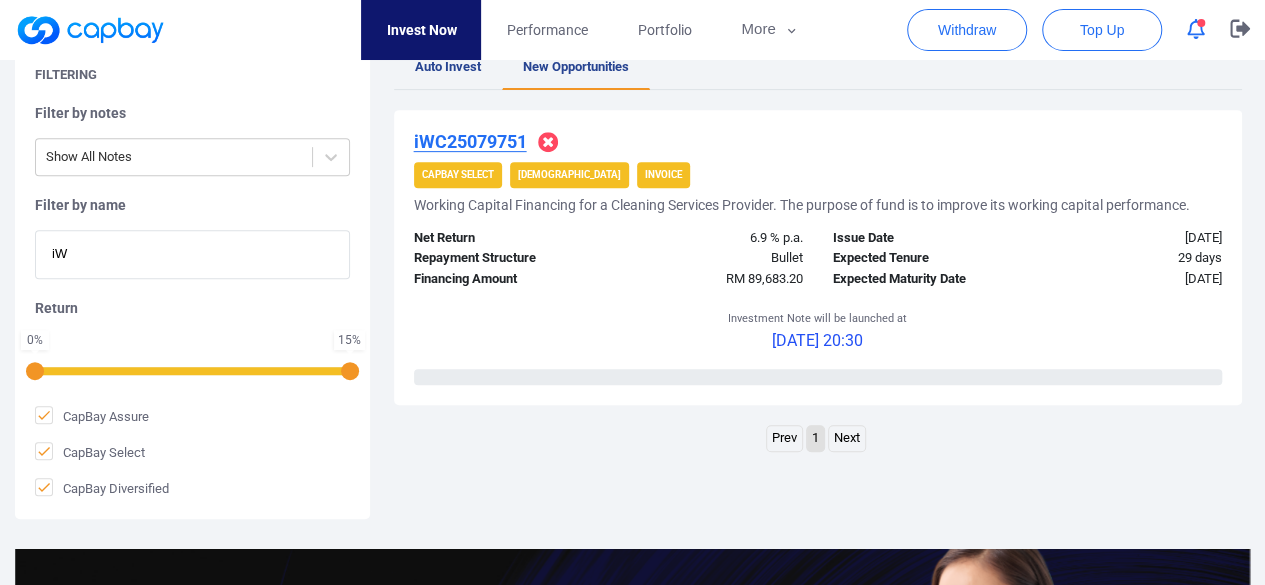 type on "i" 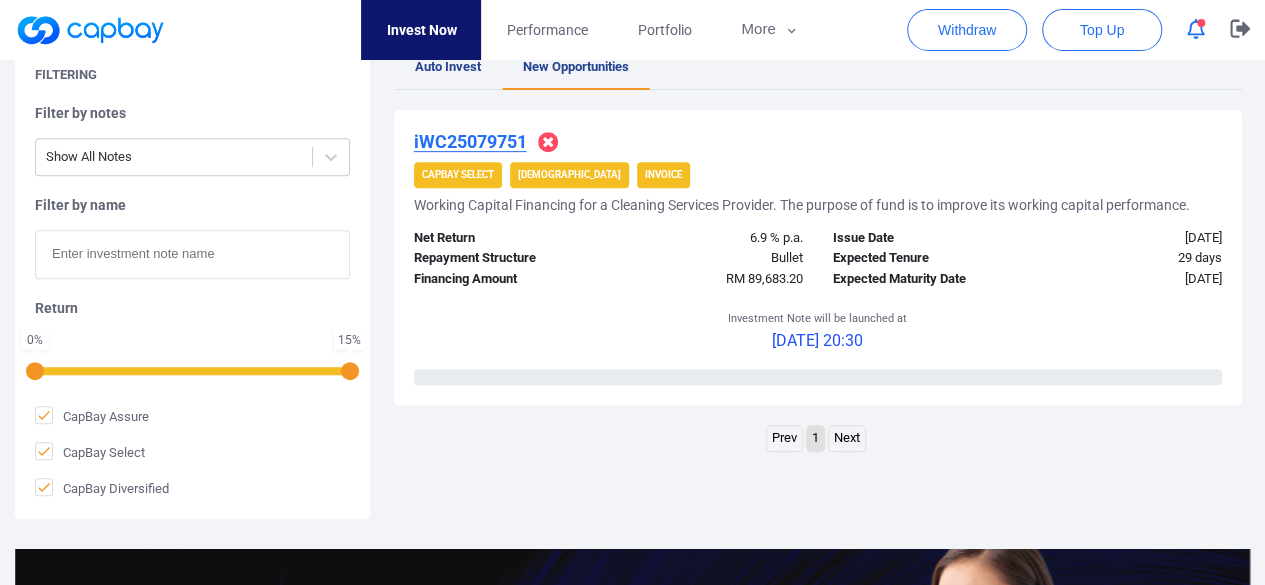 paste on "iWC25078917" 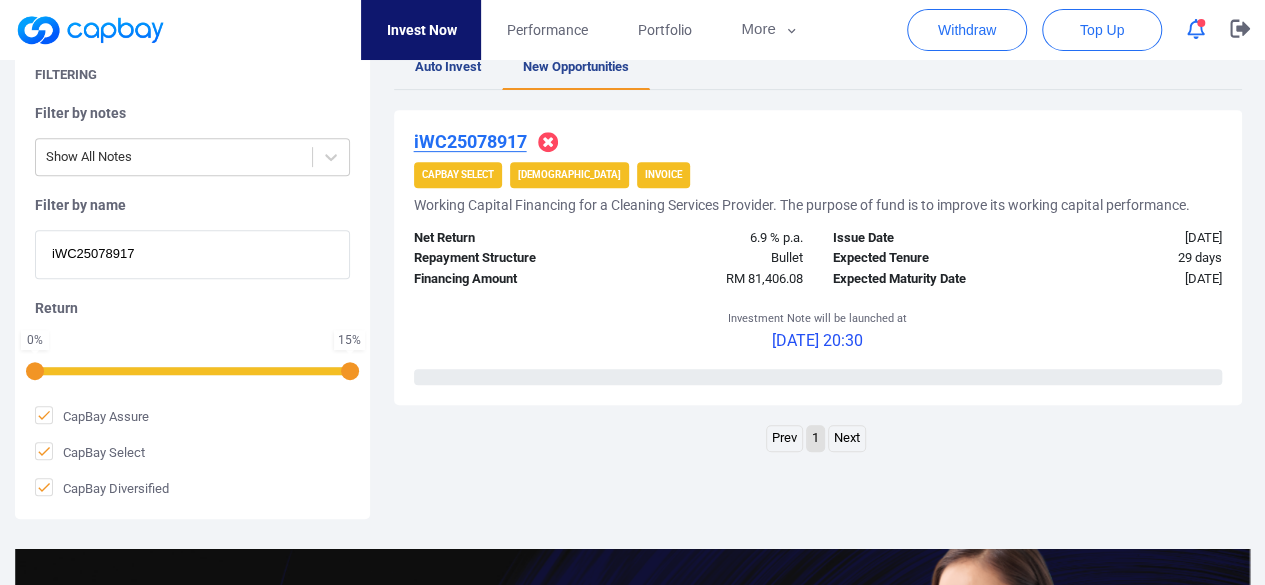 click on "iWC25078917" at bounding box center (192, 254) 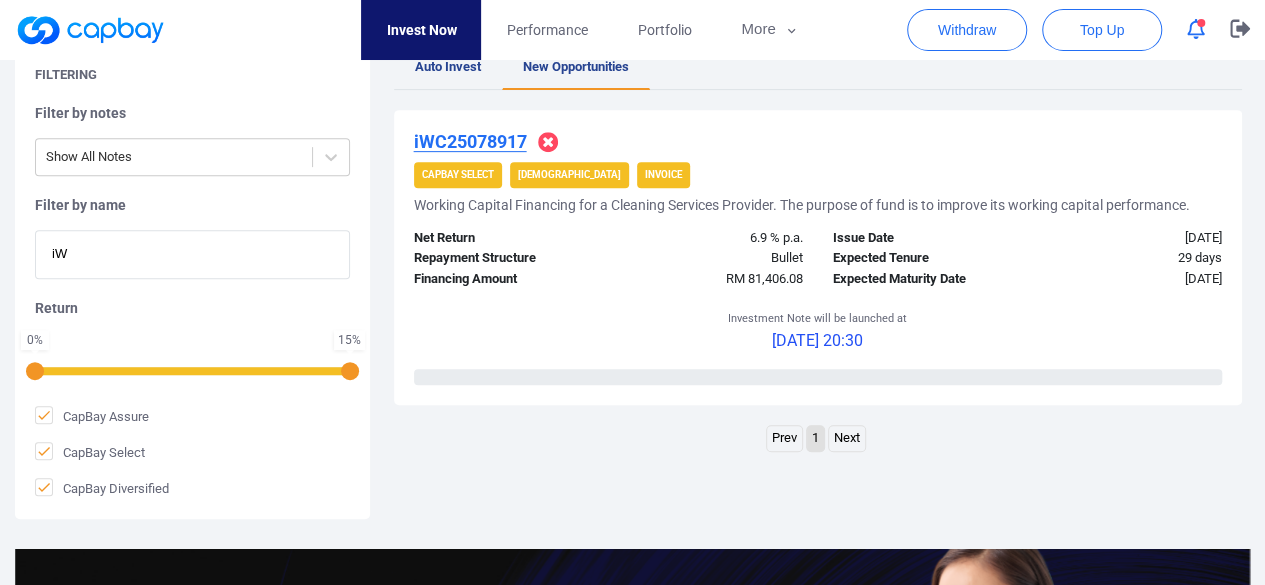 type on "i" 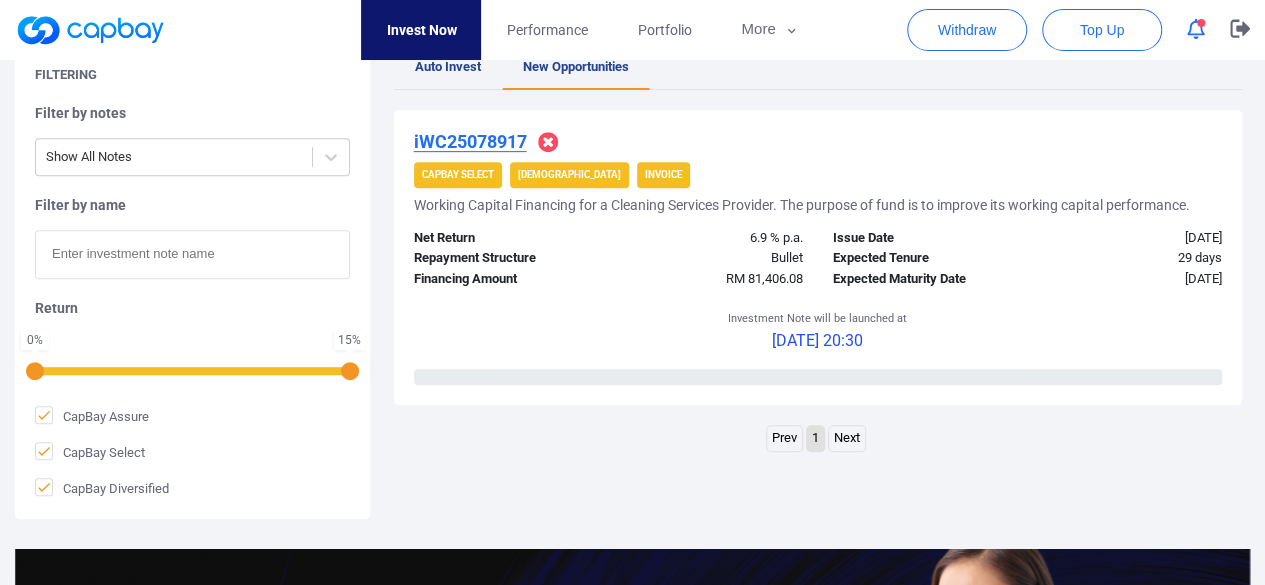 paste on "iWC25078093" 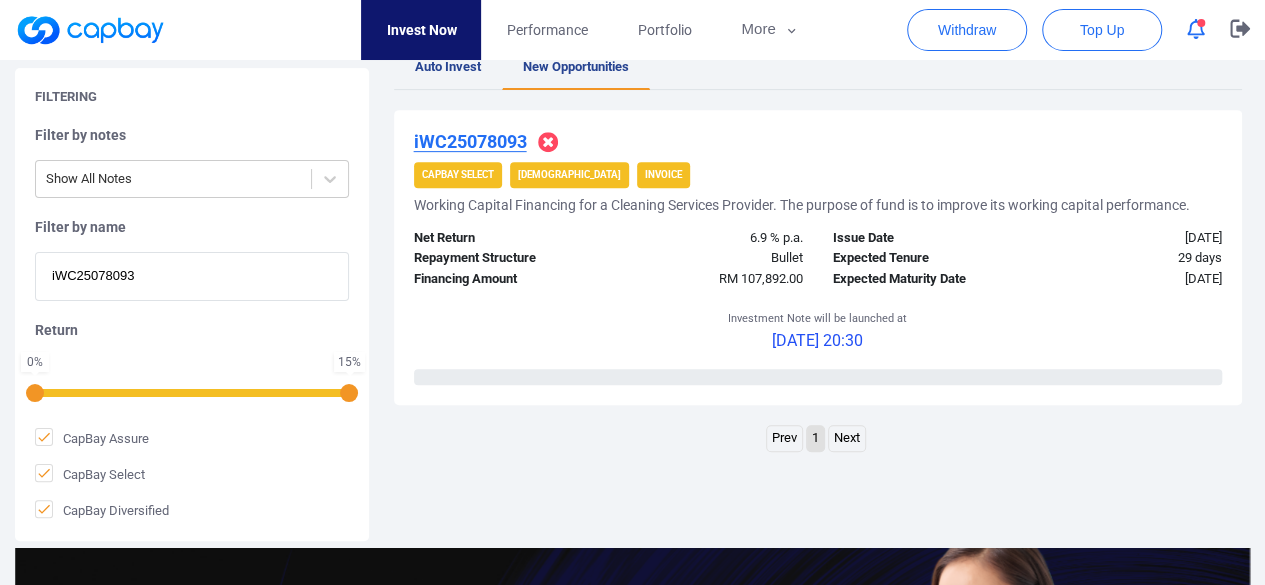 click on "iWC25078093" at bounding box center (192, 276) 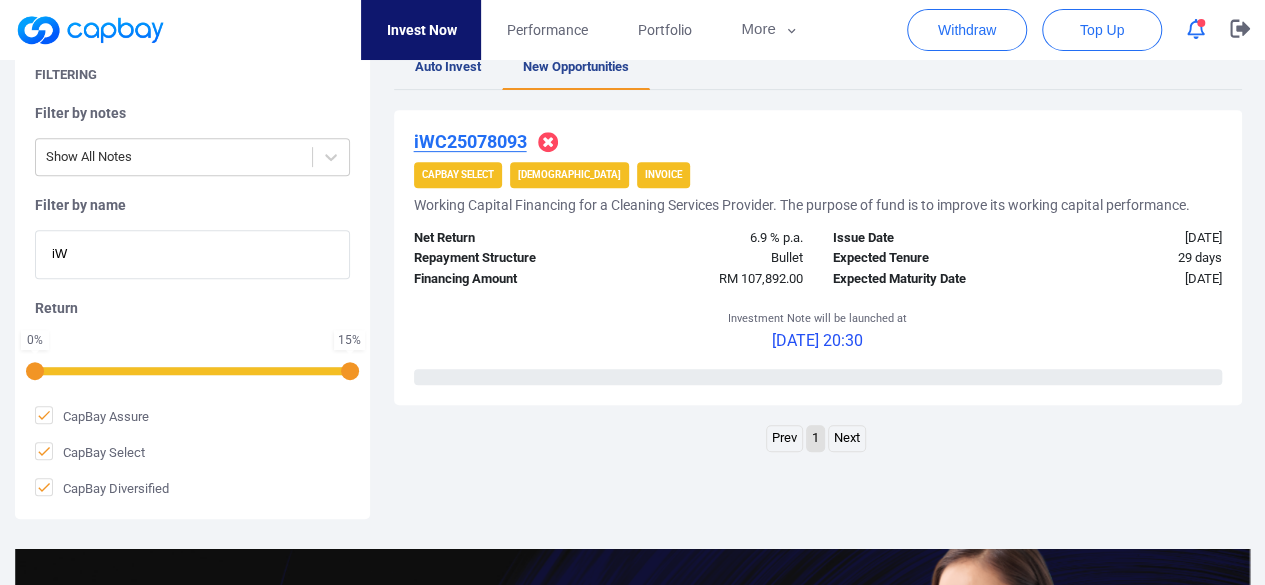 type on "i" 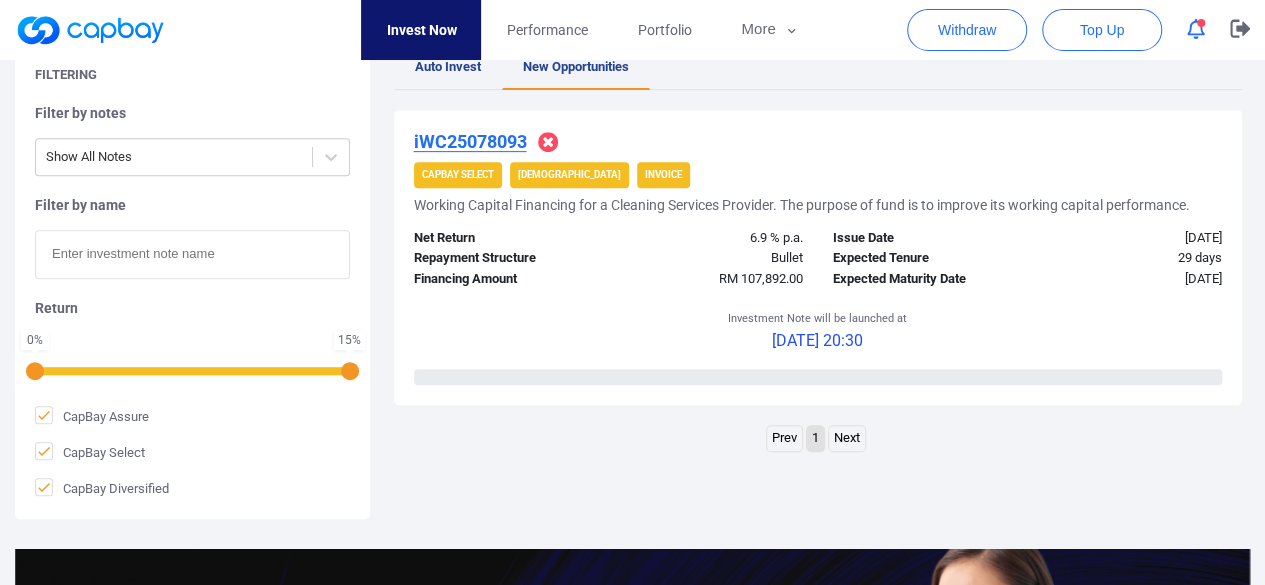 paste on "iWC25077517" 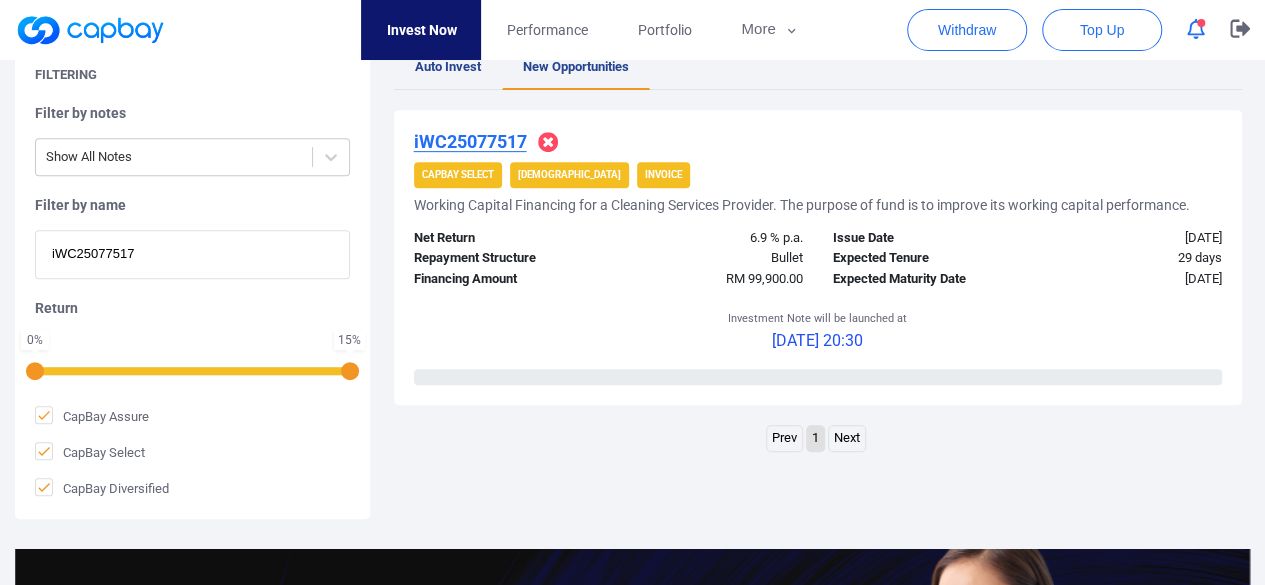 click on "iWC25077517" at bounding box center (192, 254) 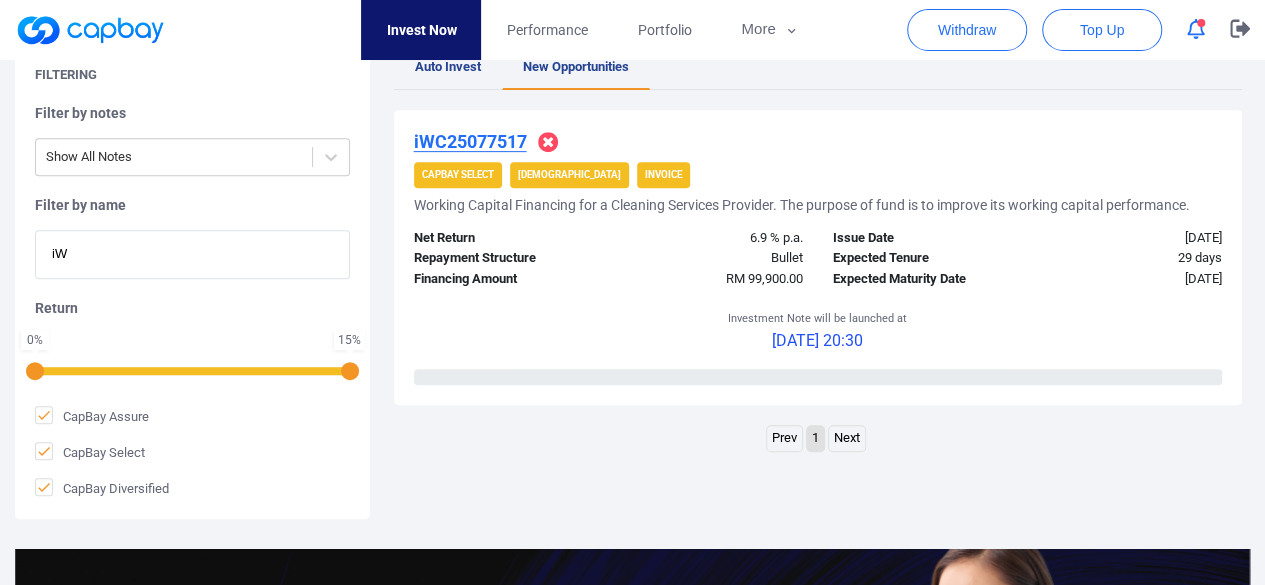 type on "i" 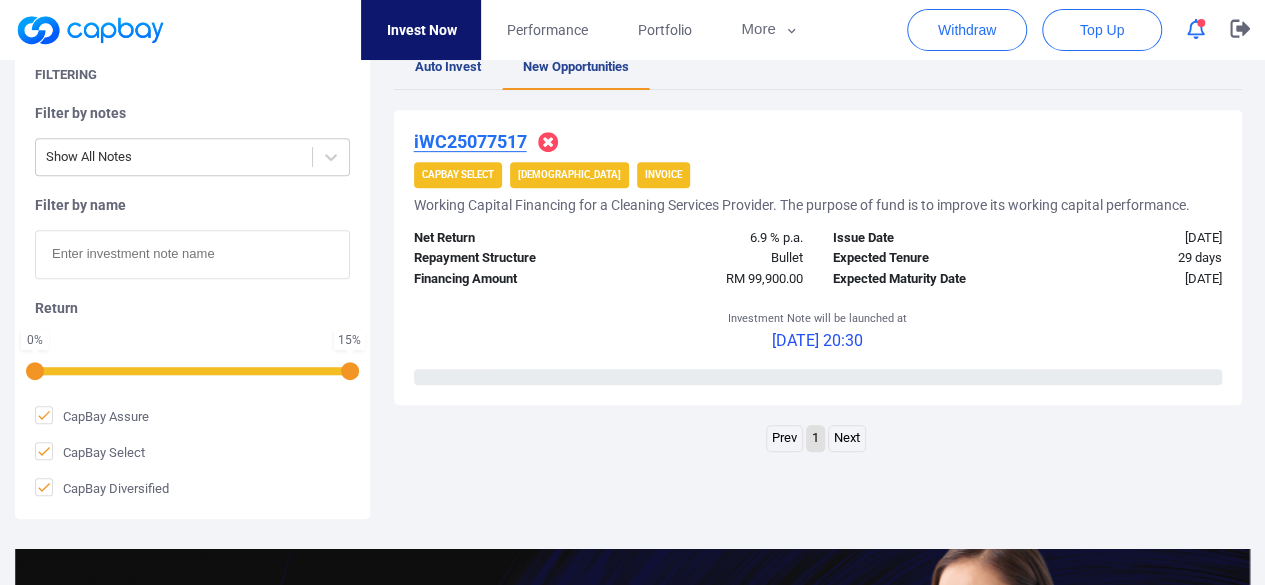 paste on "iWC25071287" 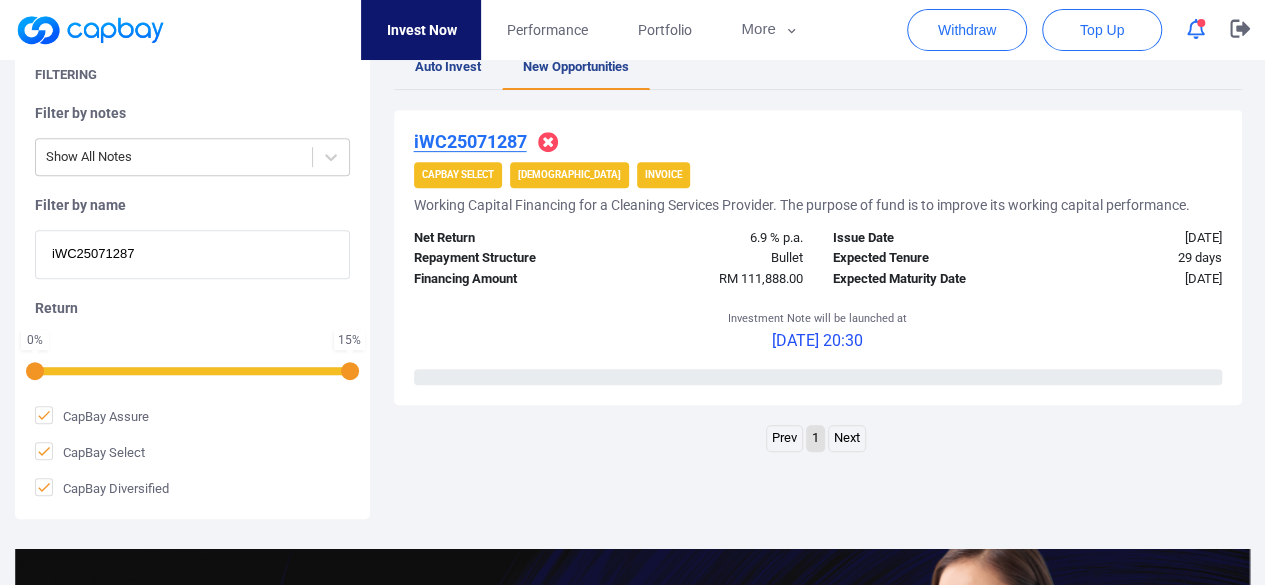 click on "iWC25071287" at bounding box center (192, 254) 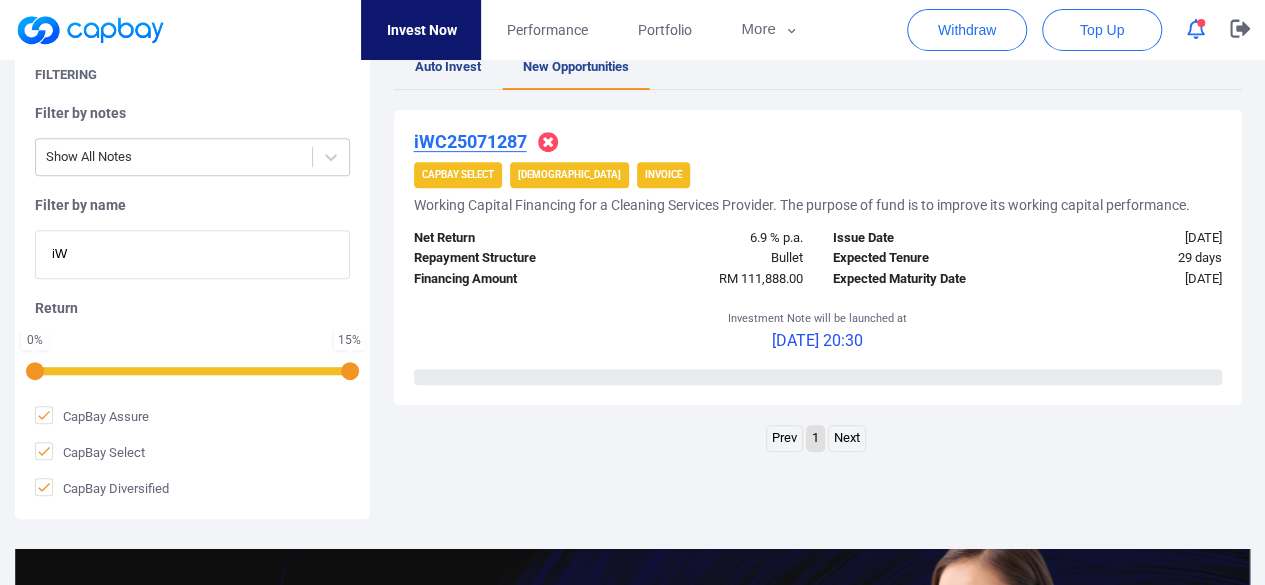 type on "i" 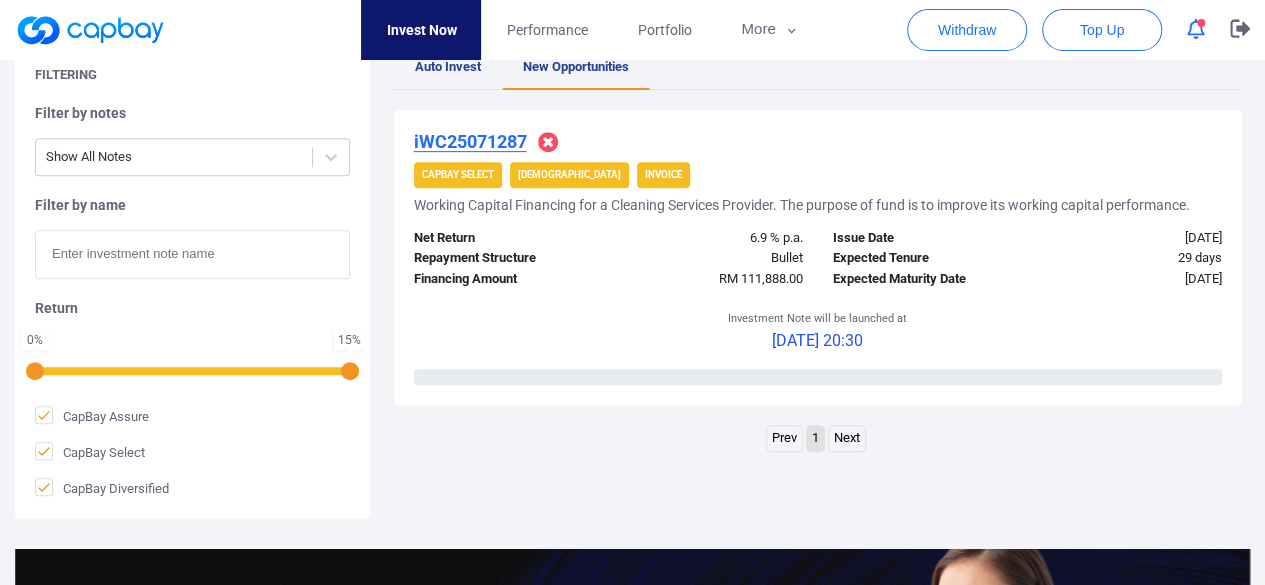 paste on "iWC25075324" 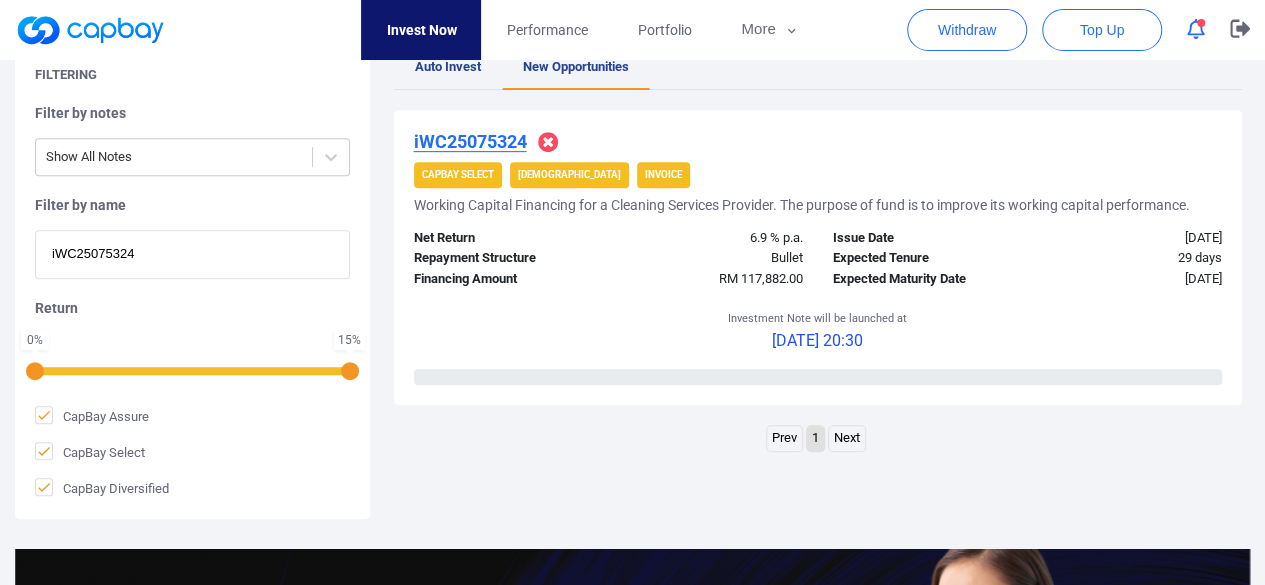 click on "iWC25075324" at bounding box center [192, 254] 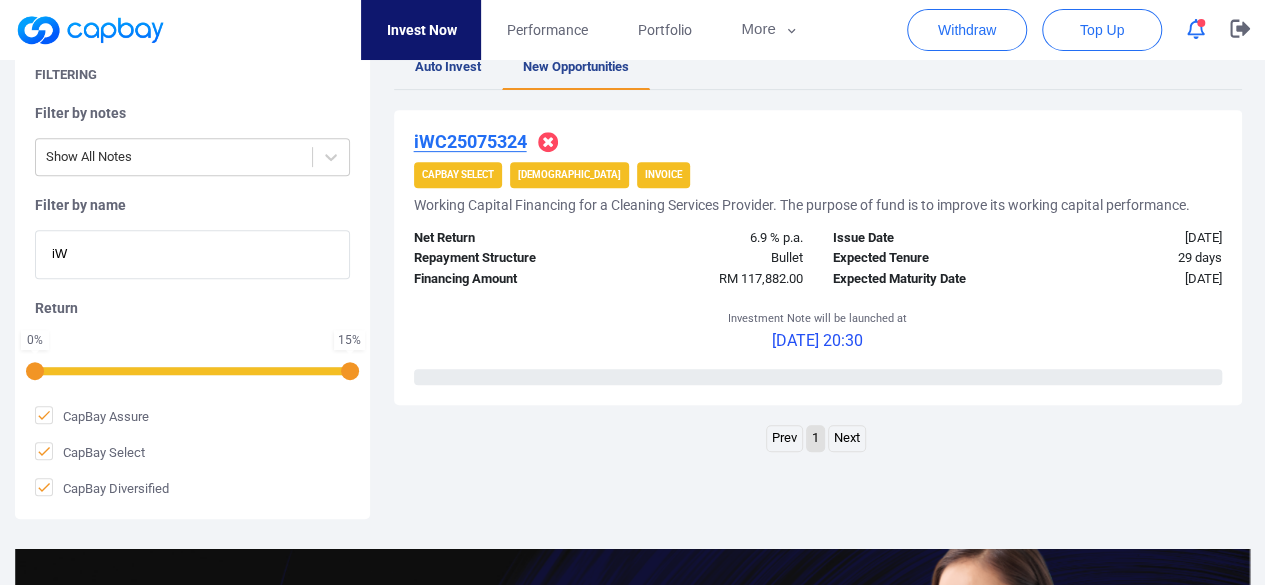 type on "i" 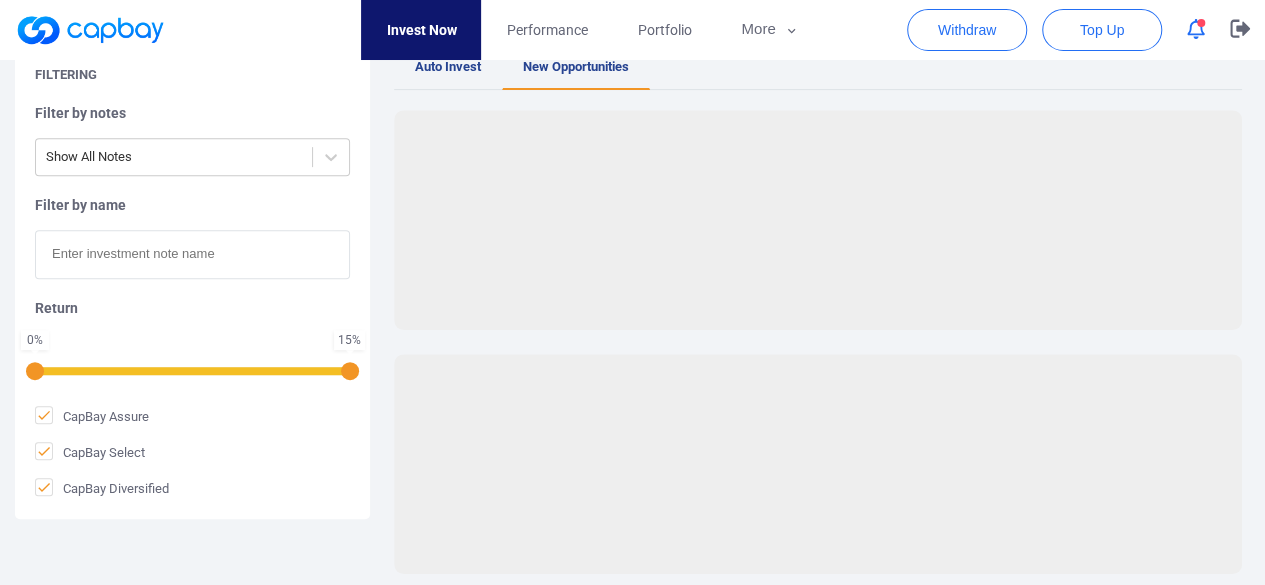 paste on "iWC25072544" 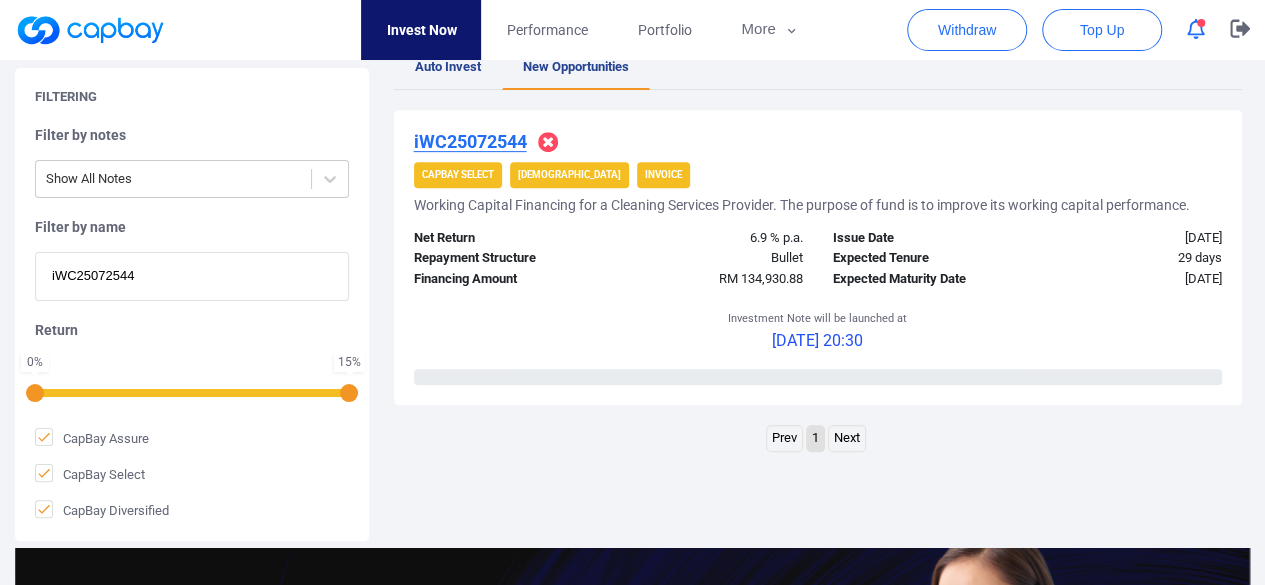 click on "iWC25072544" at bounding box center [192, 276] 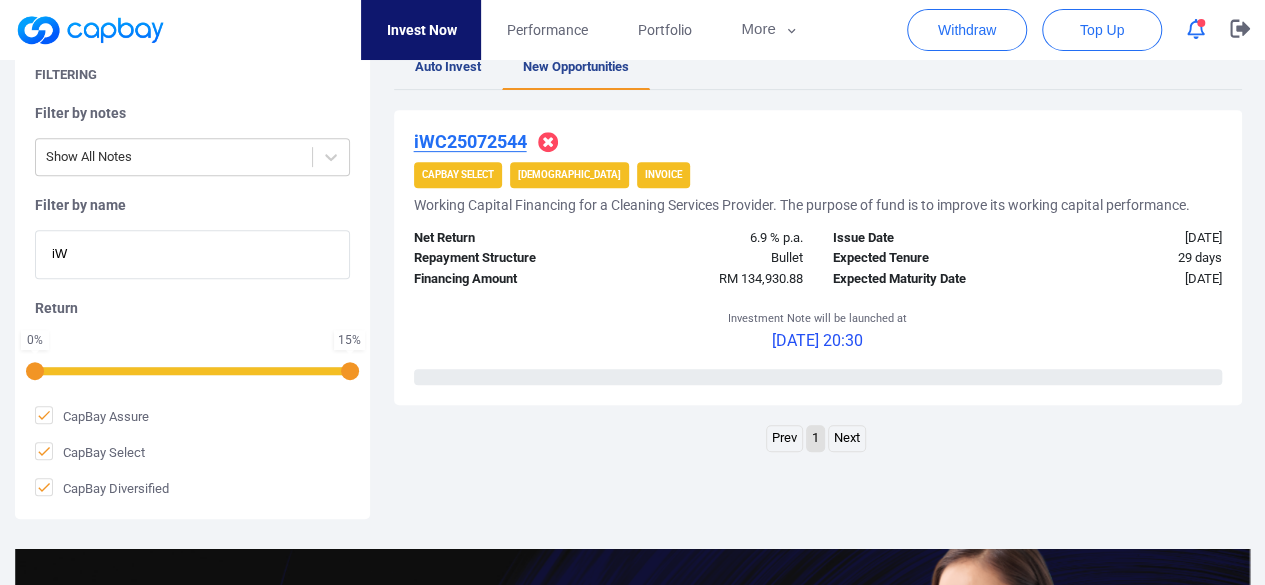 type on "i" 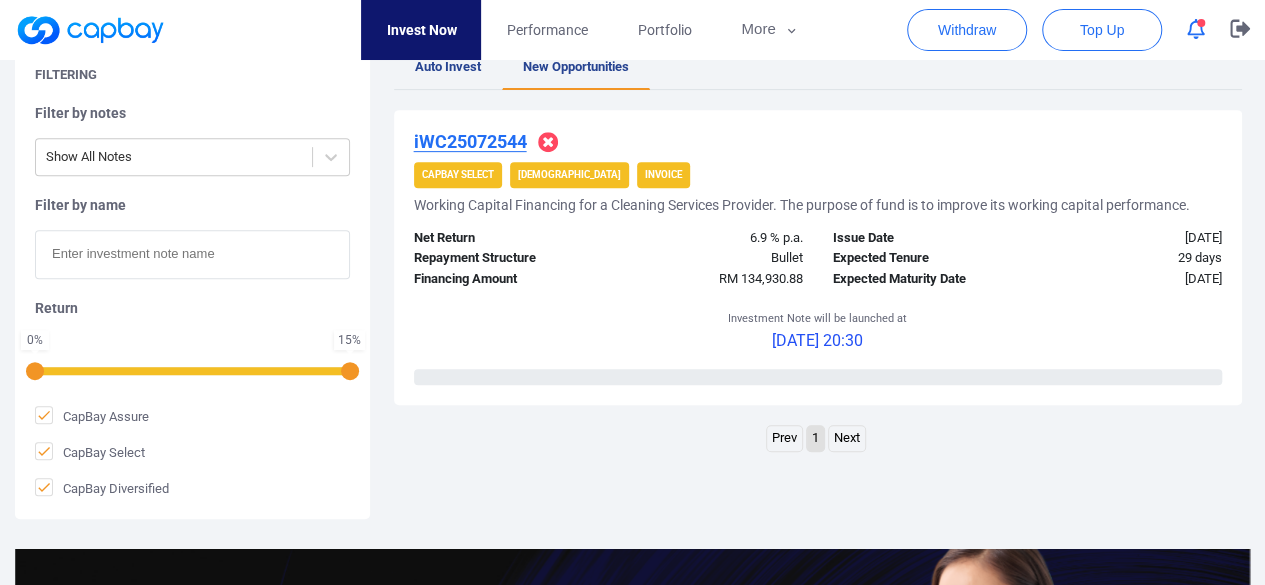 paste on "iWC25076518" 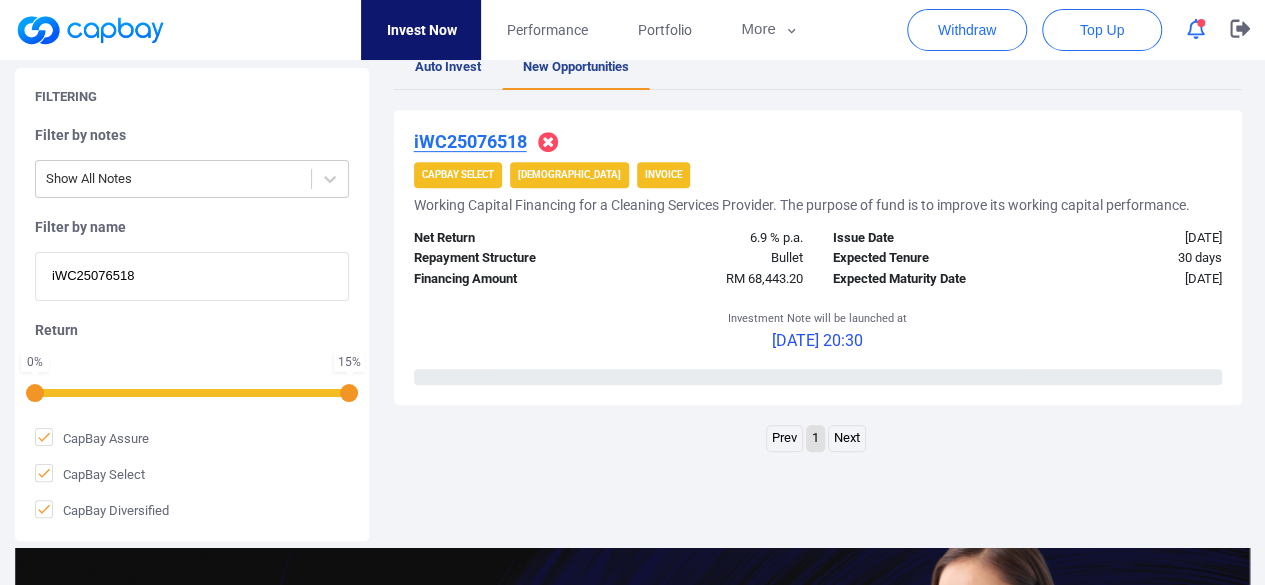 click on "iWC25076518" at bounding box center [192, 276] 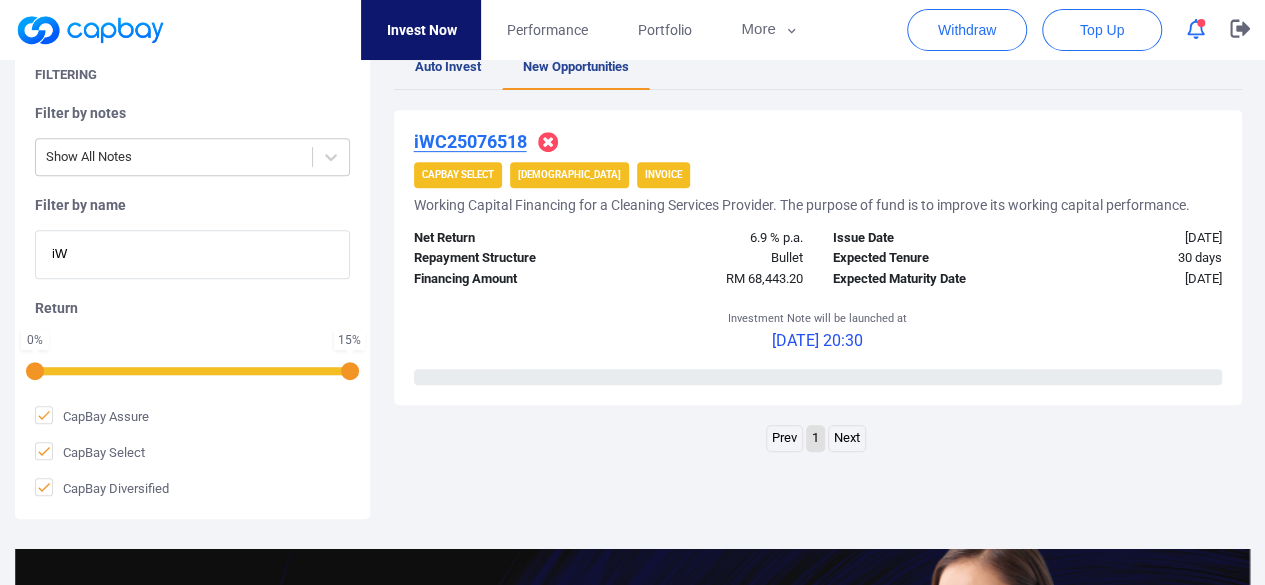 type on "i" 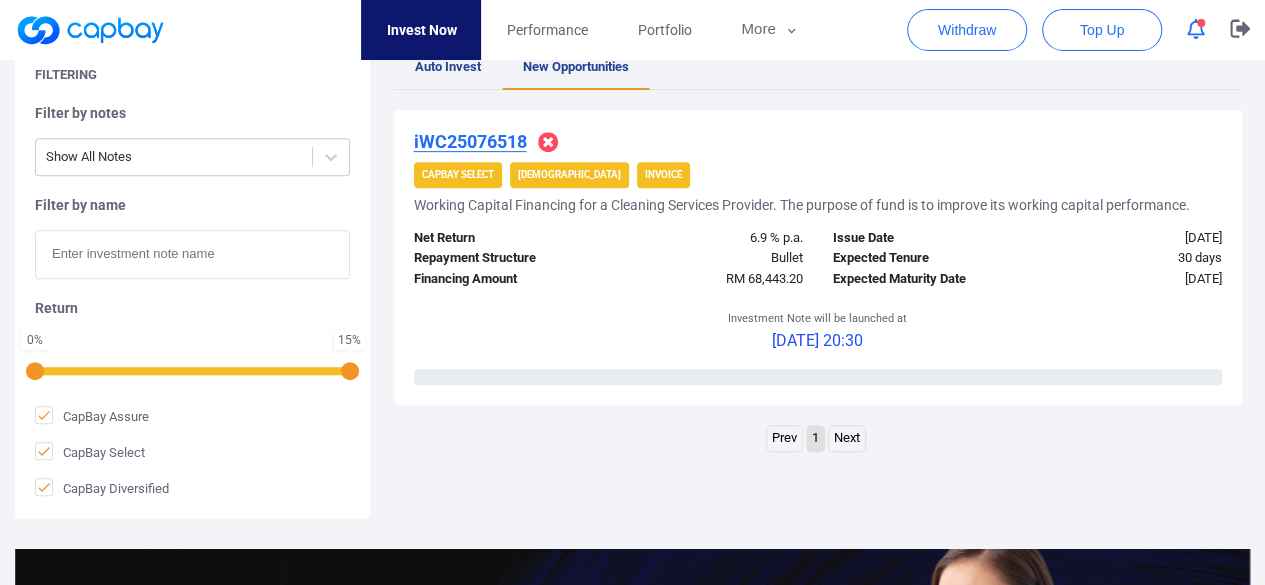paste on "iWC25078463" 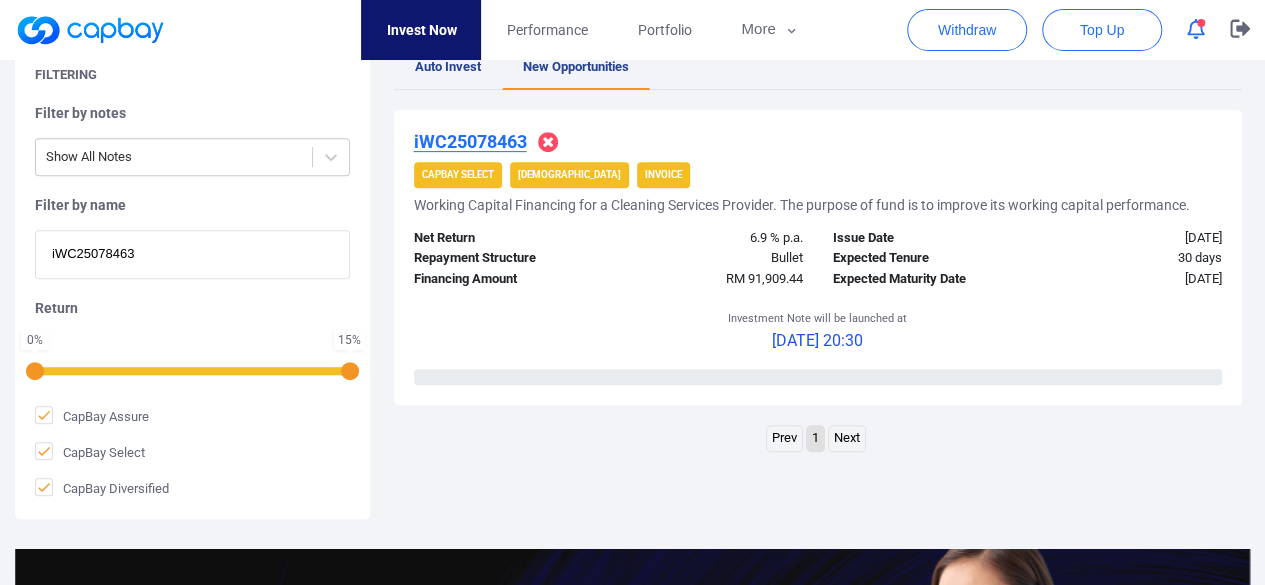 click on "iWC25078463" at bounding box center [192, 254] 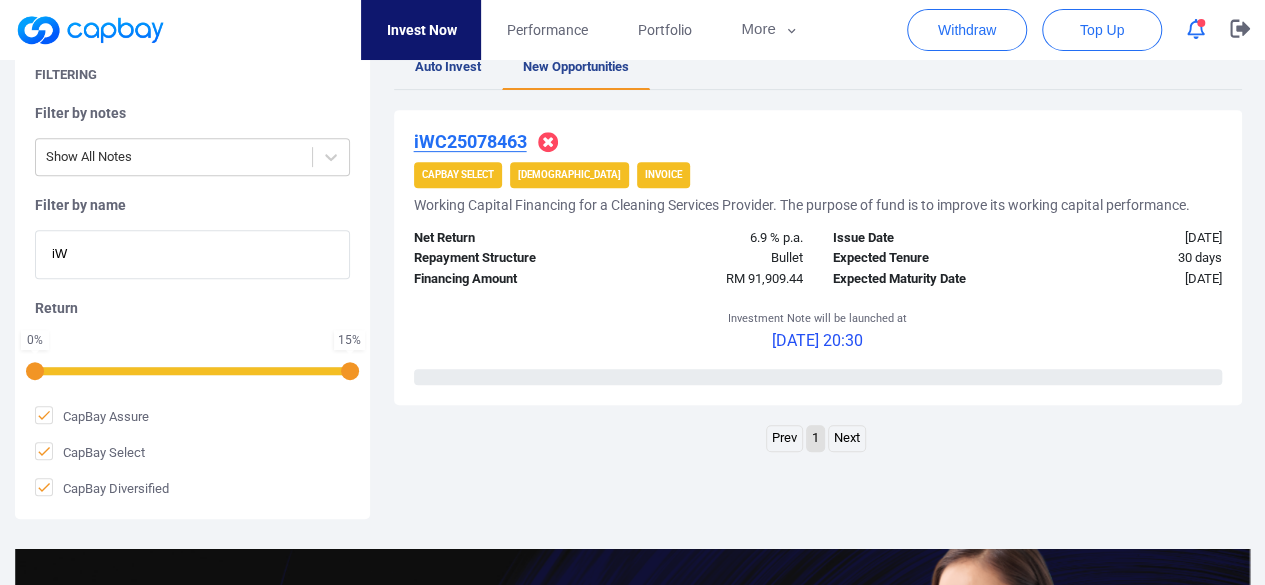 type on "i" 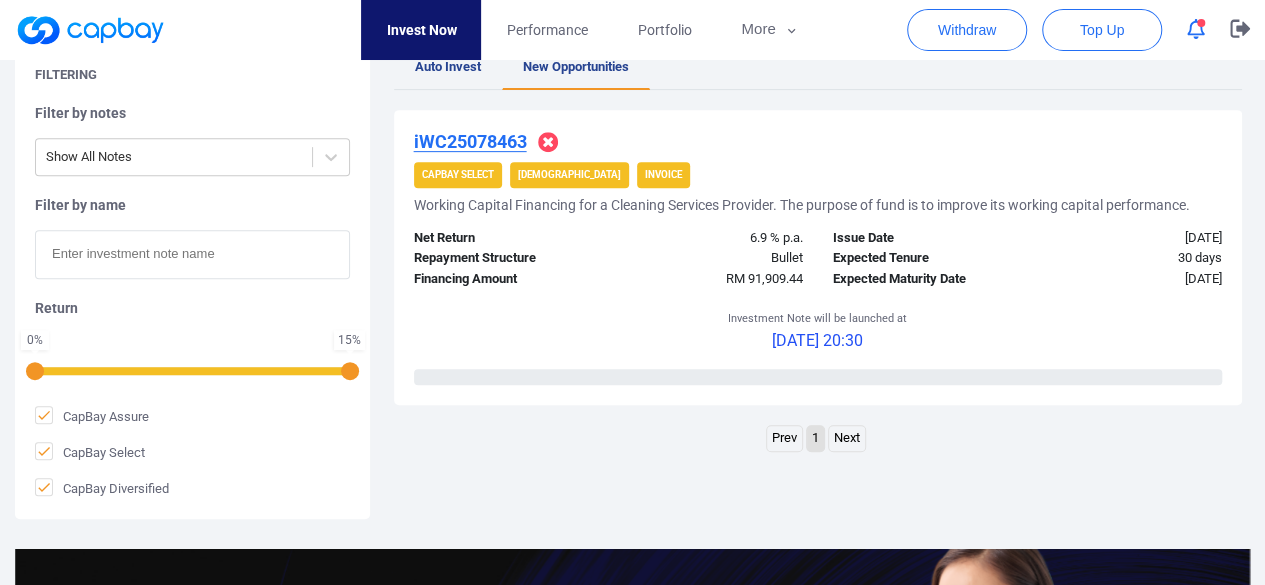 paste on "WC25074422" 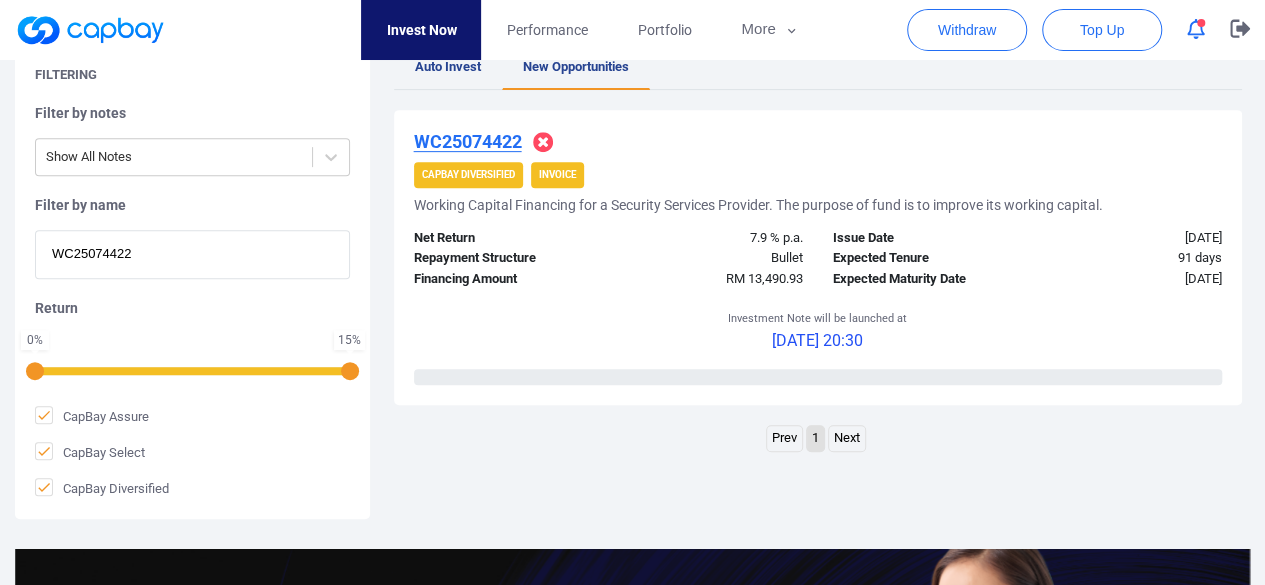 click on "WC25074422" at bounding box center (192, 254) 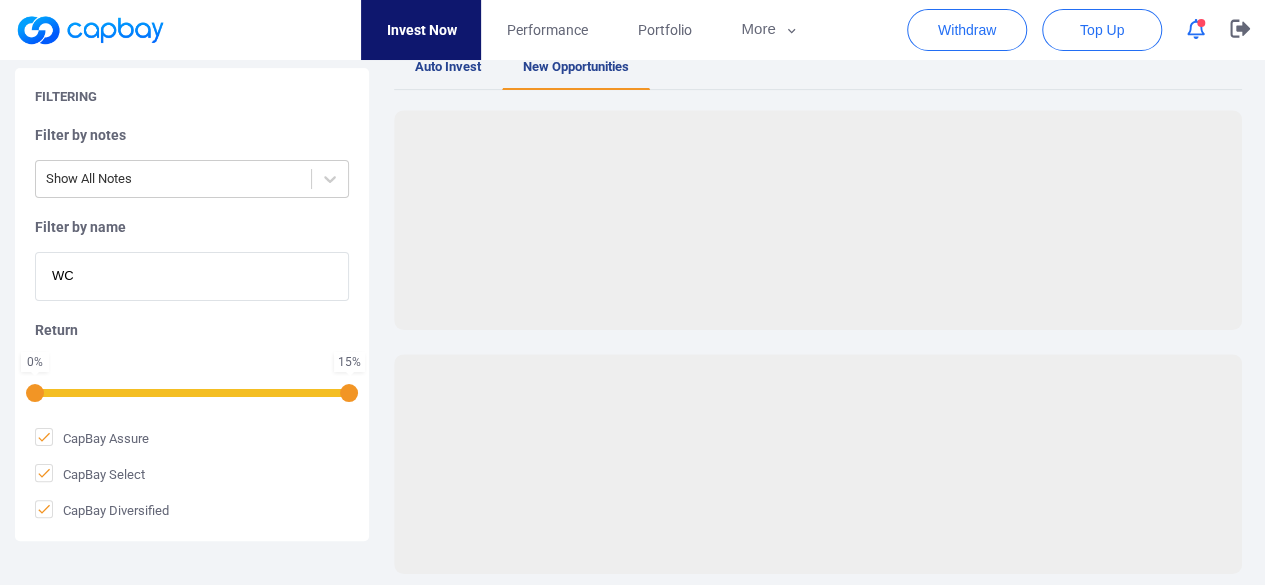 type on "W" 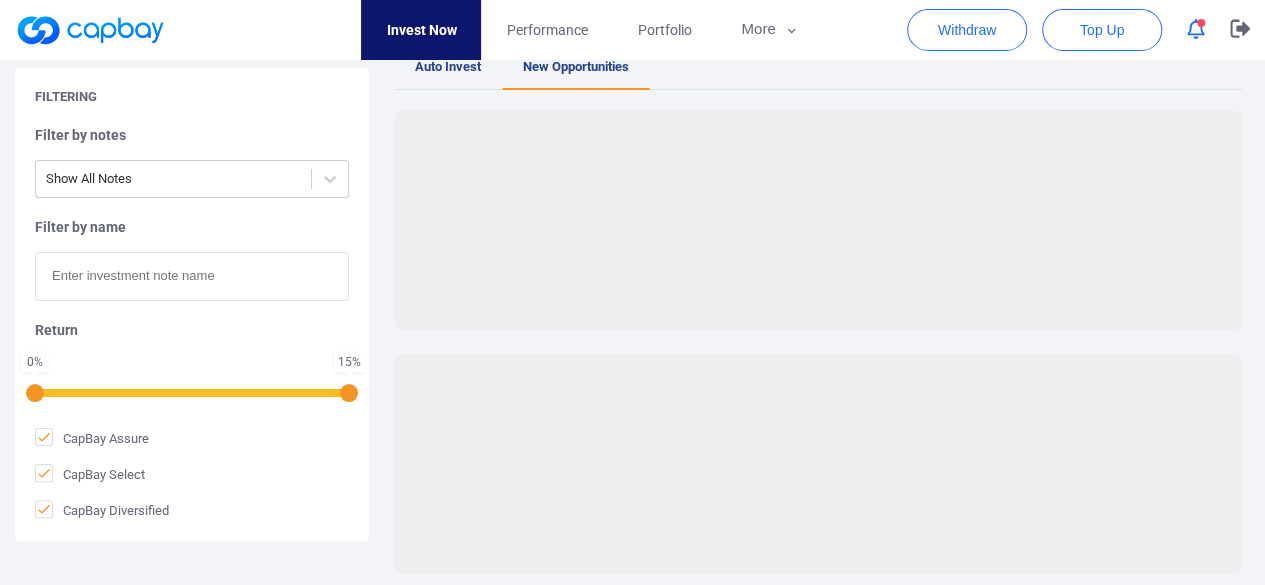 paste on "WC25079227" 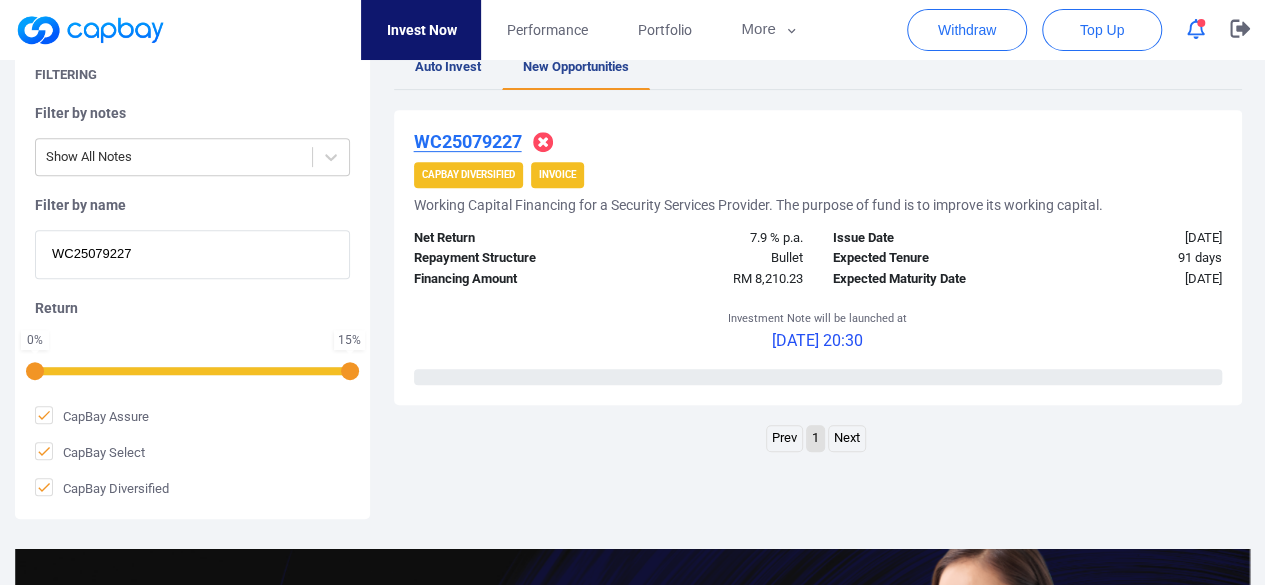 click on "WC25079227" at bounding box center (192, 254) 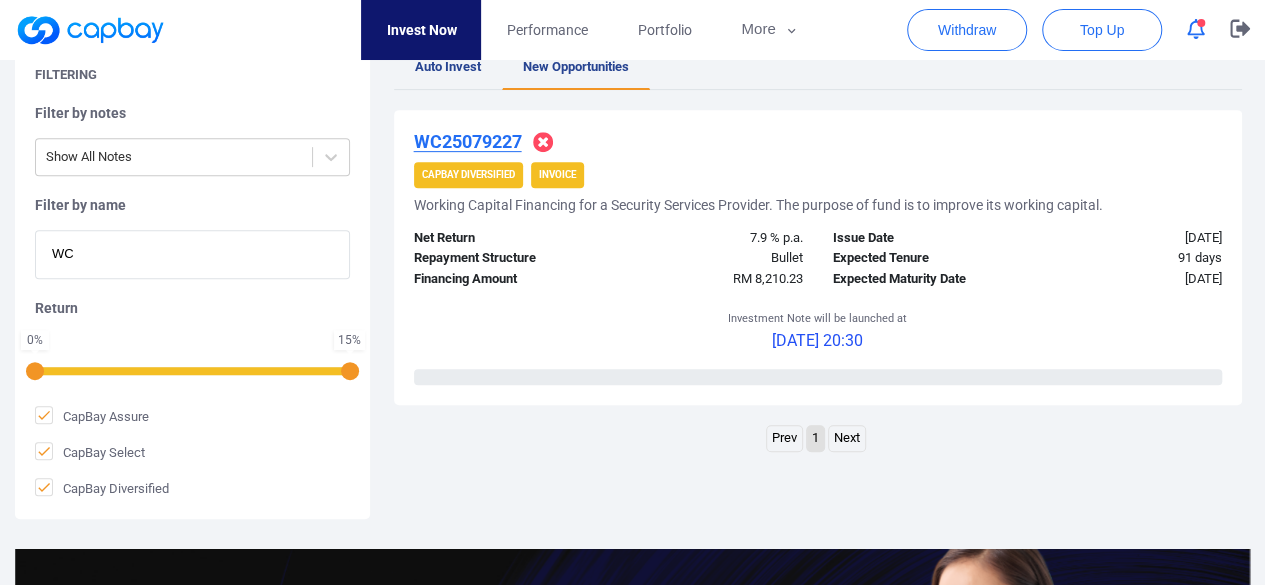 type on "W" 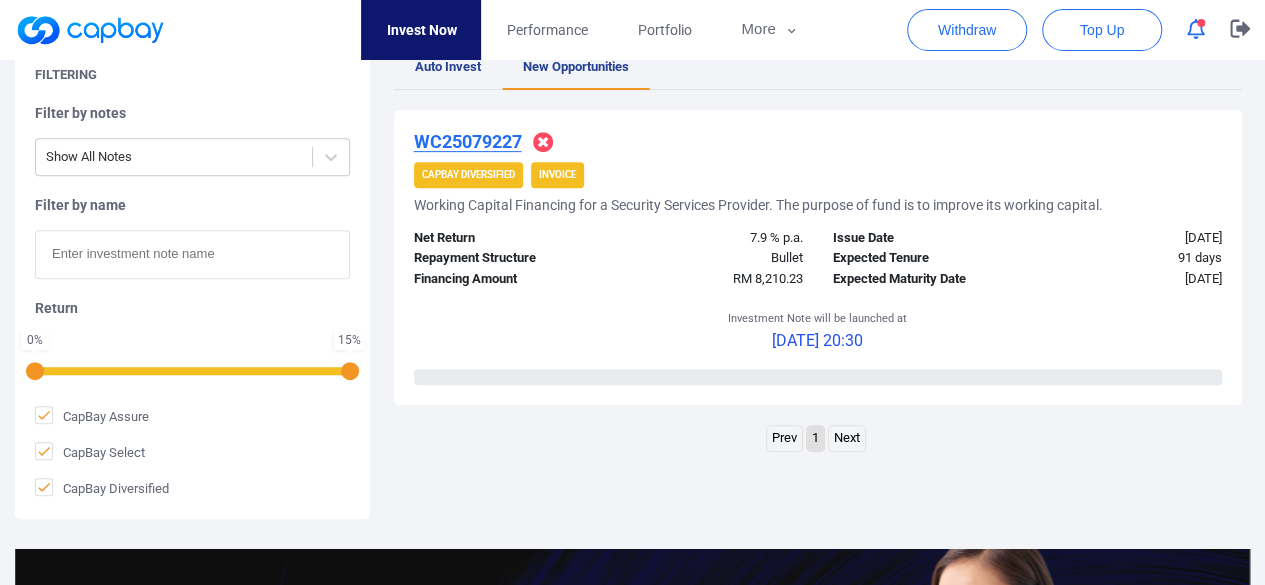 paste on "WC25072982" 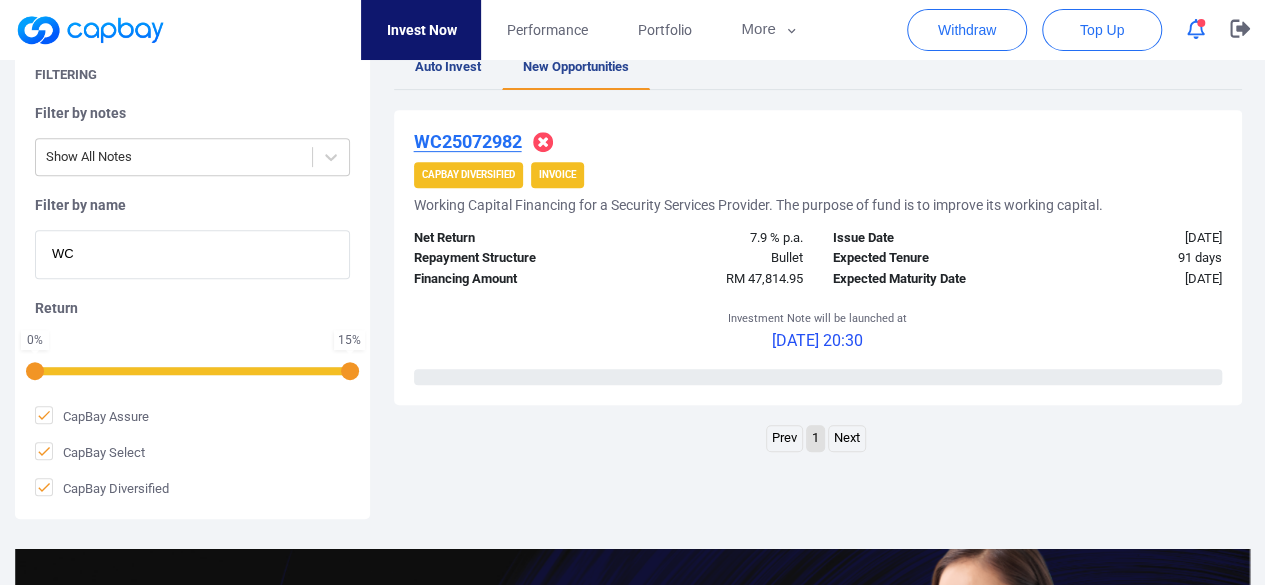 type on "W" 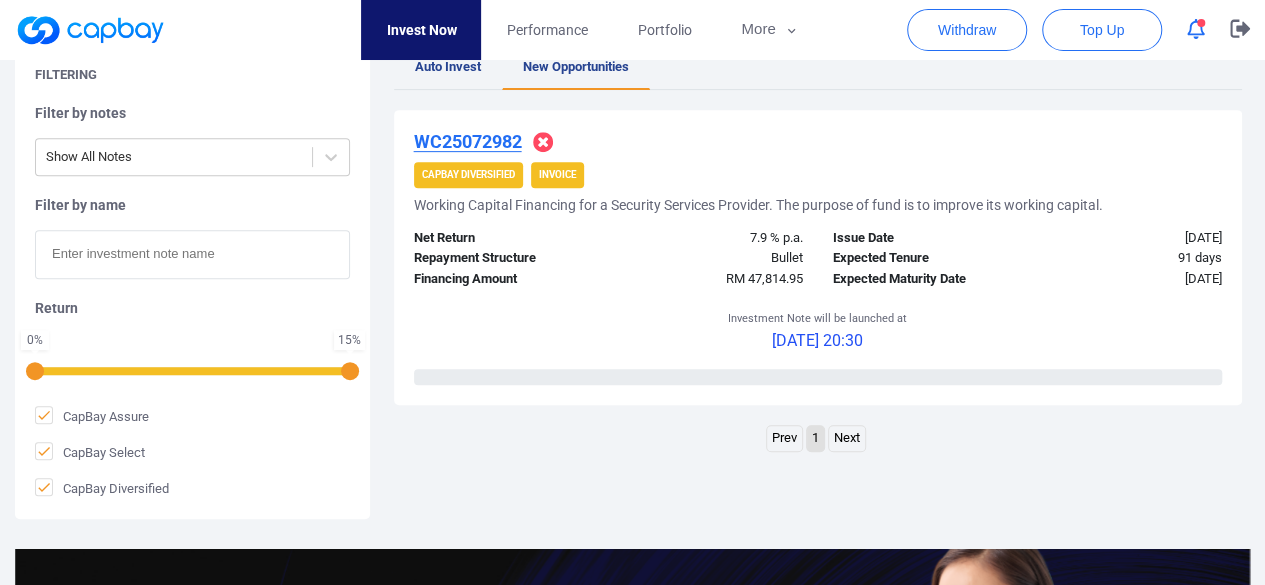 paste on "WC25075182" 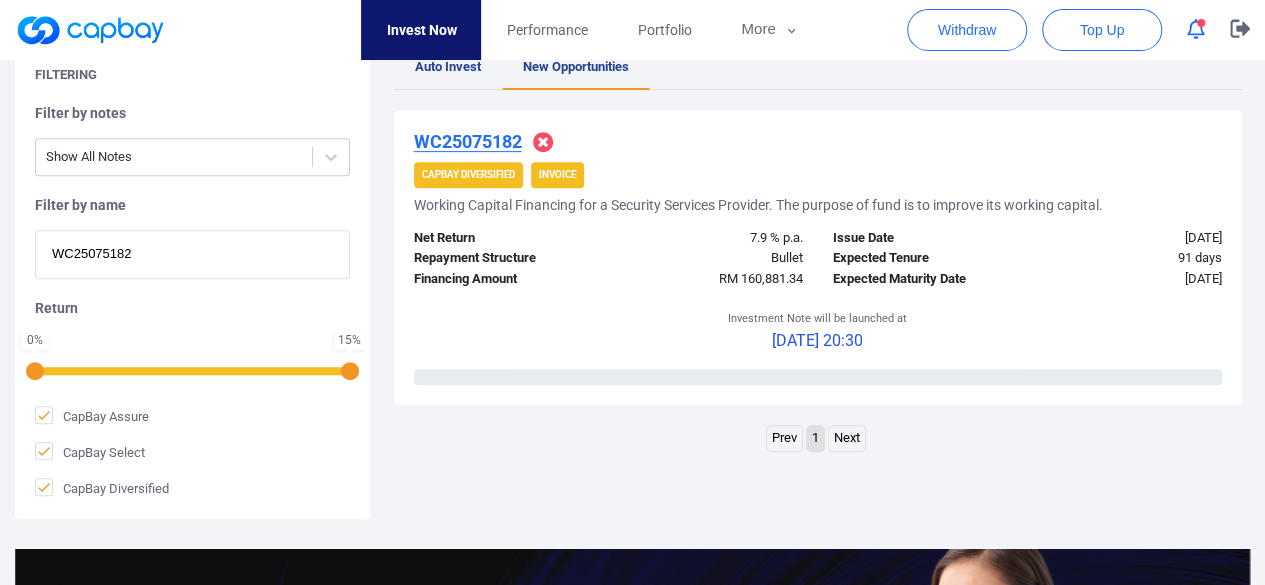 click on "WC25075182" at bounding box center (192, 254) 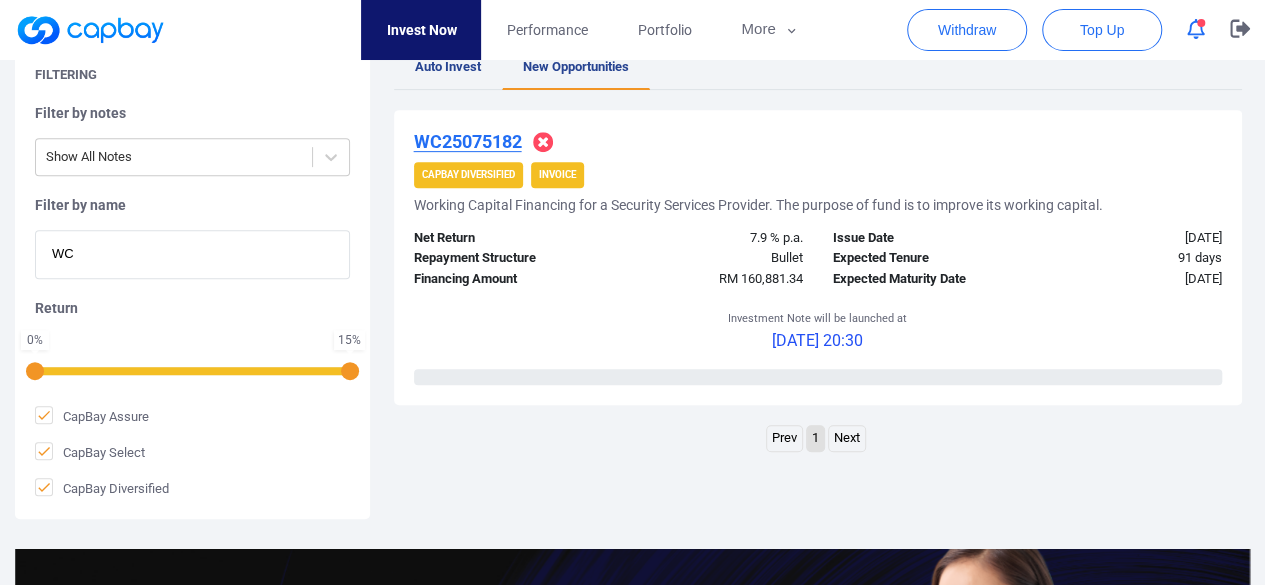 type on "W" 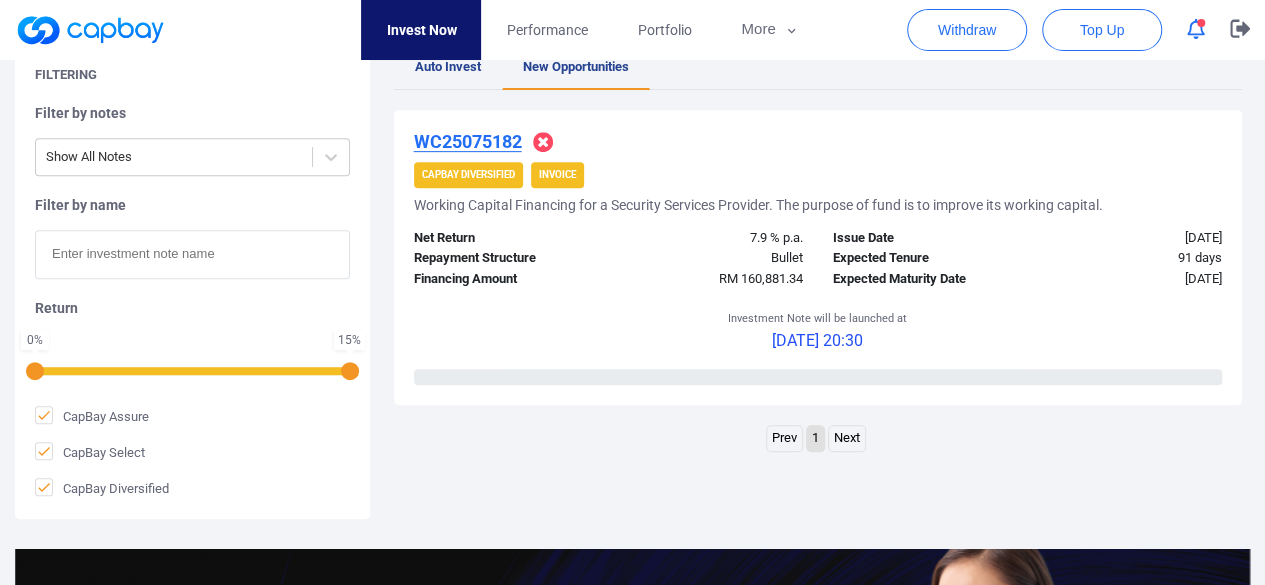 paste on "WC25073294" 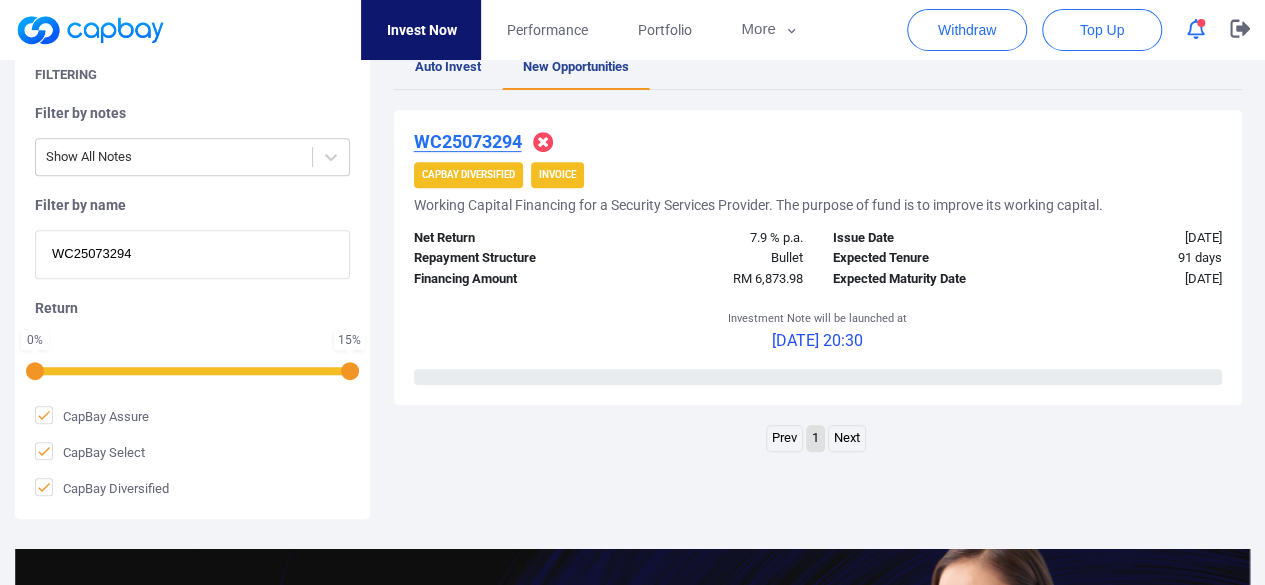 click on "WC25073294" at bounding box center [192, 254] 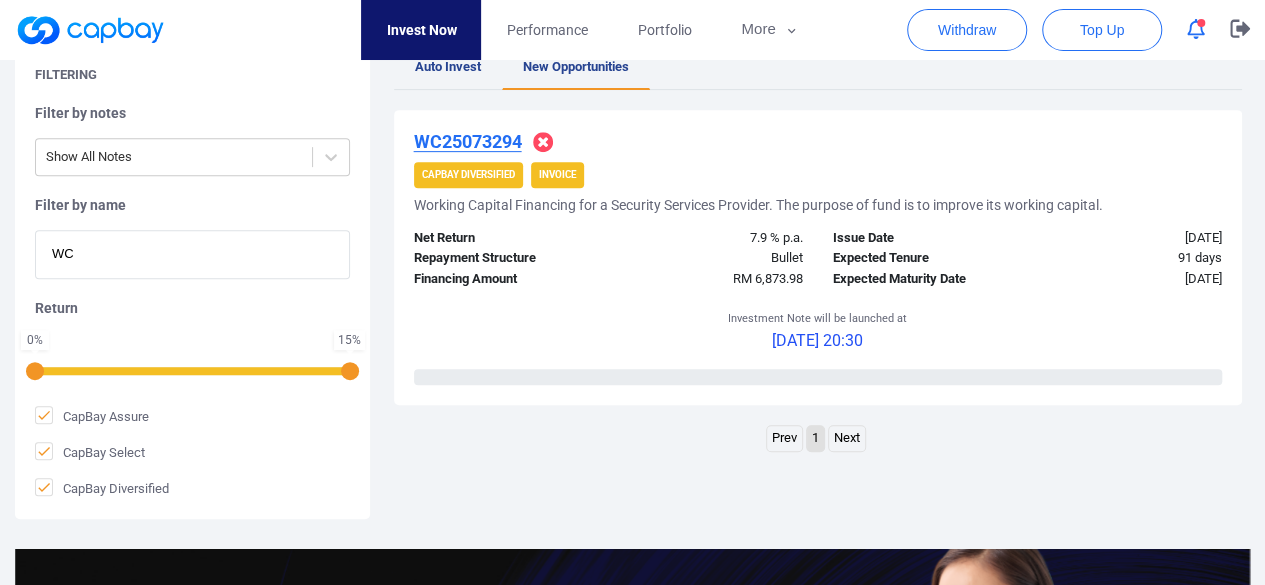 type on "W" 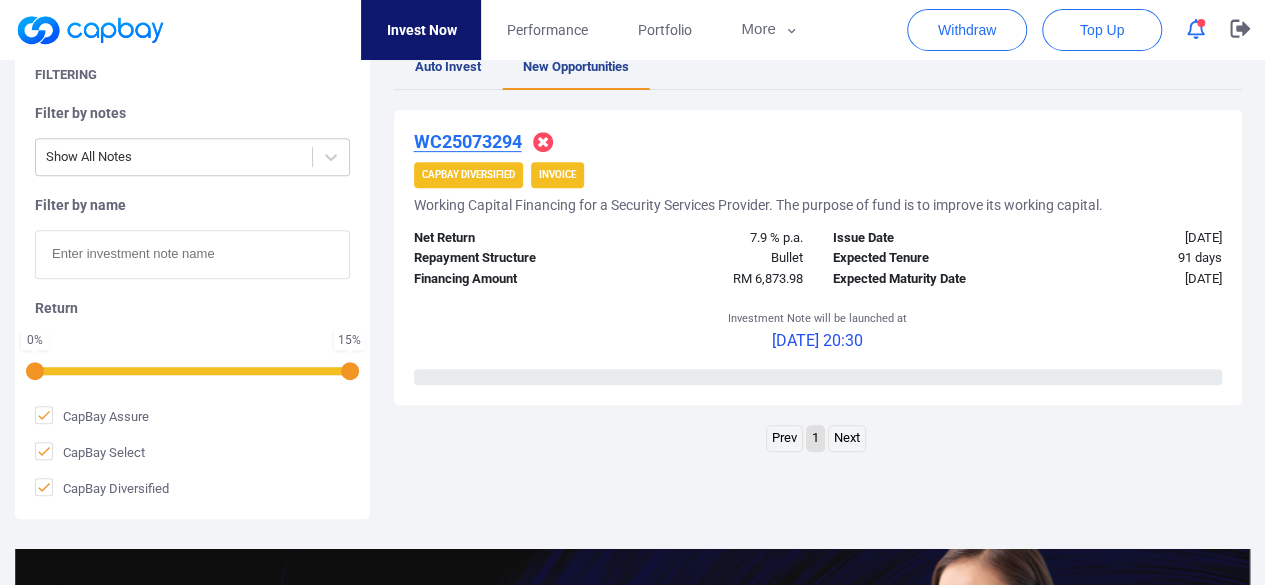 paste on "WC25072786" 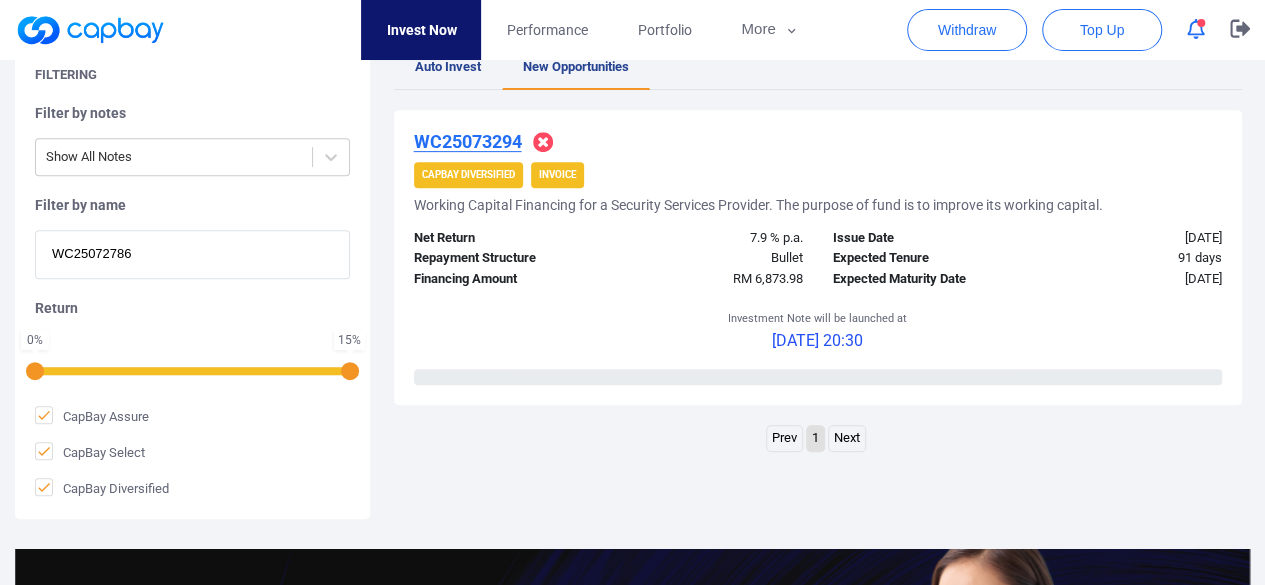 paste on "WC25072786" 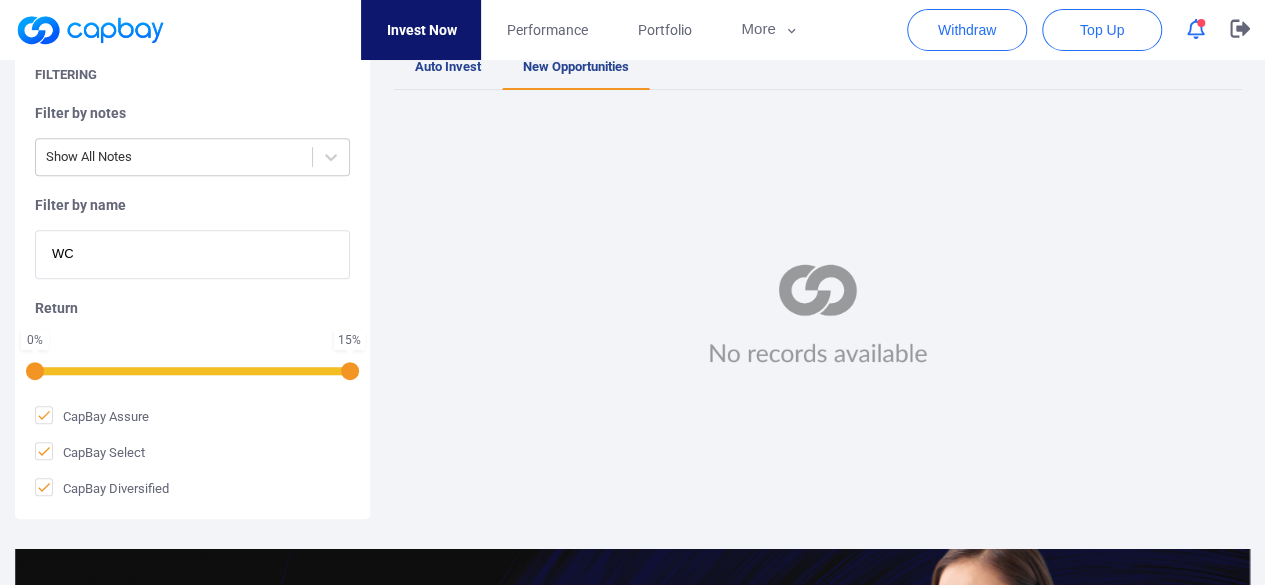 type on "W" 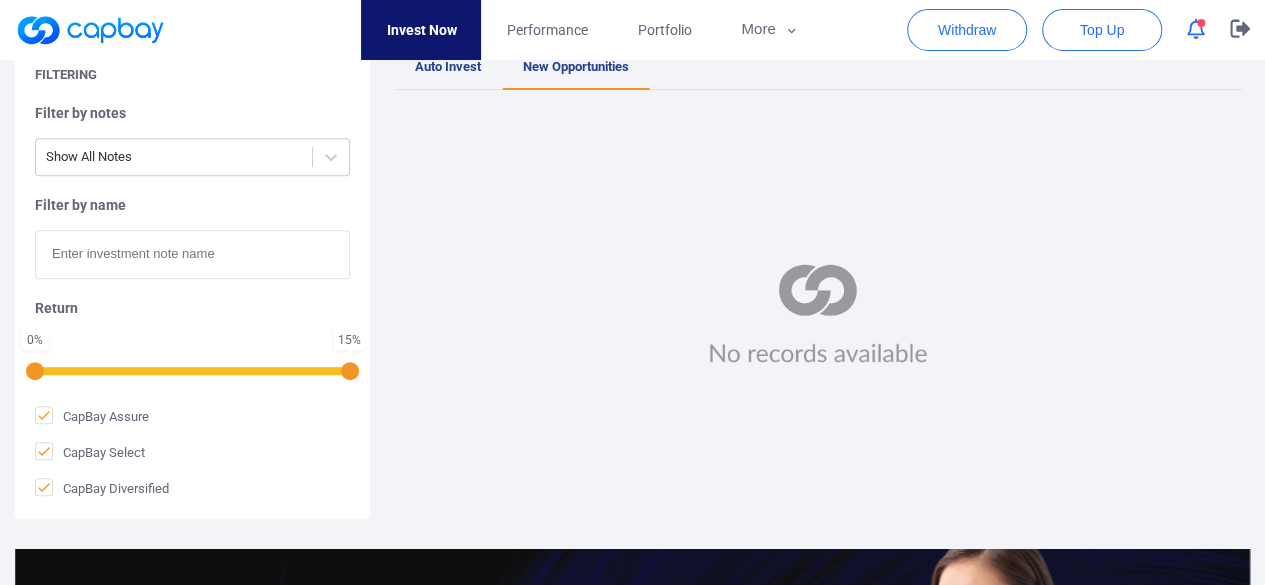 paste on "WC25072786" 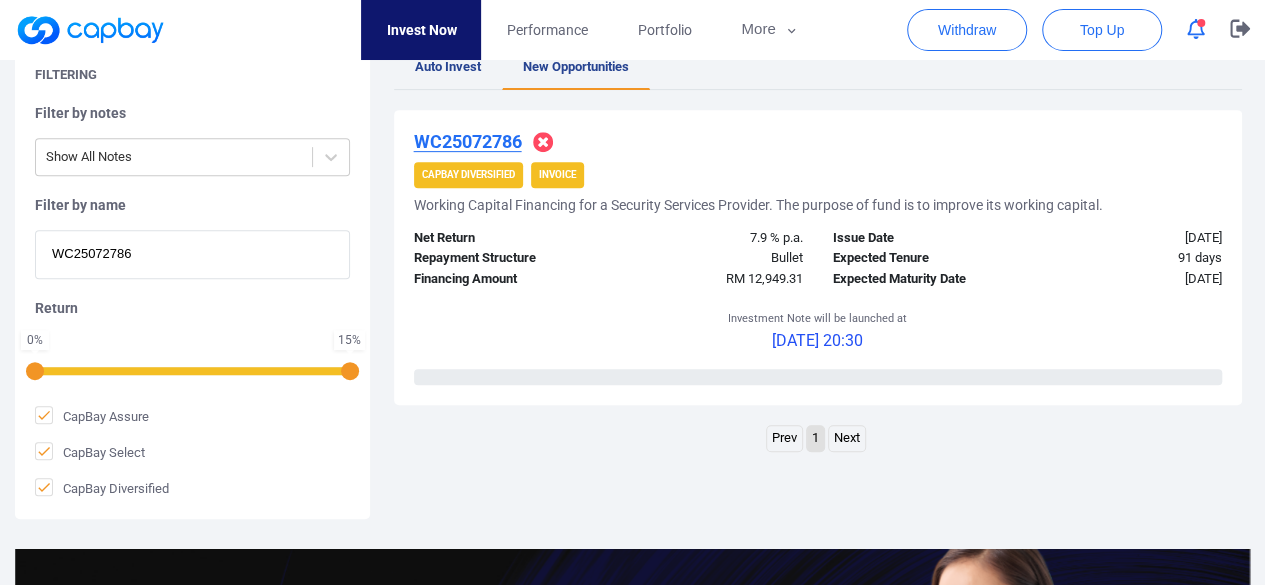 click on "WC25072786" at bounding box center [192, 254] 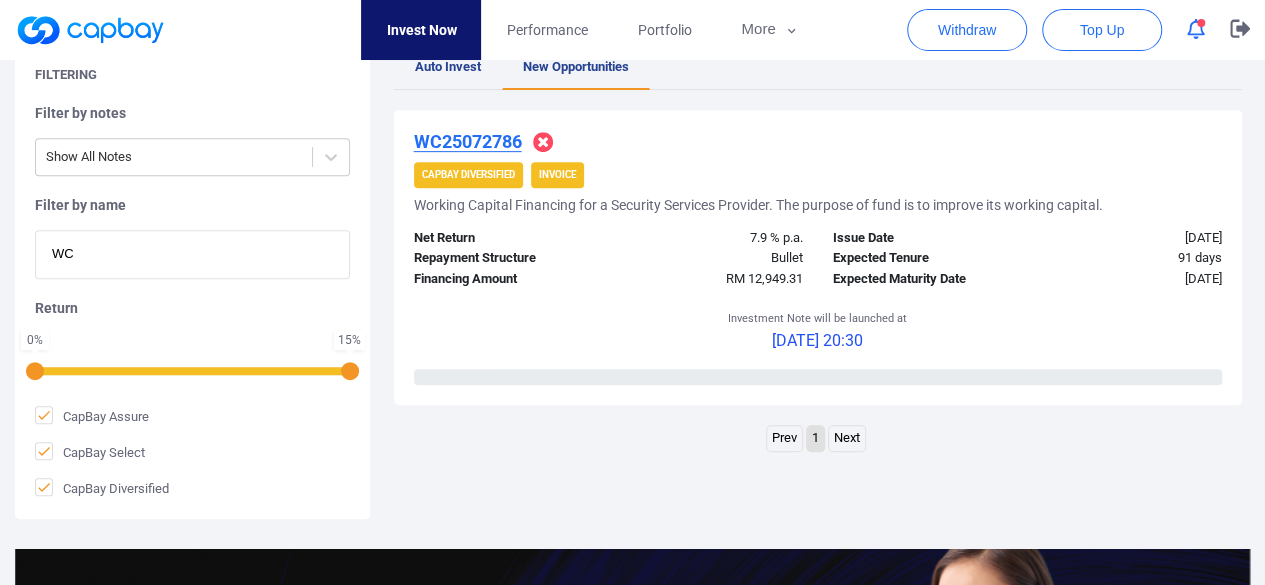 type on "W" 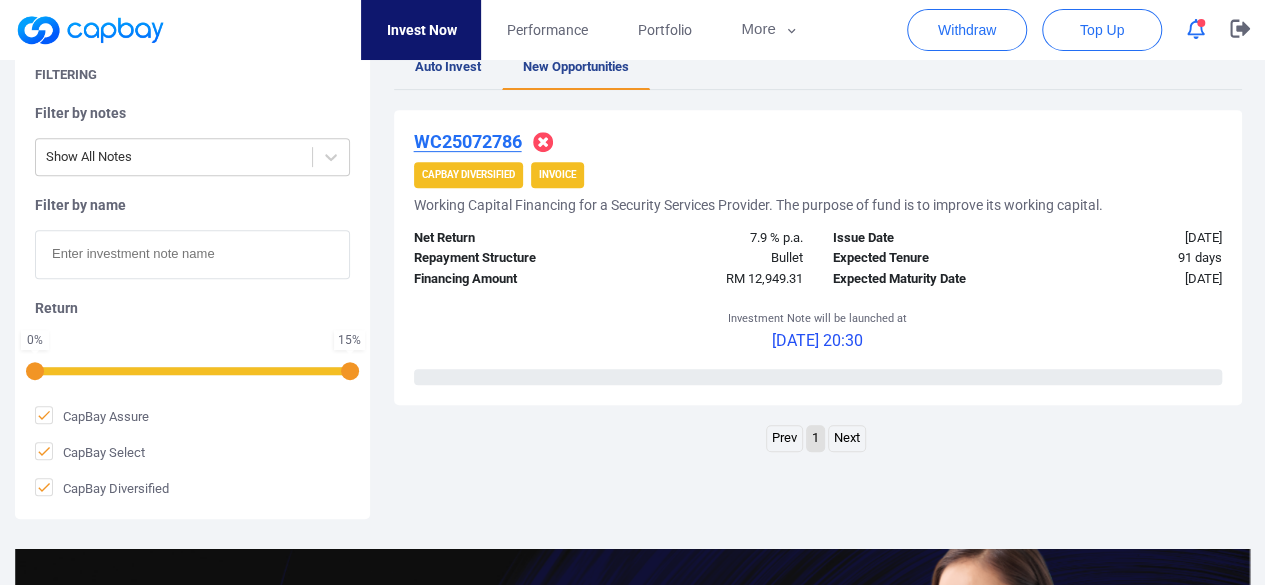 paste on "WC25075053" 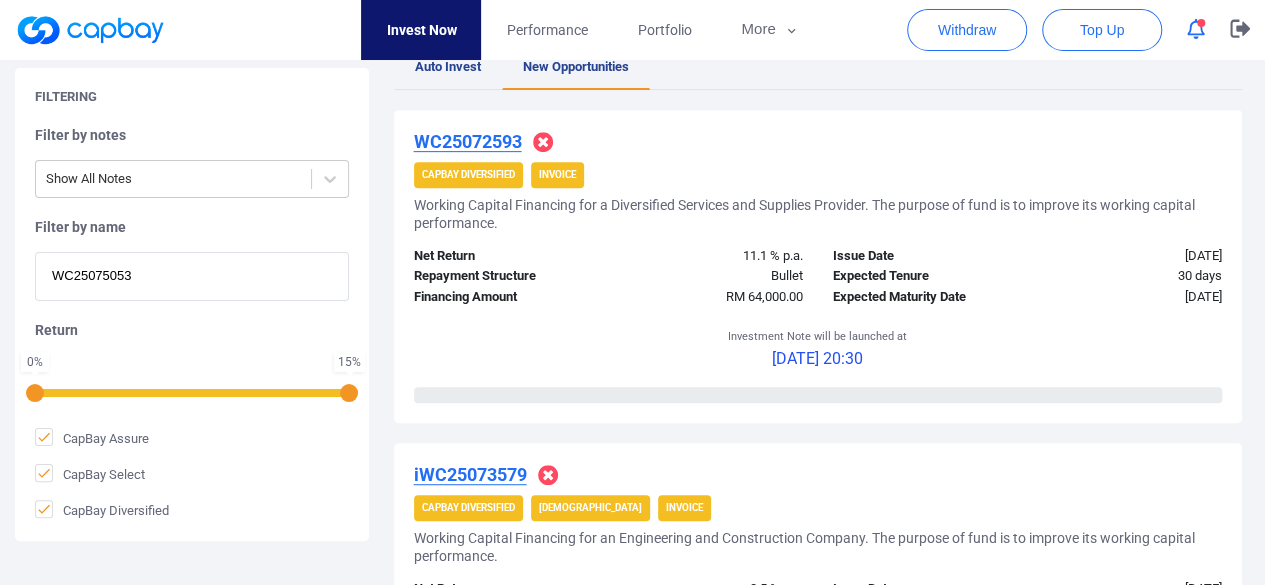 click on "WC25075053" at bounding box center (192, 276) 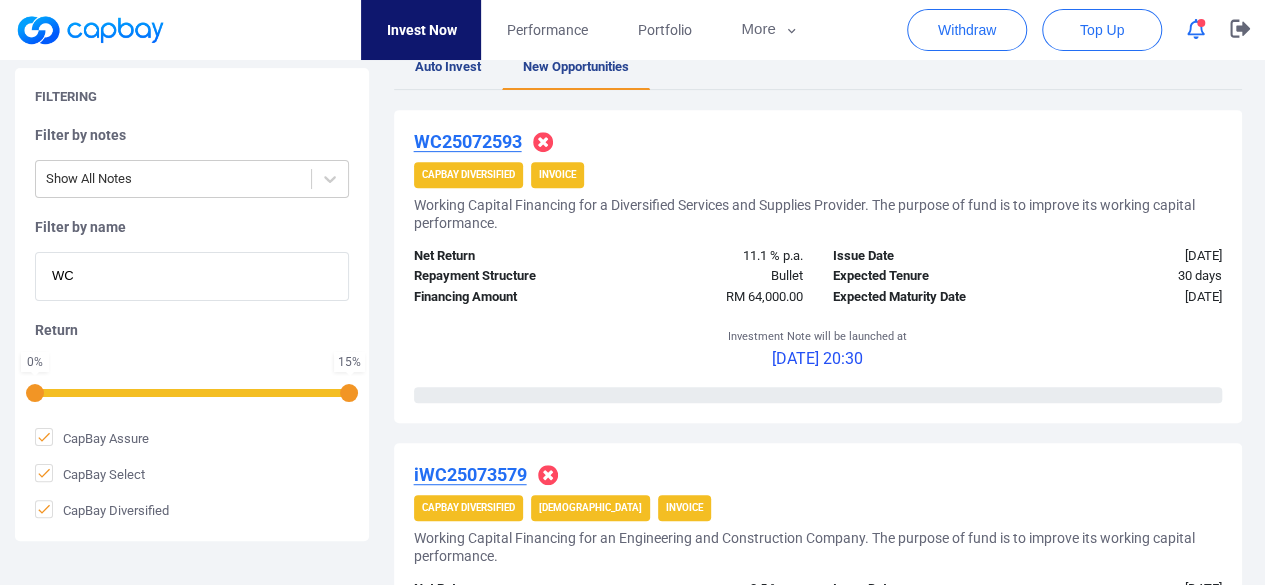 type on "W" 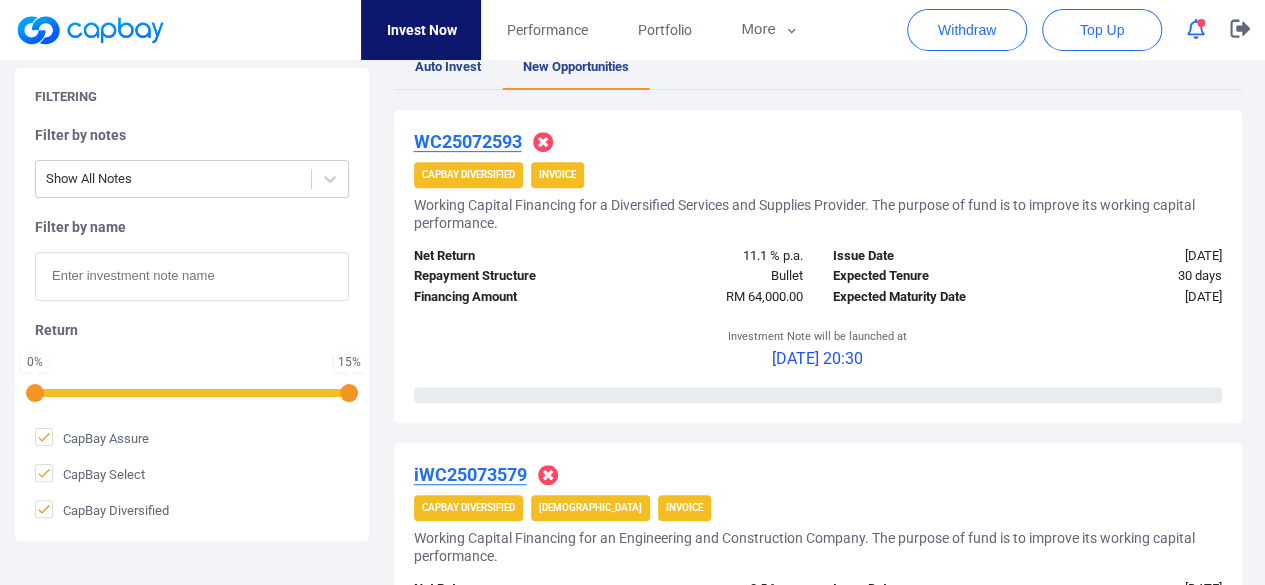 paste on "WC25075053" 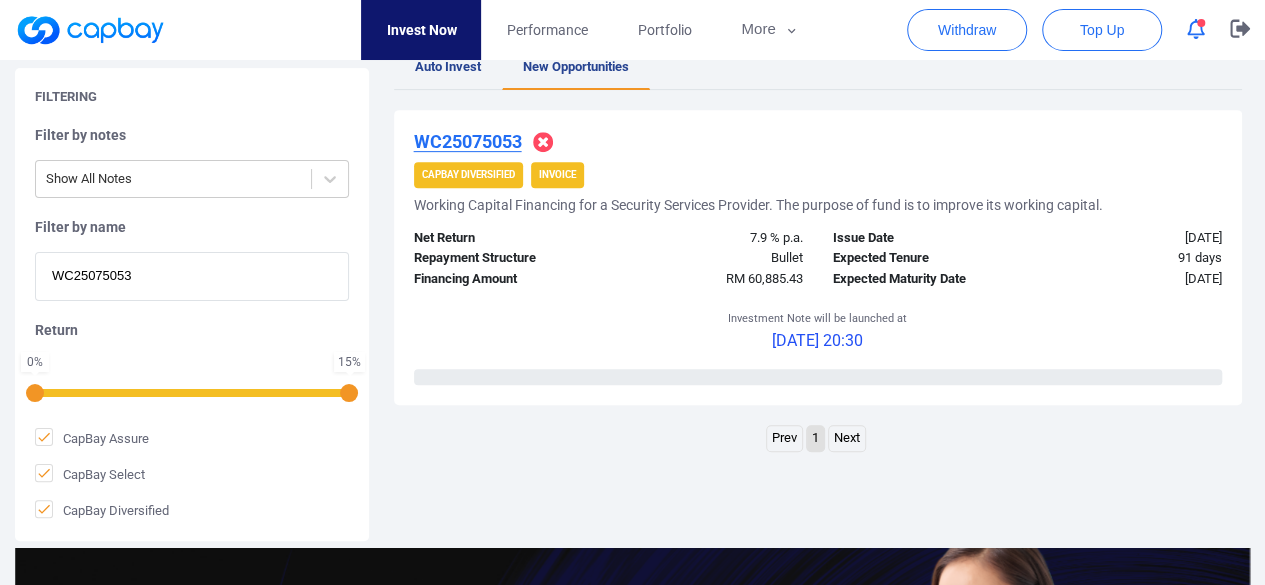 click on "WC25075053" at bounding box center [192, 276] 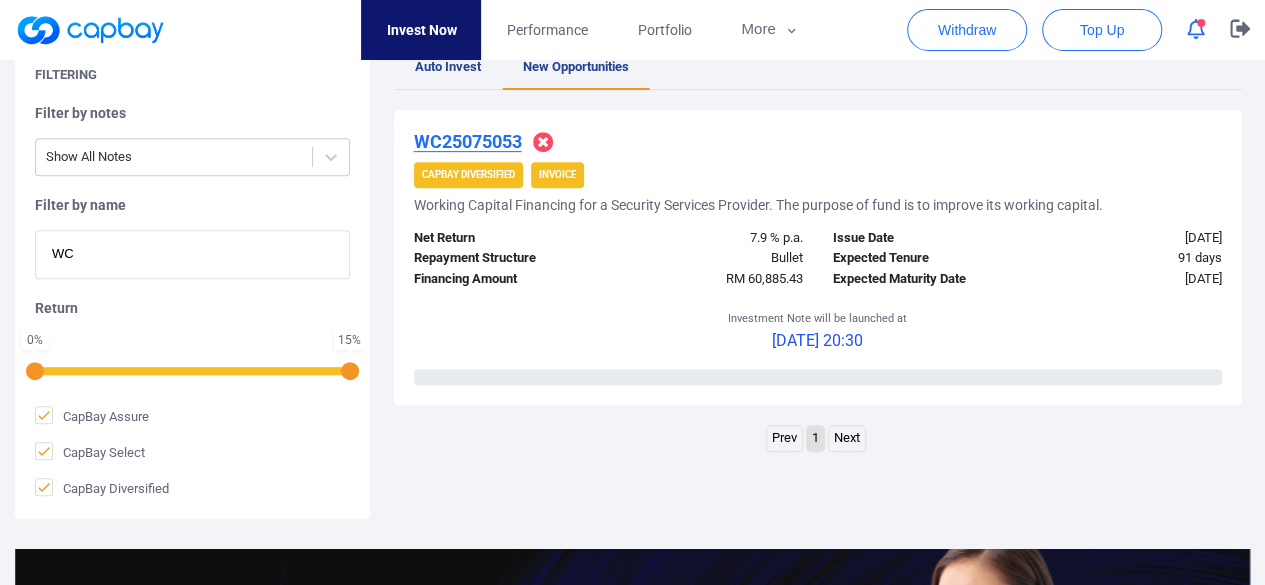 type on "W" 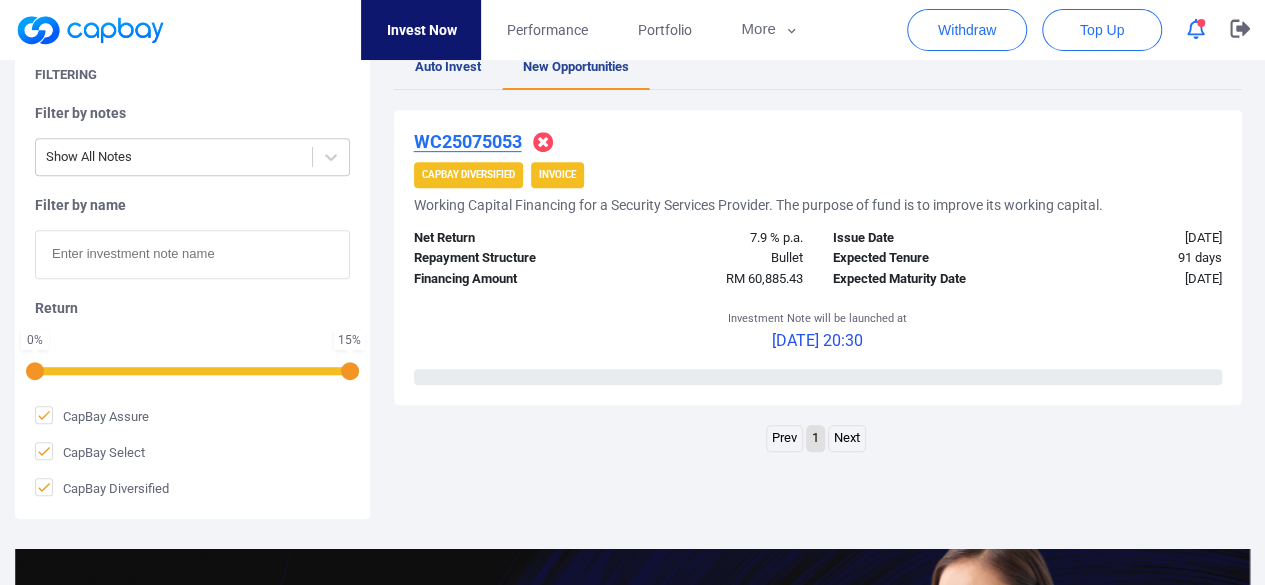 paste on "WC25072652" 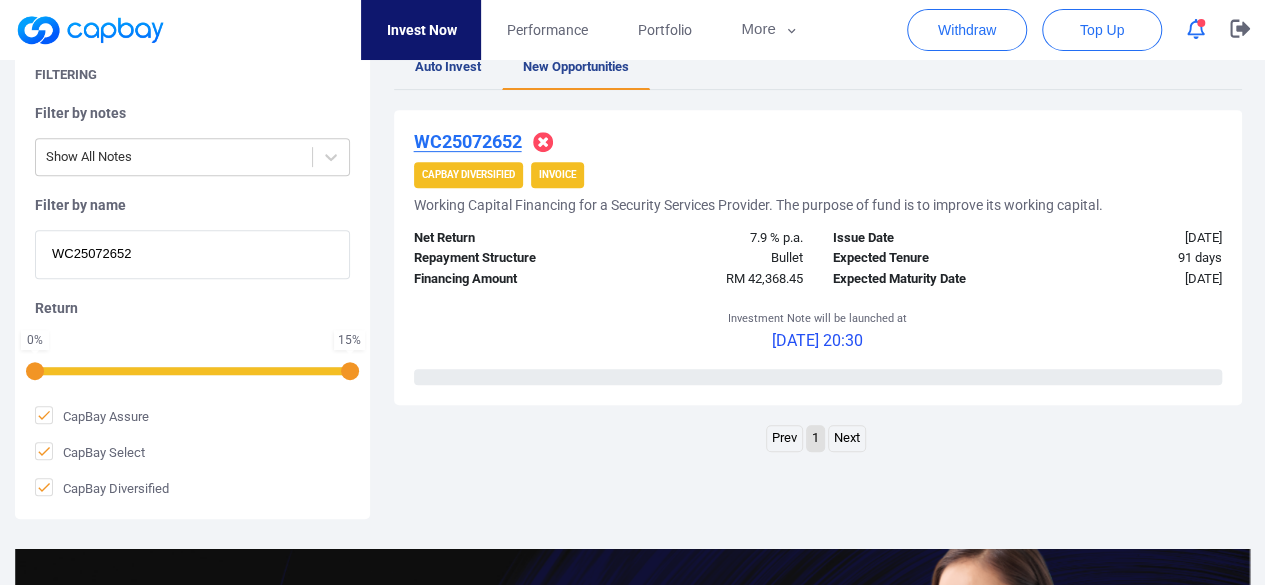 click on "WC25072652" at bounding box center [192, 254] 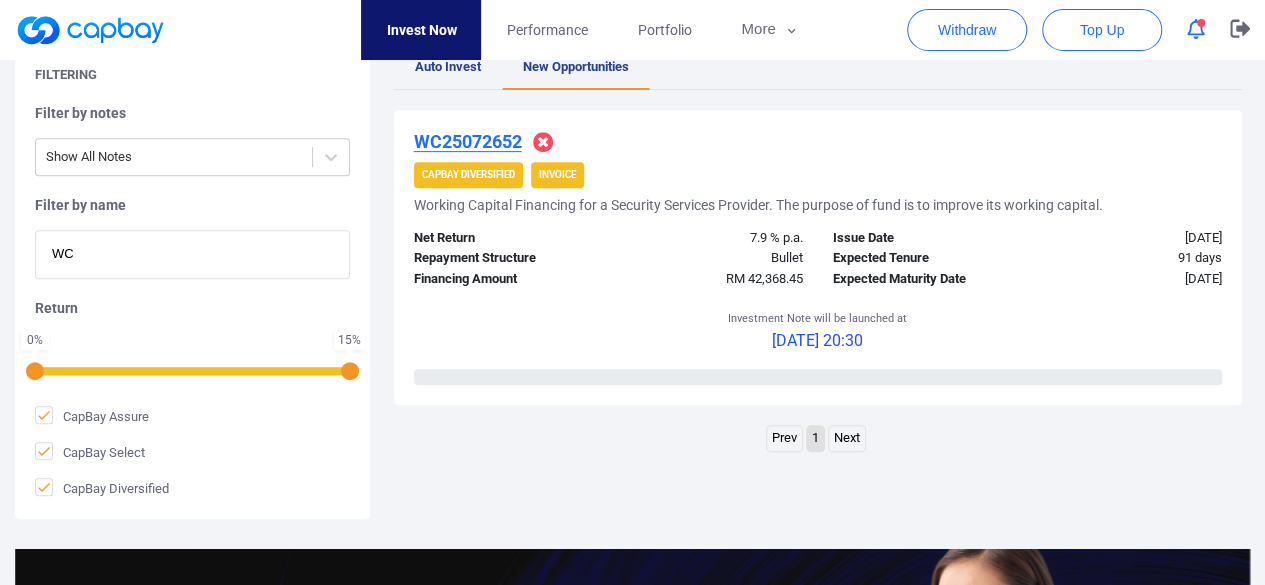 type on "W" 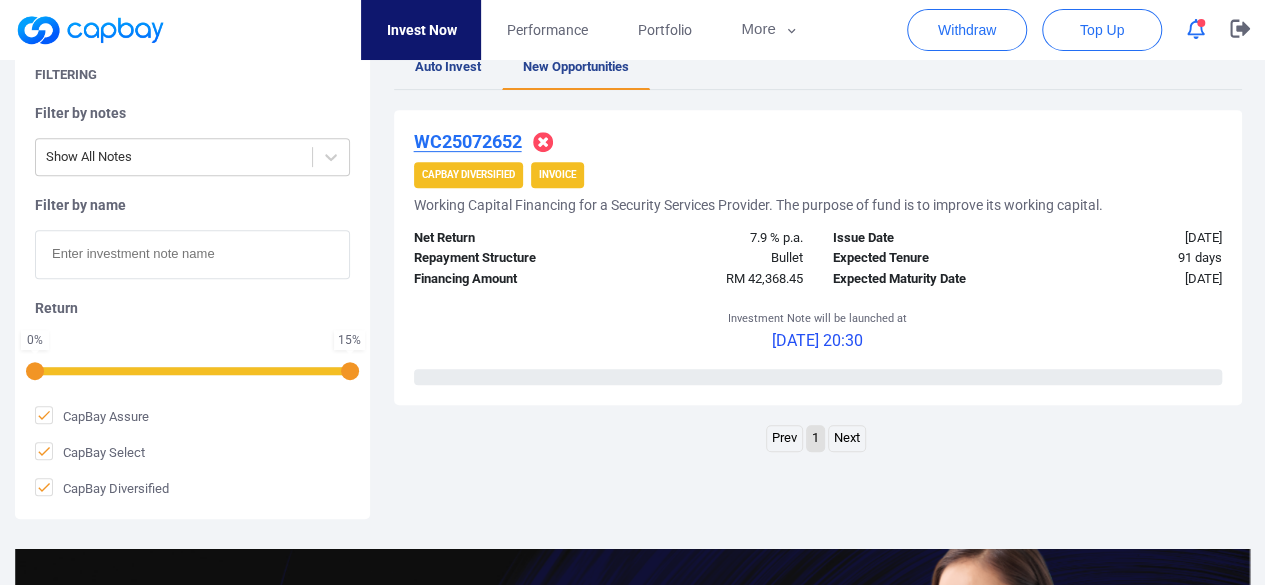 paste on "WC25076849" 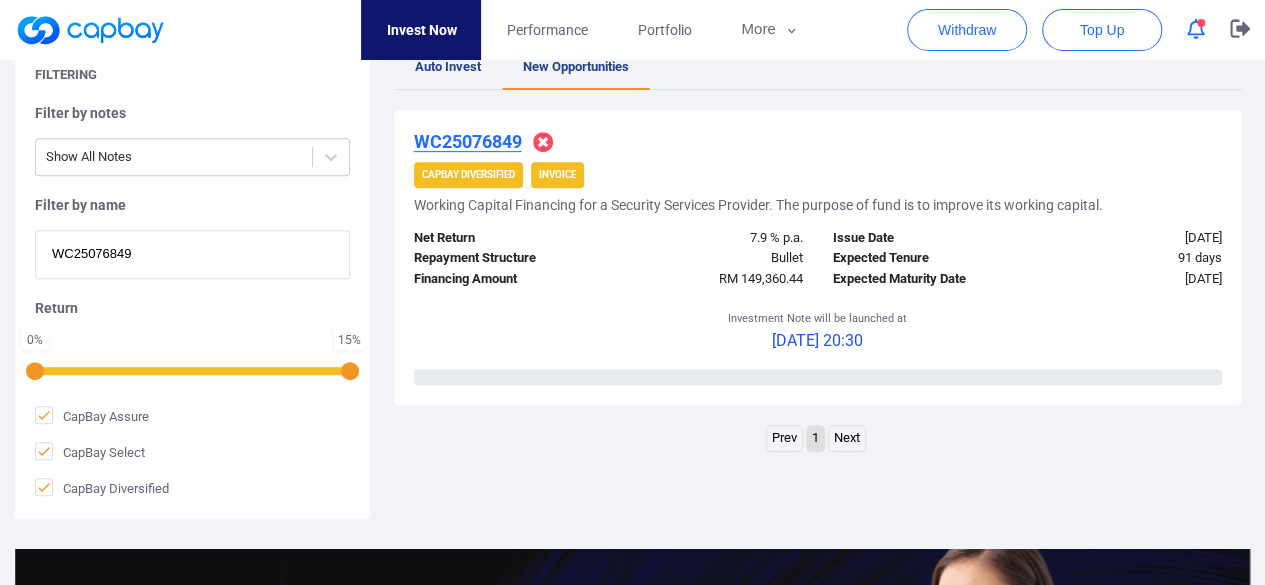 click on "WC25076849" at bounding box center (192, 254) 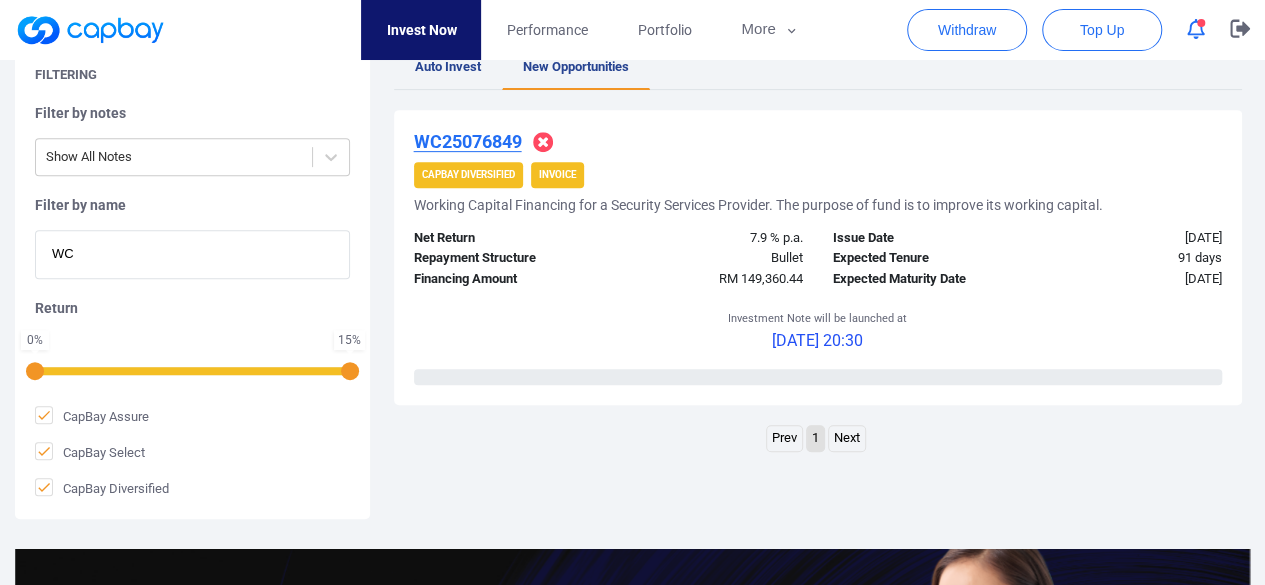 type on "W" 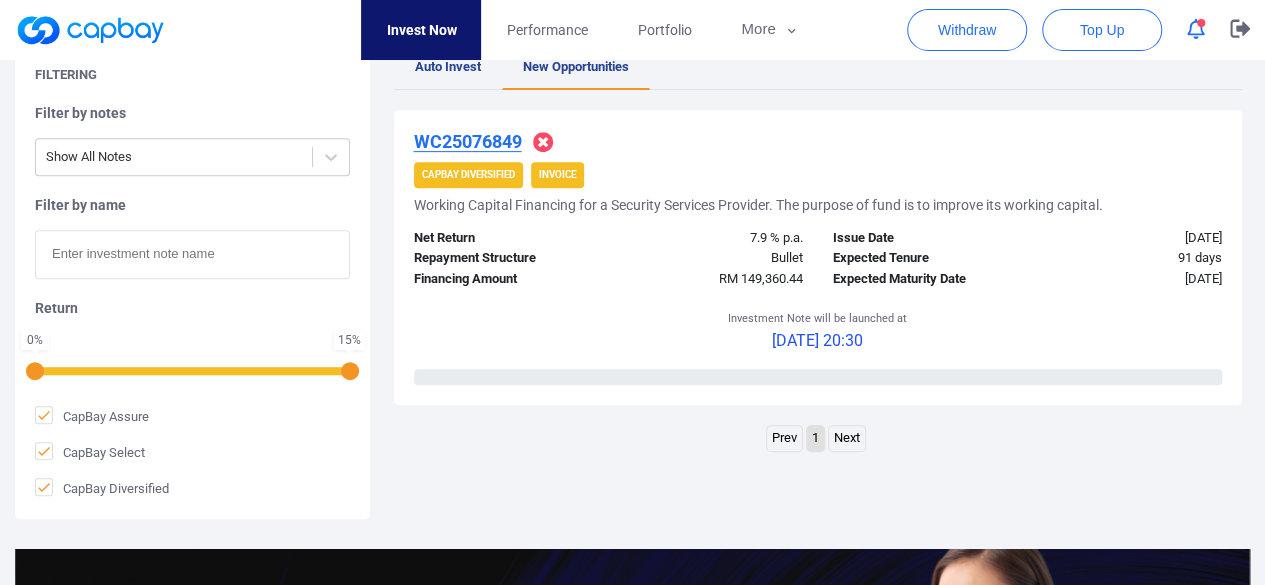 paste on "WC25071585" 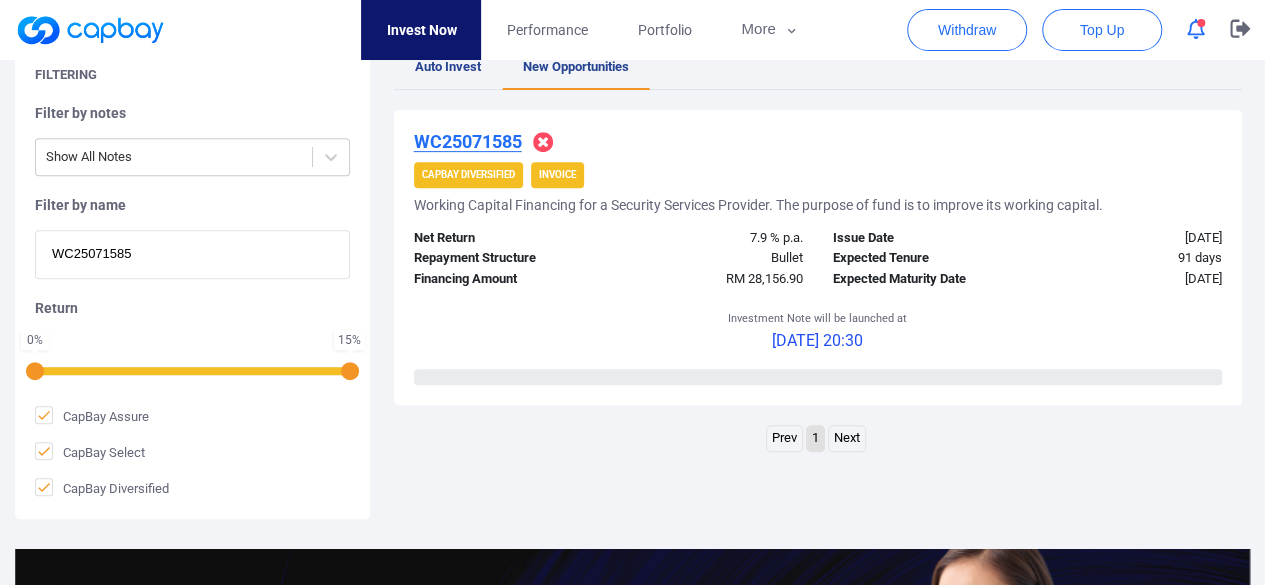 click on "WC25071585" at bounding box center (192, 254) 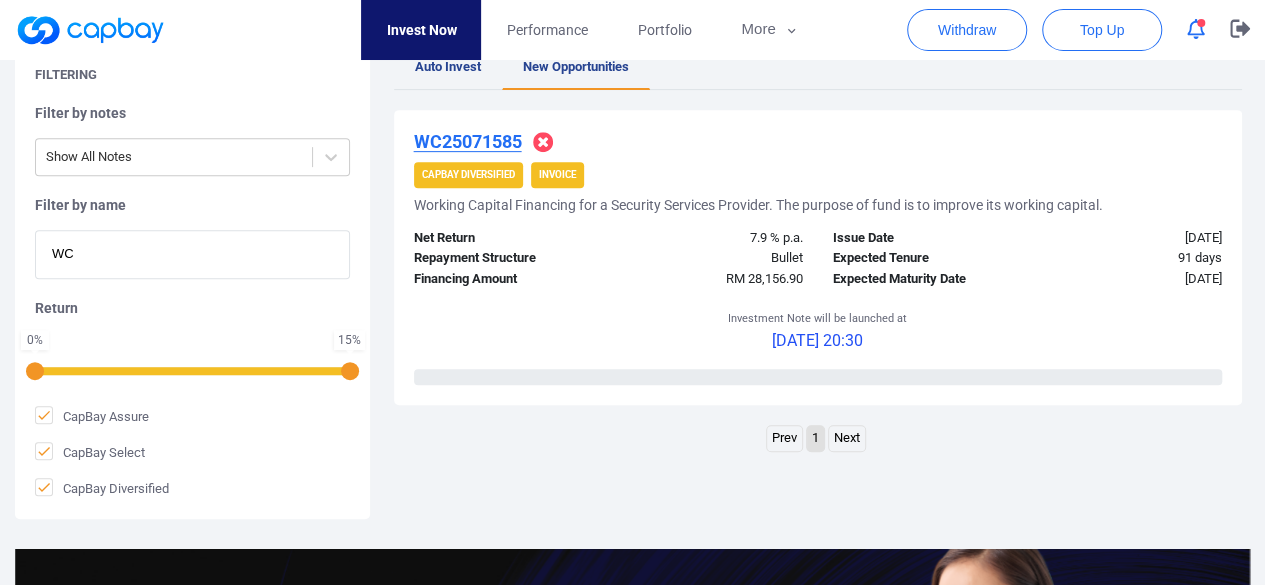 type on "W" 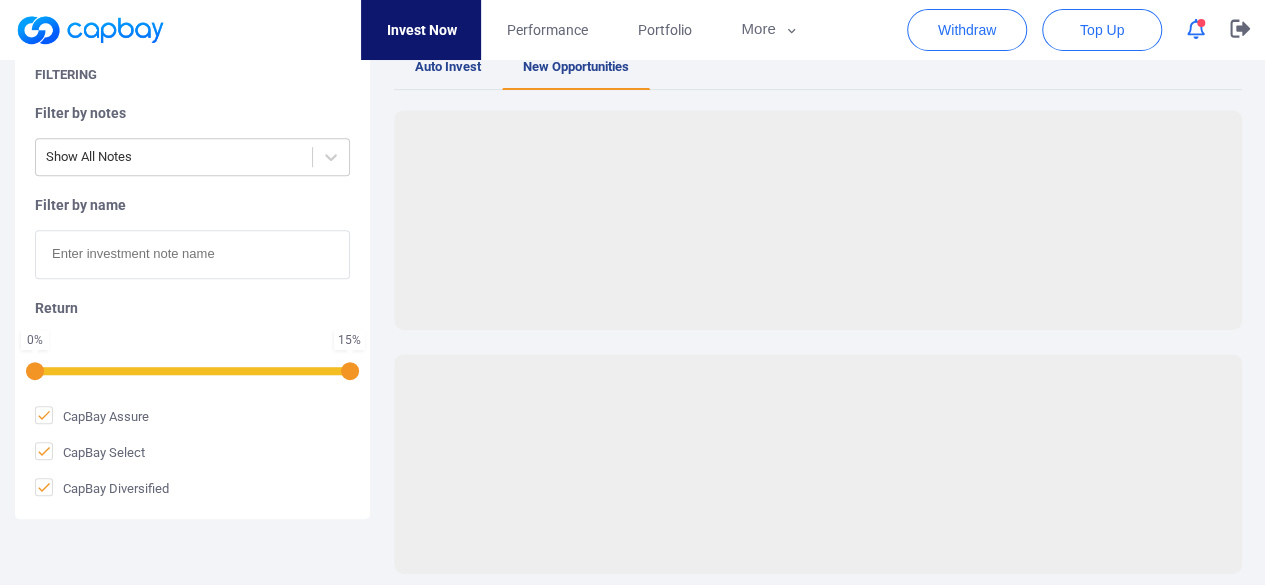 paste on "WC25076586" 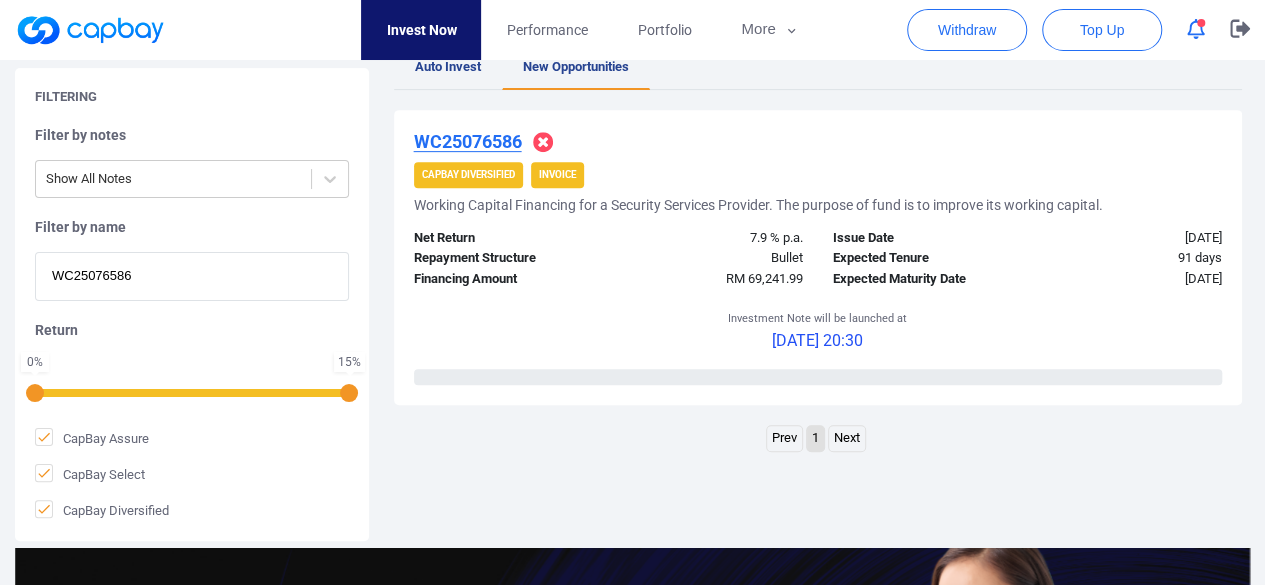 click on "WC25076586" at bounding box center [192, 276] 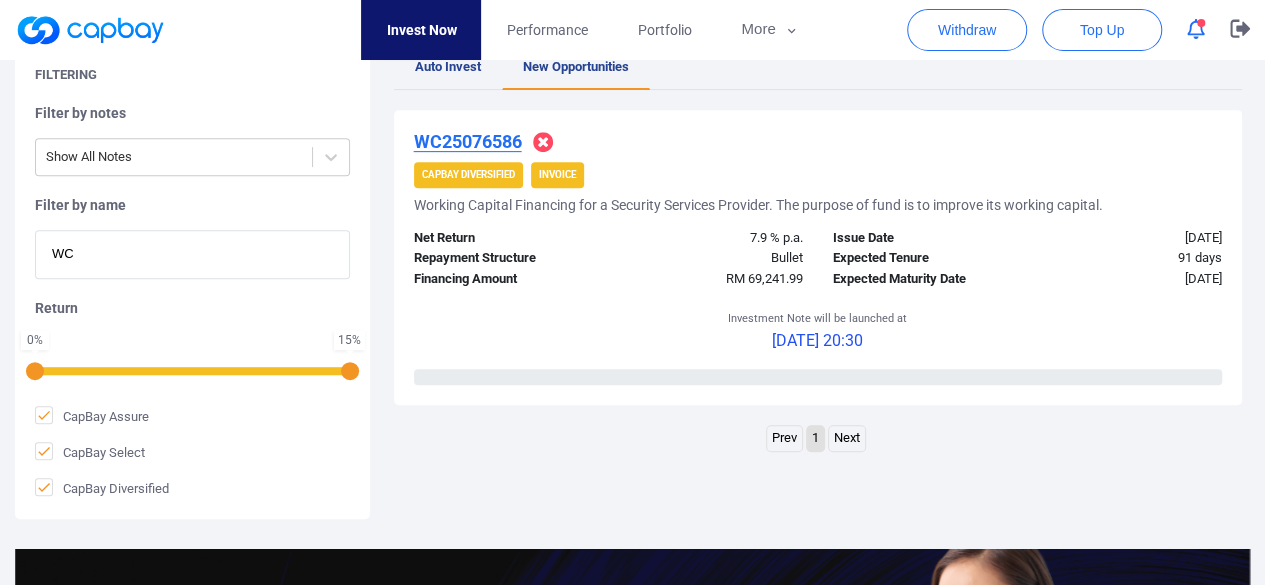 type on "W" 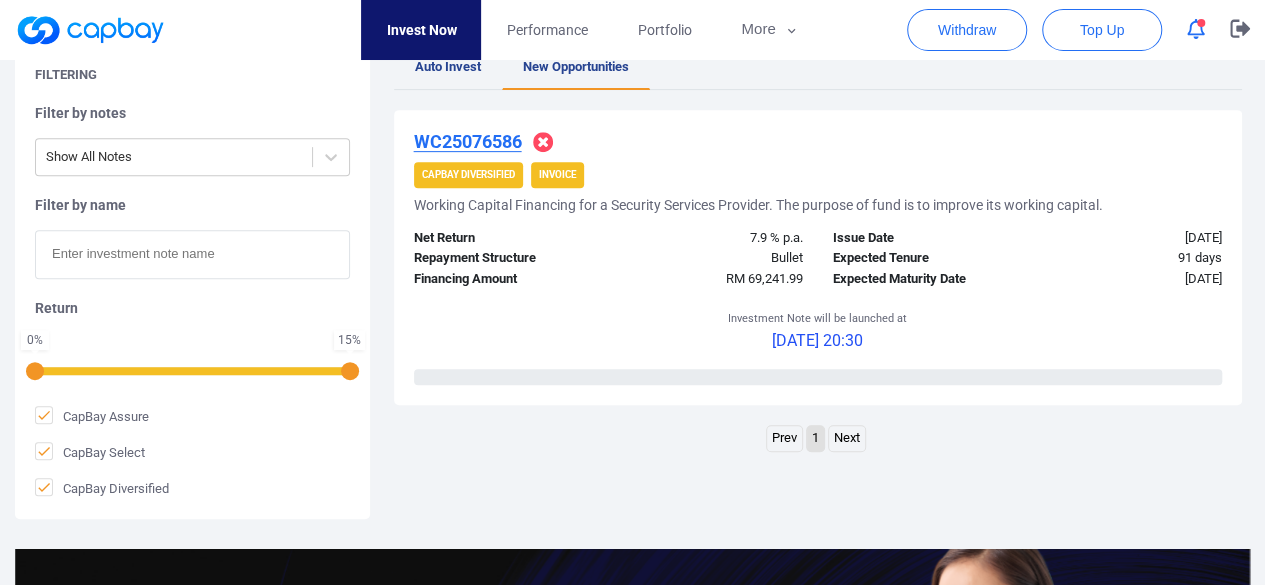 paste on "iAWC25075571" 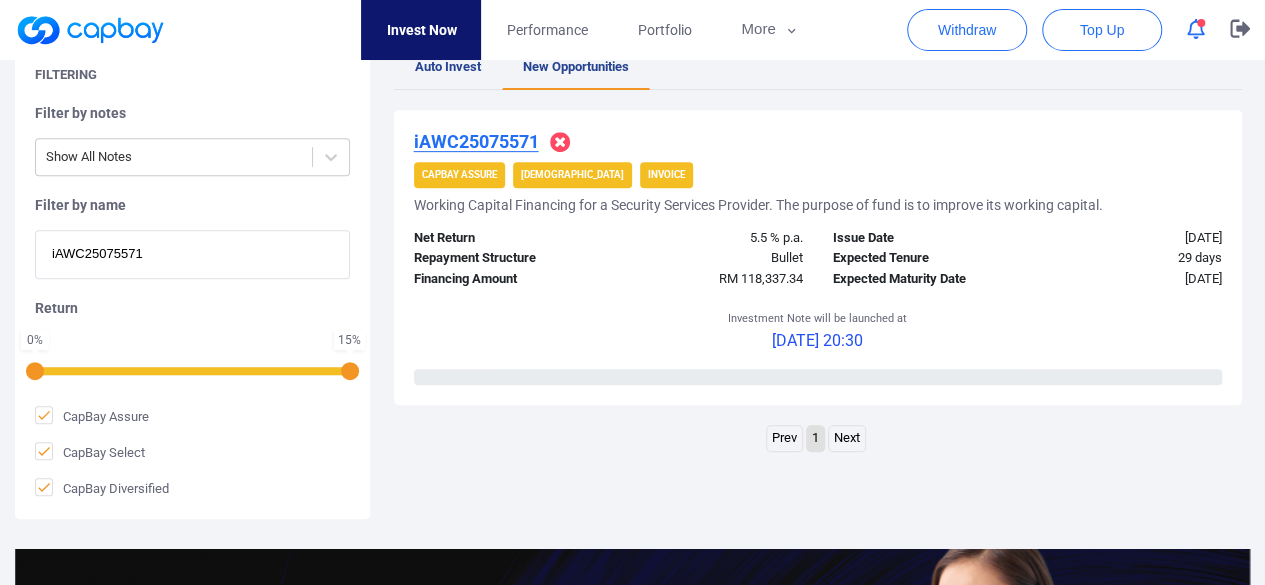 click on "iAWC25075571" at bounding box center [192, 254] 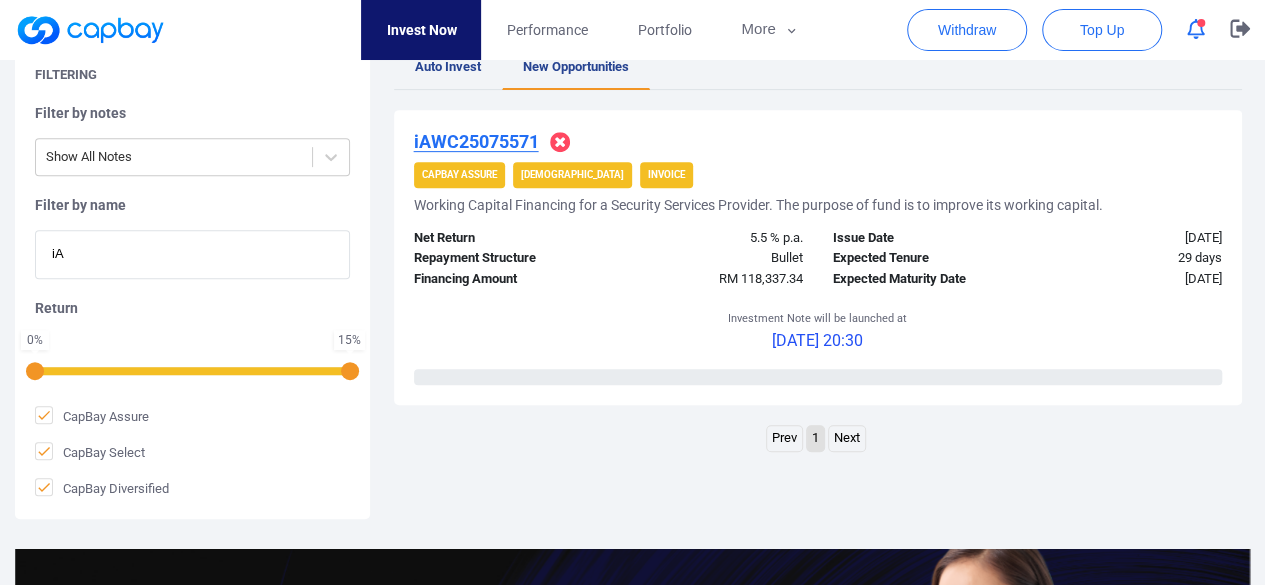 type on "i" 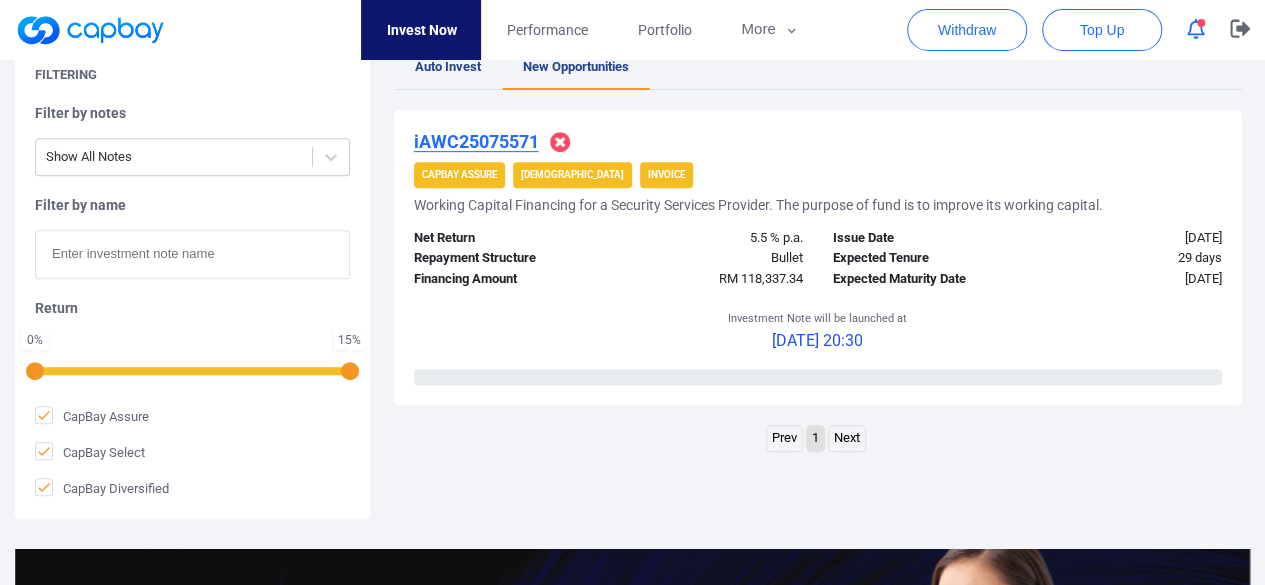 paste on "WC25076235" 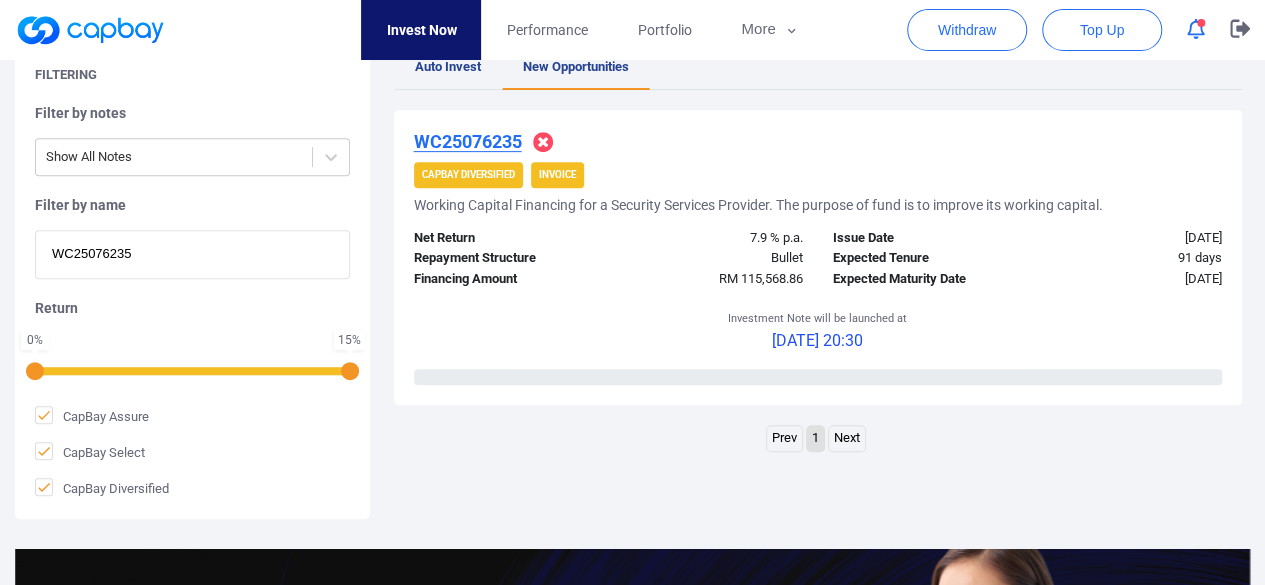 click on "WC25076235" at bounding box center [192, 254] 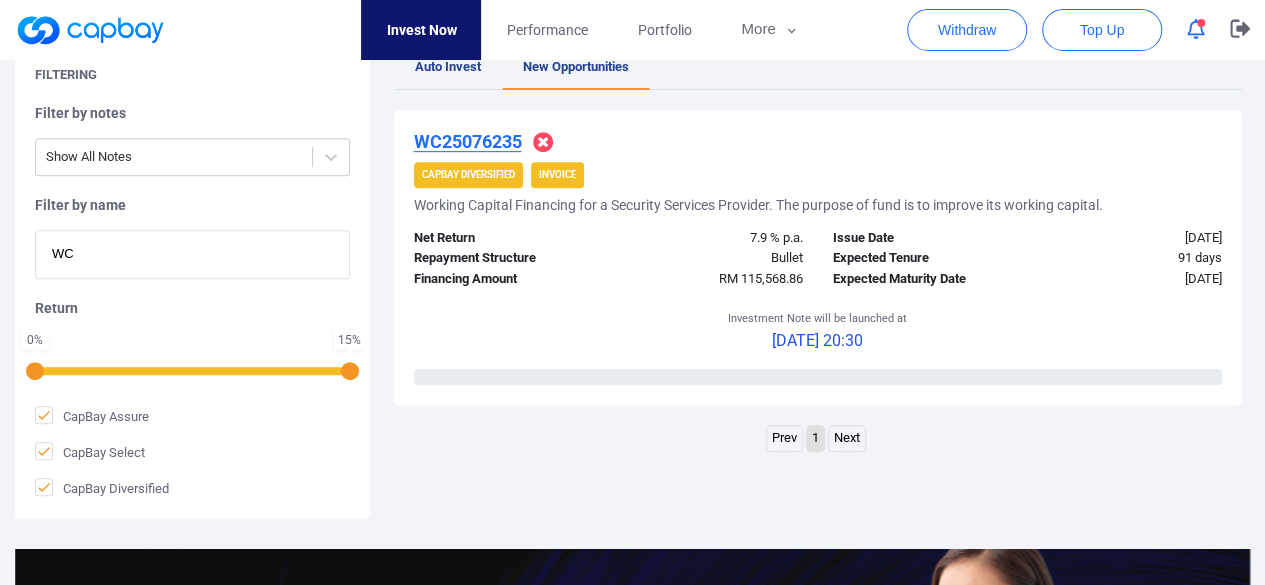 type on "W" 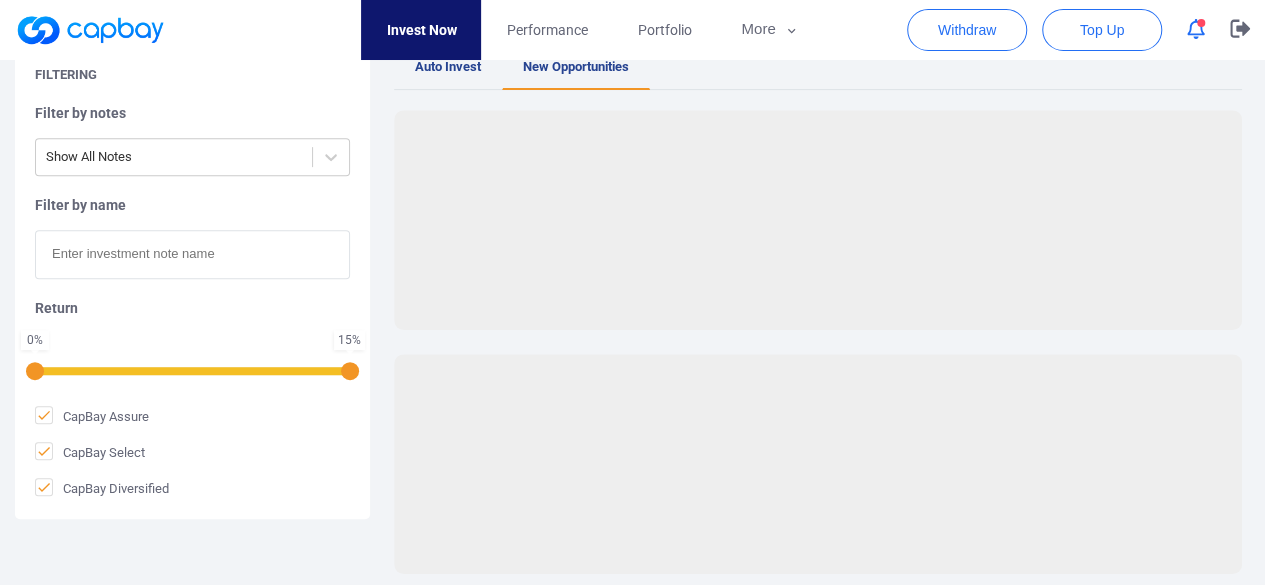 paste on "WC25072908" 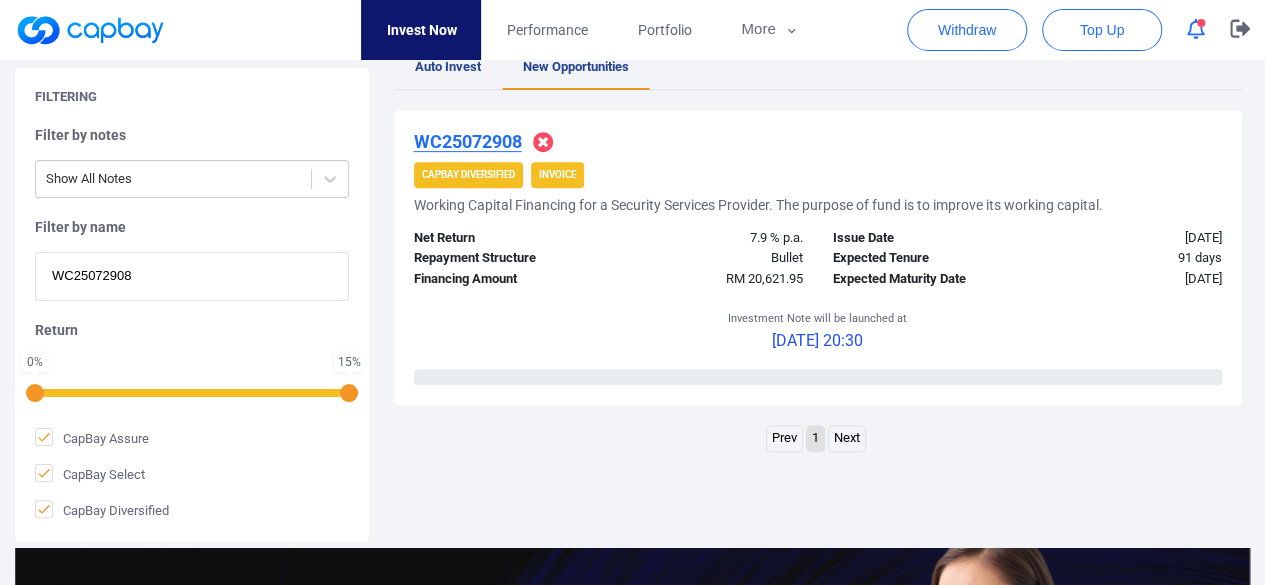 click on "WC25072908" at bounding box center [192, 276] 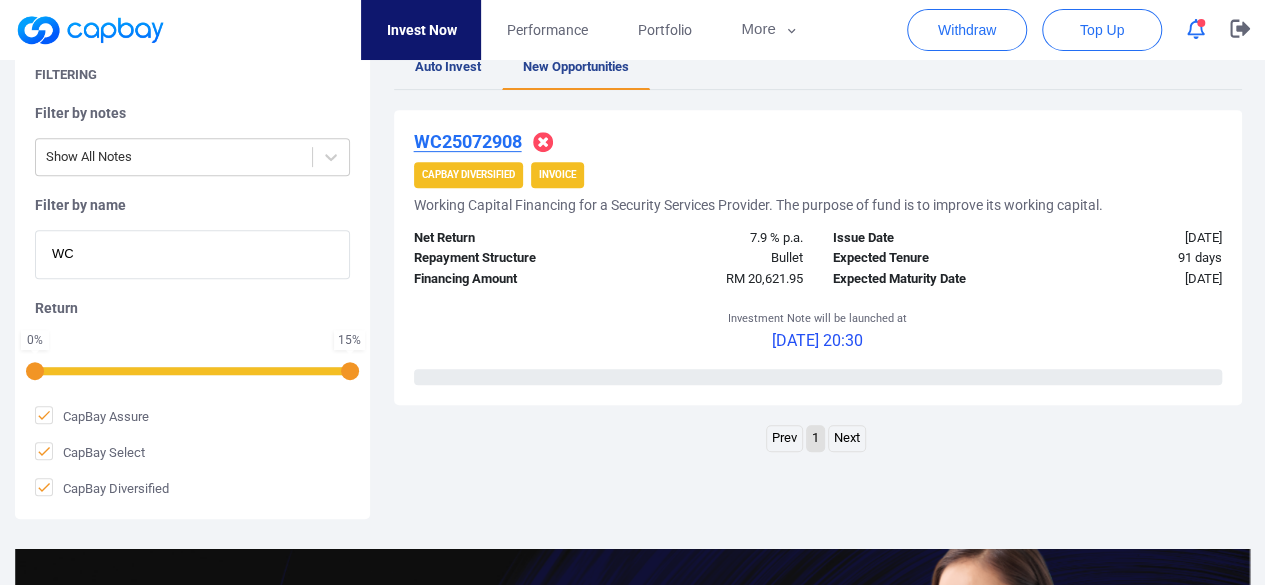 type on "W" 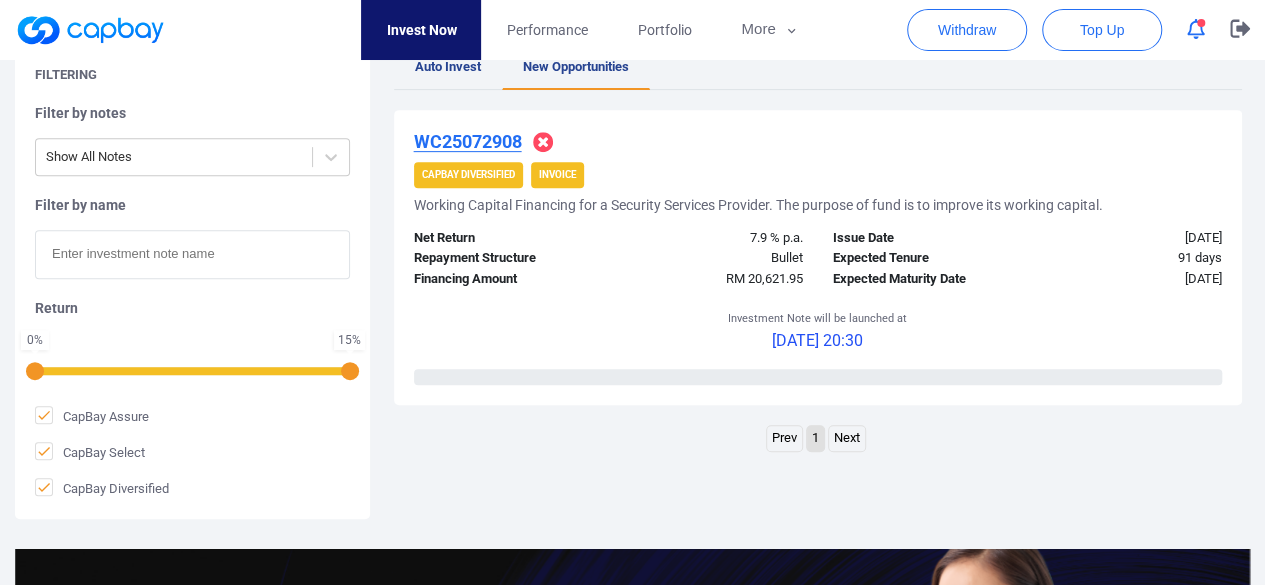 paste on "WC25078392" 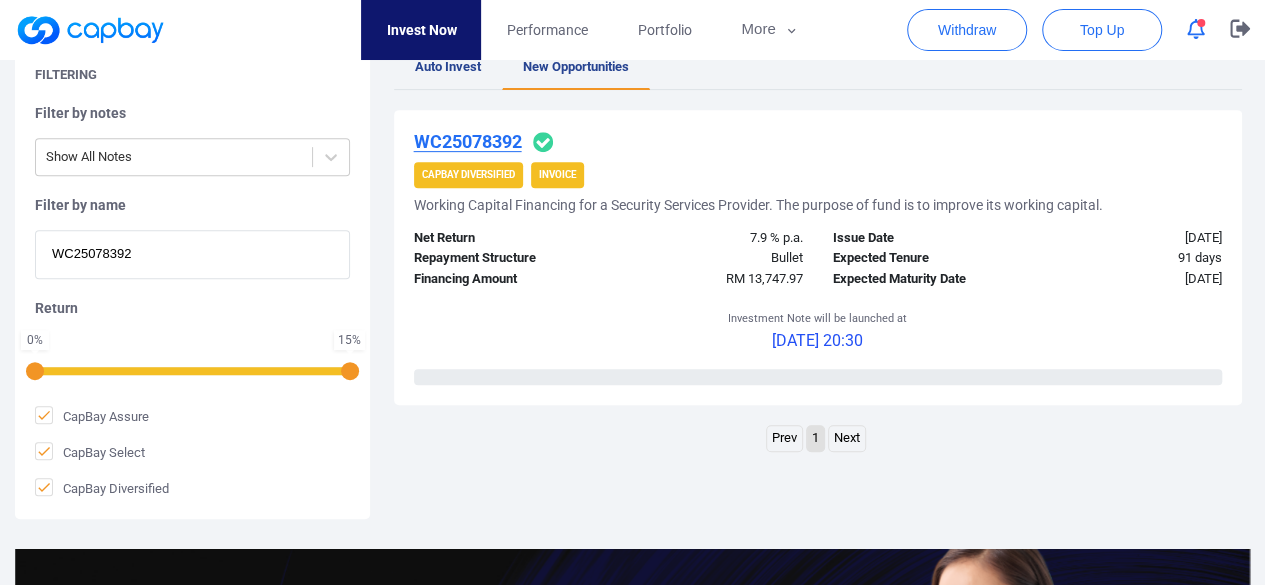 click on "WC25078392" at bounding box center [468, 141] 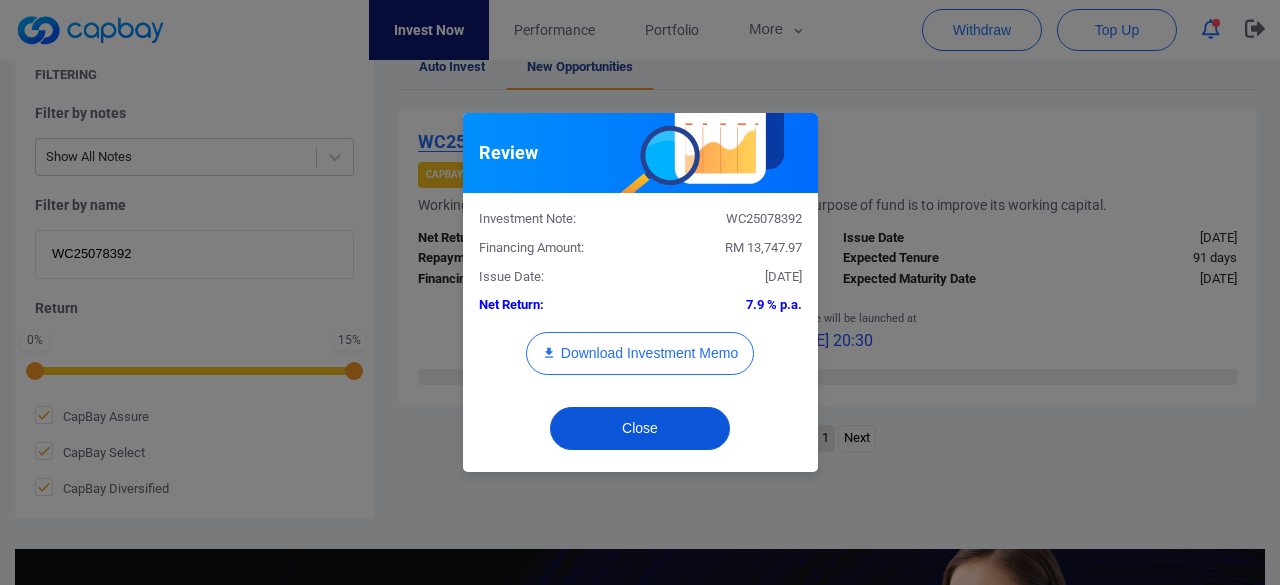 click on "Close" at bounding box center (640, 428) 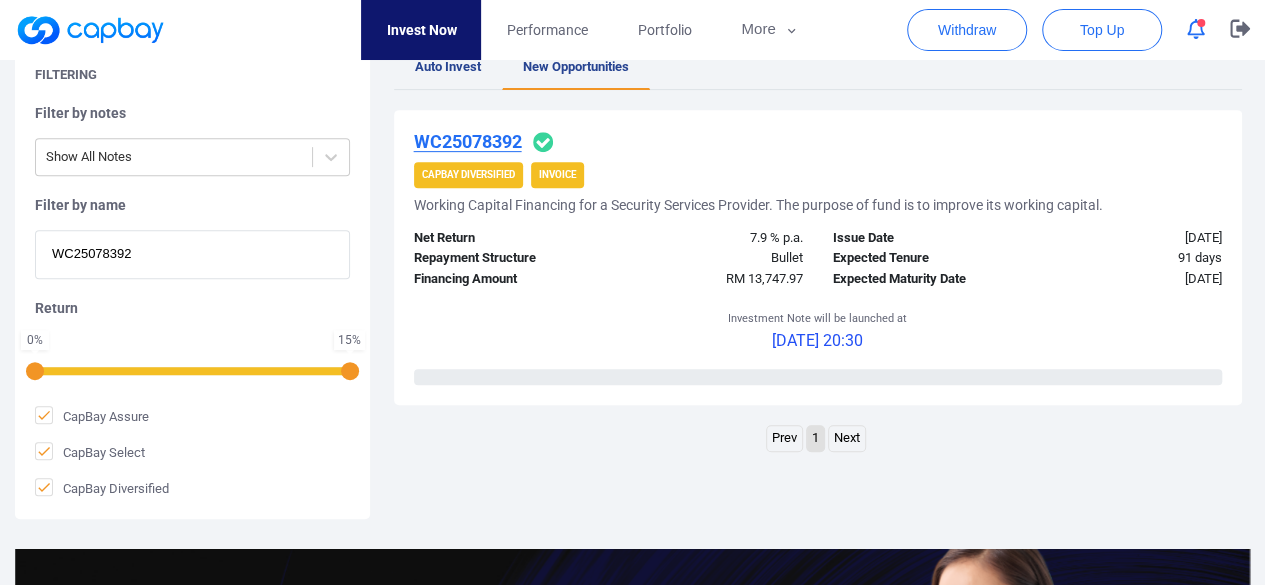 click on "WC25078392" at bounding box center (468, 141) 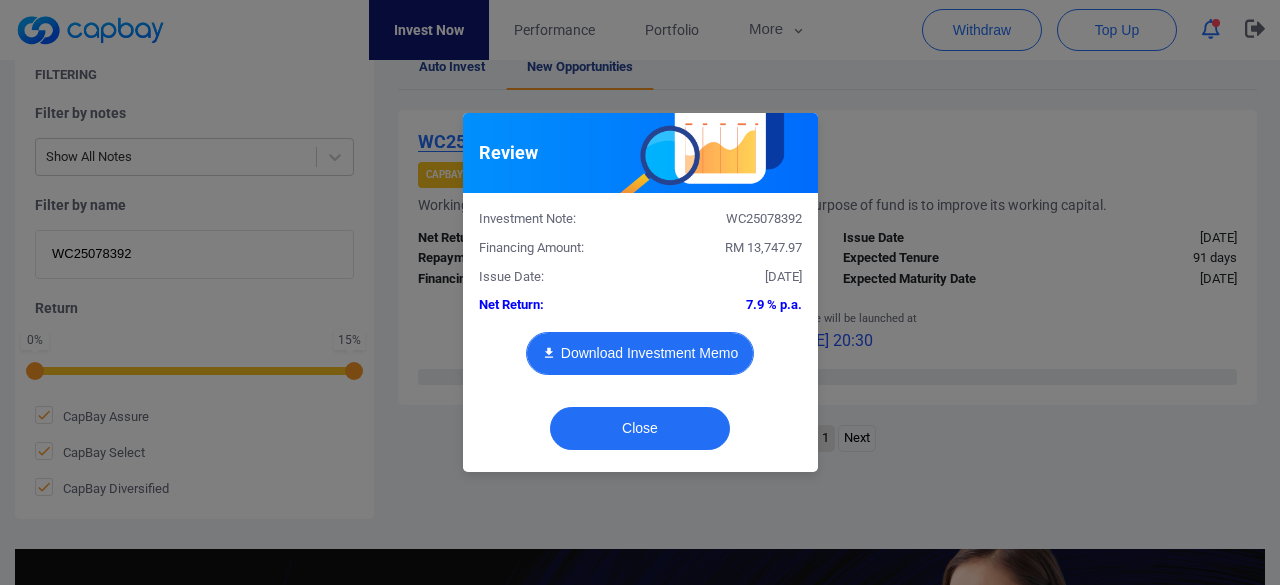click on "Download Investment Memo" at bounding box center [640, 353] 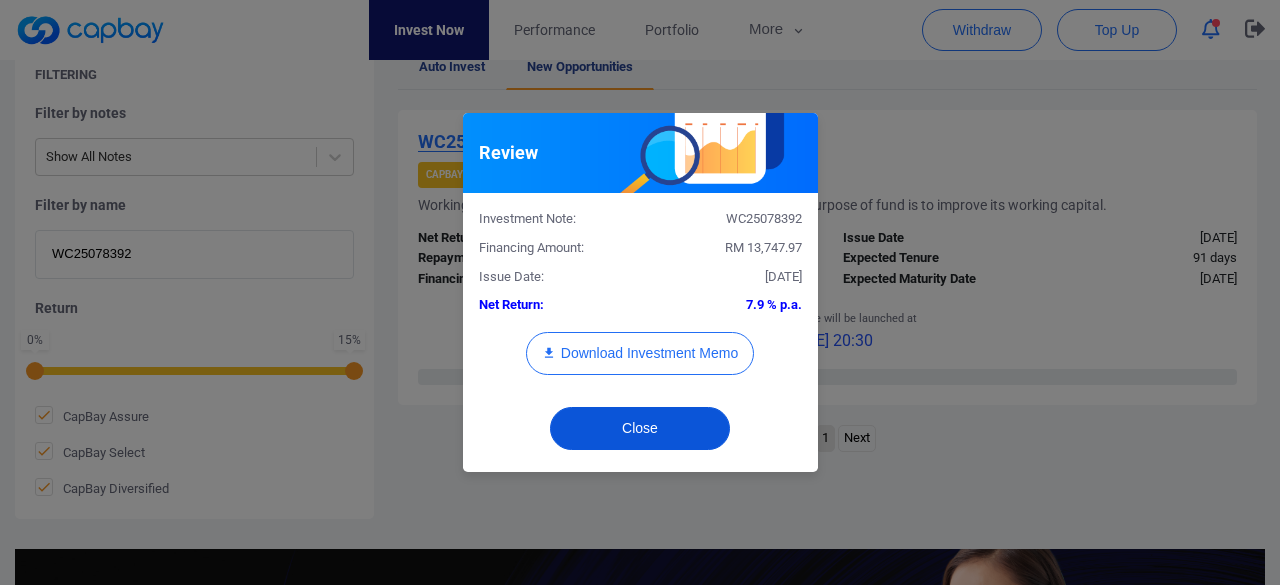 click on "Close" at bounding box center (640, 428) 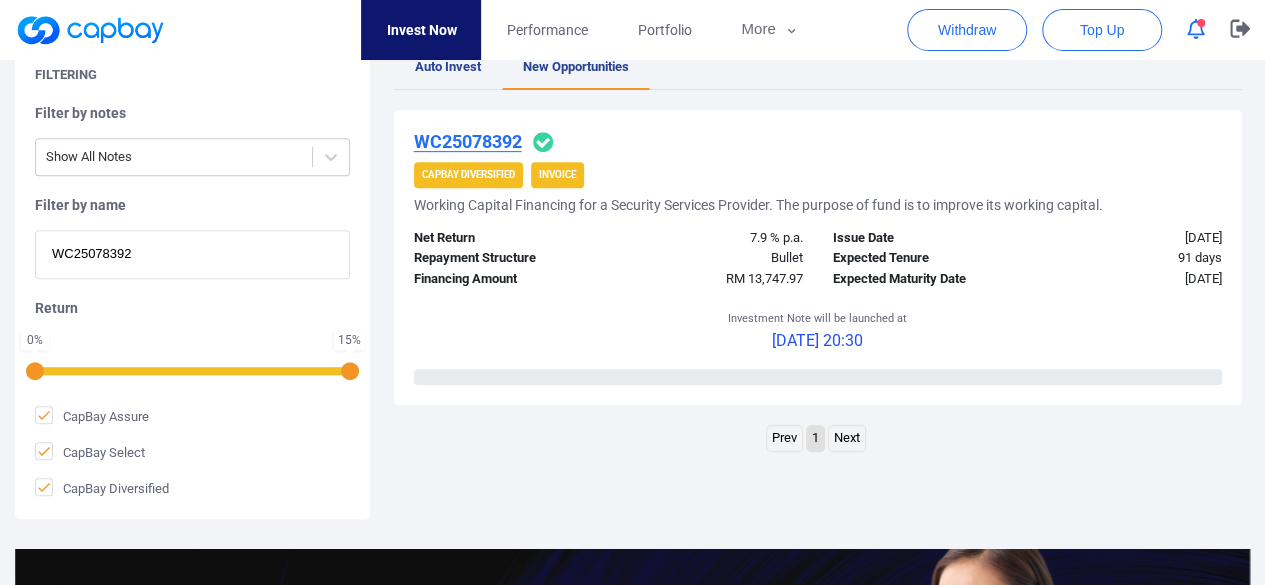 click on "WC25078392" at bounding box center (192, 254) 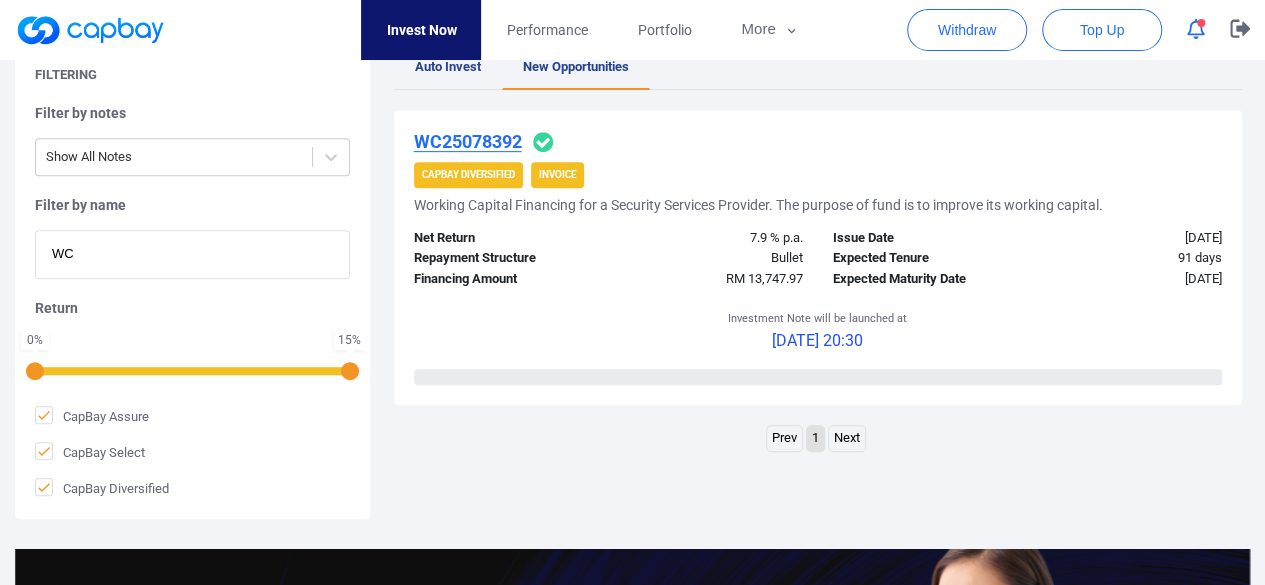type on "W" 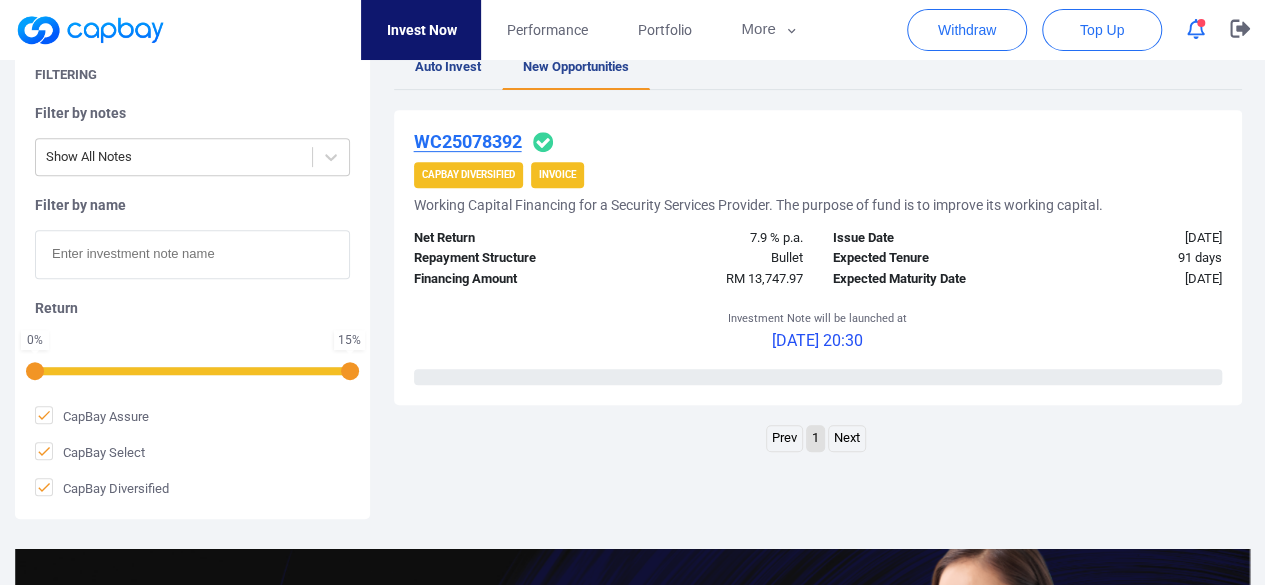 paste on "WC25072329" 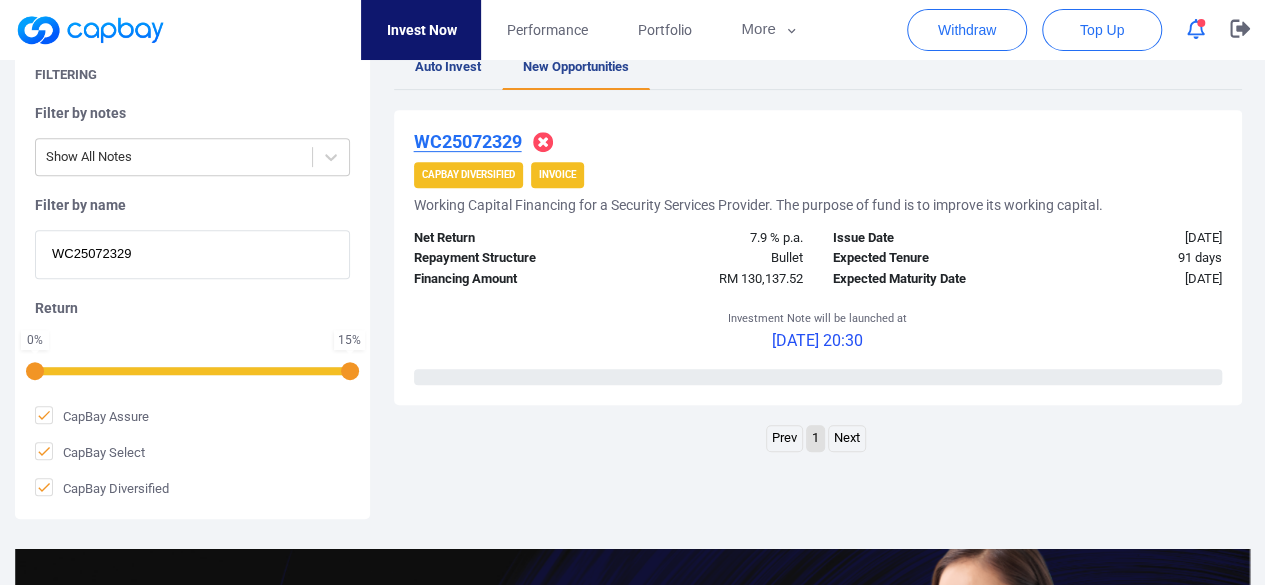 click on "WC25072329" at bounding box center (192, 254) 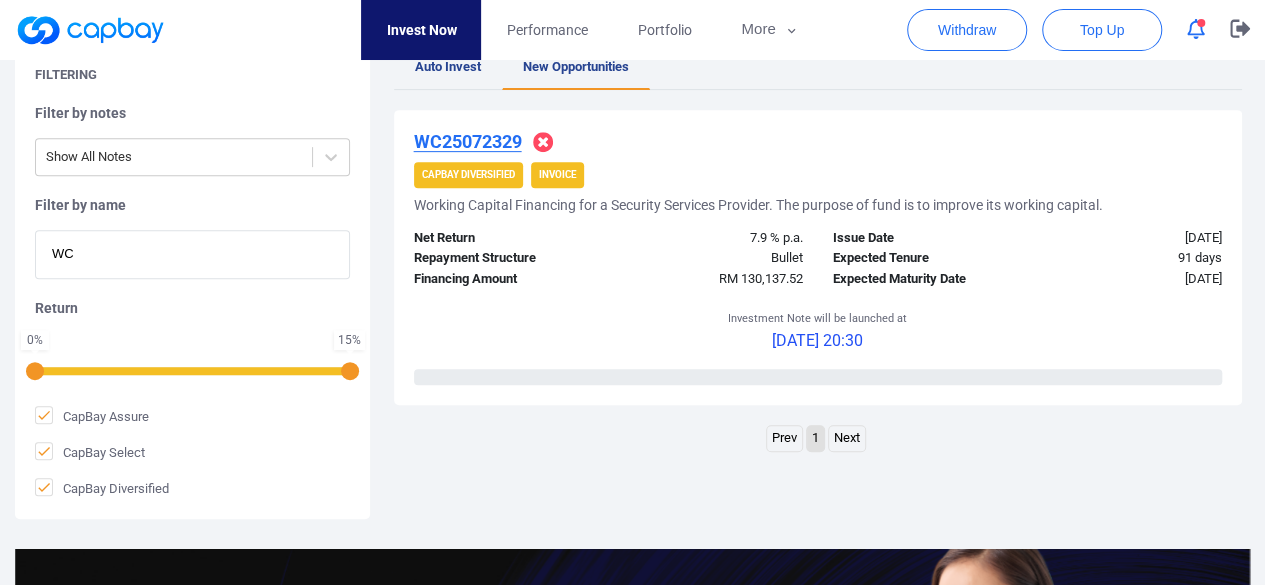 type on "W" 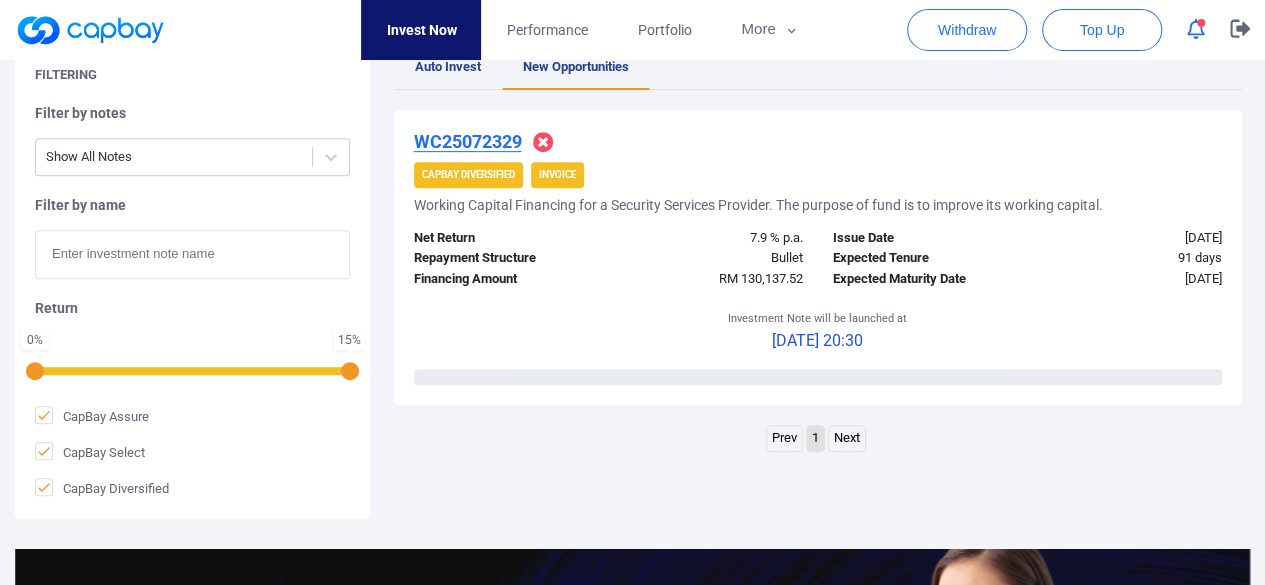 paste on "WC25075918" 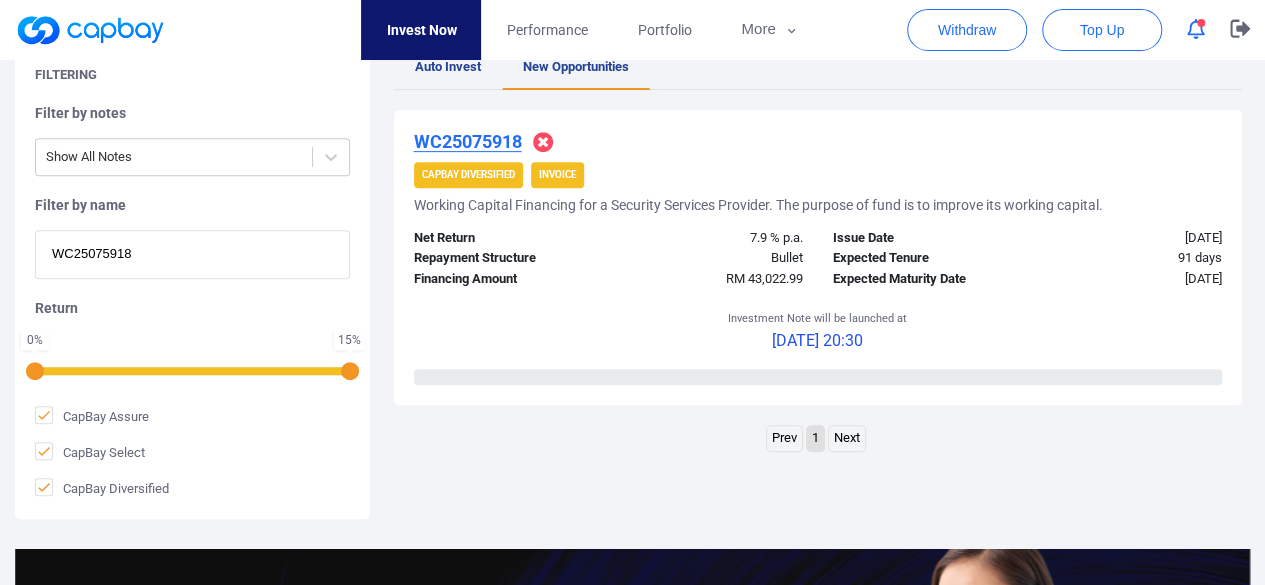 click on "WC25075918" at bounding box center [192, 254] 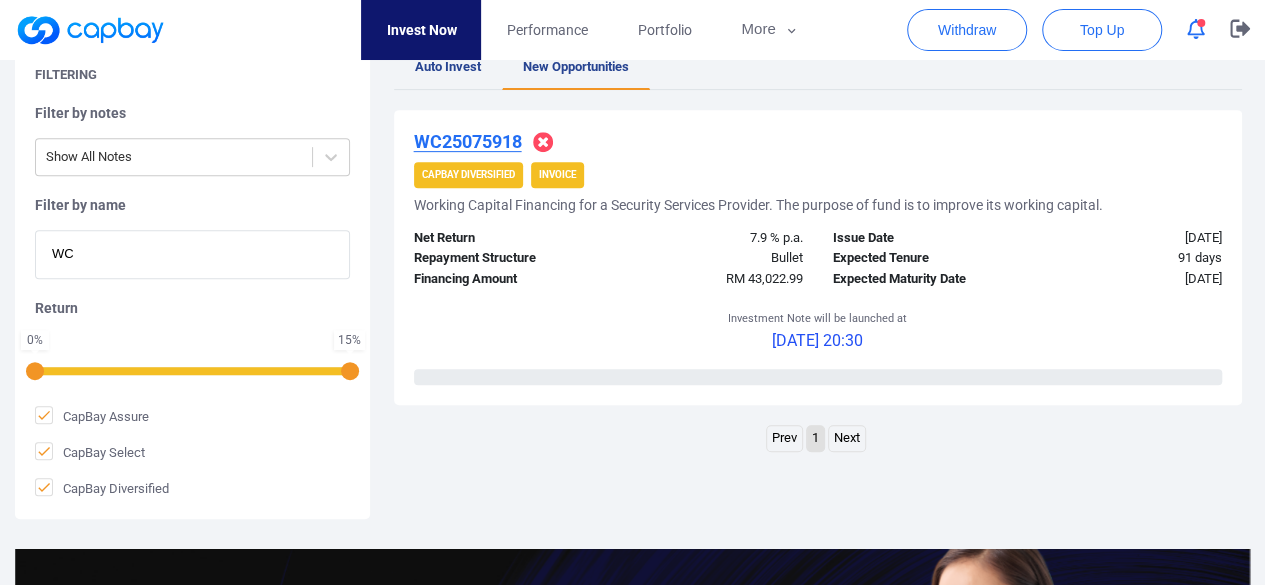 type on "W" 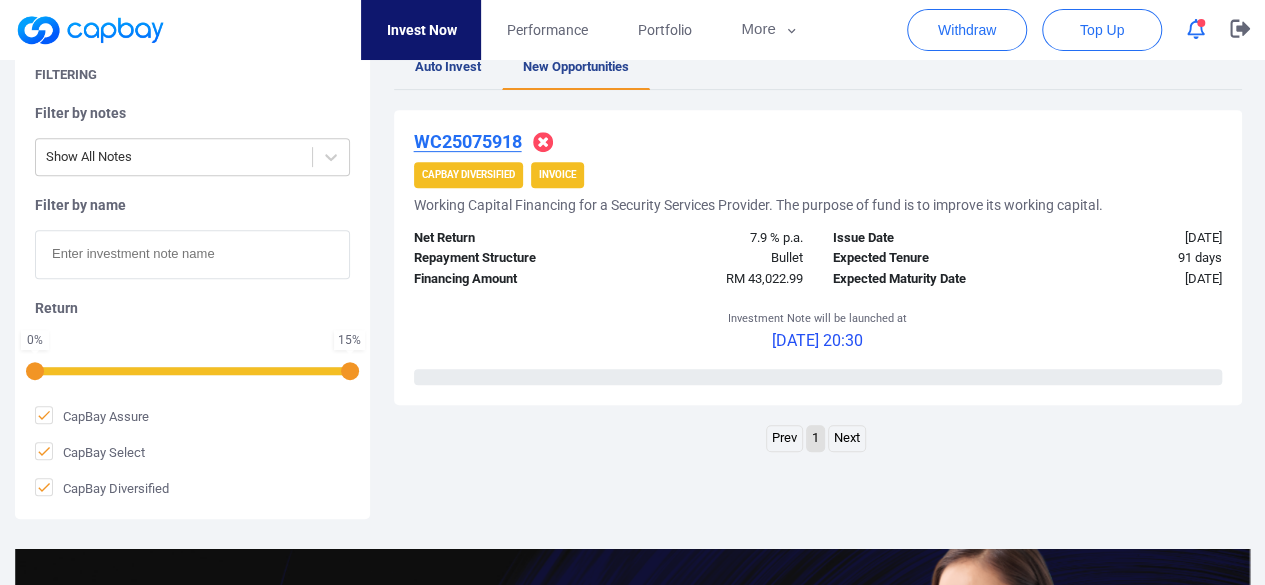 paste on "WC25074754" 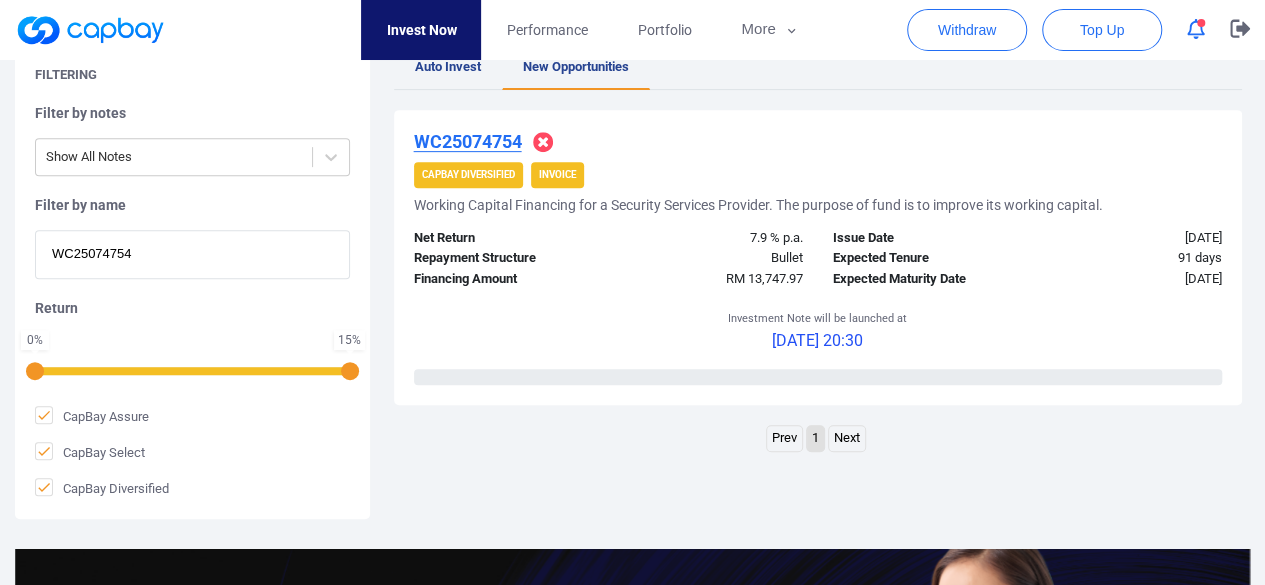 click on "WC25074754" at bounding box center (192, 254) 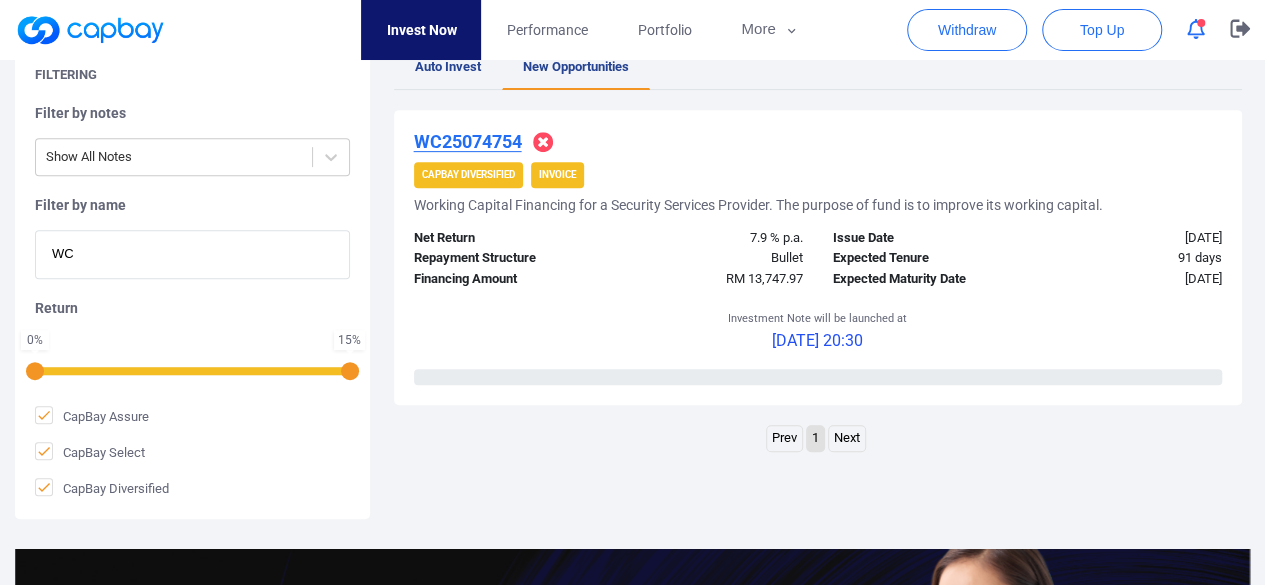 type on "W" 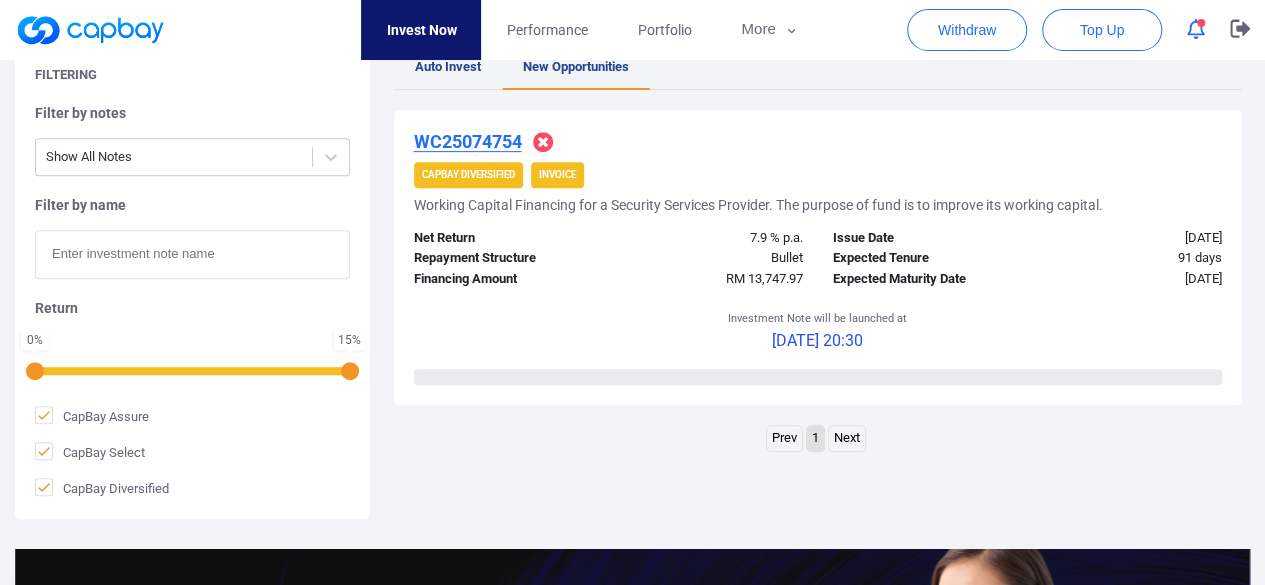 paste on "WC25078257" 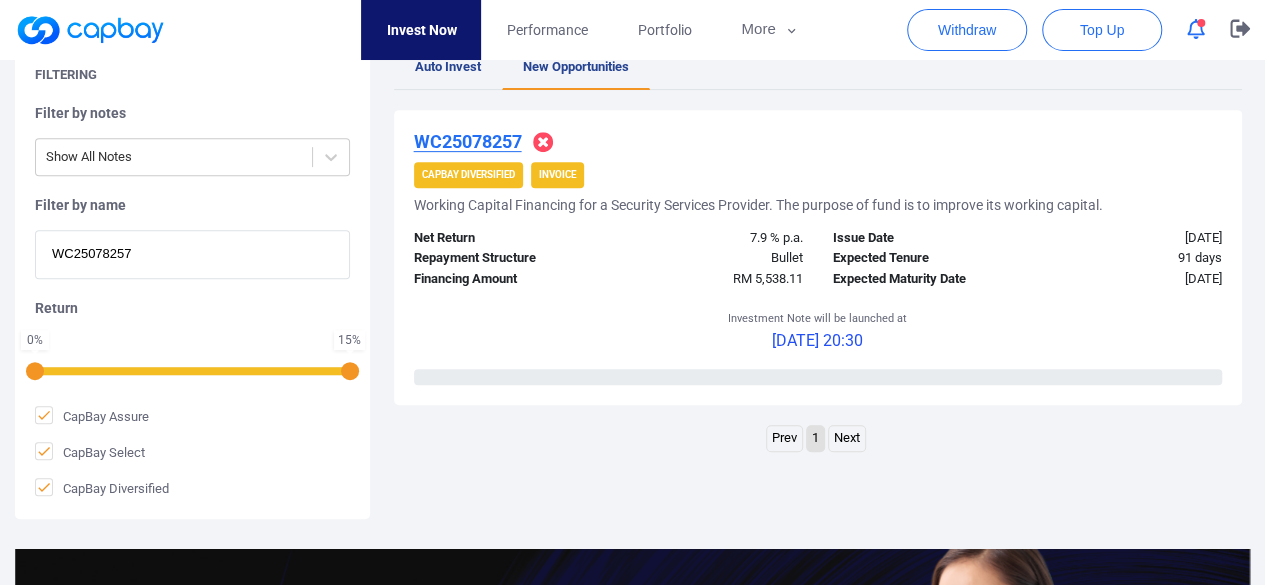 click on "WC25078257" at bounding box center (192, 254) 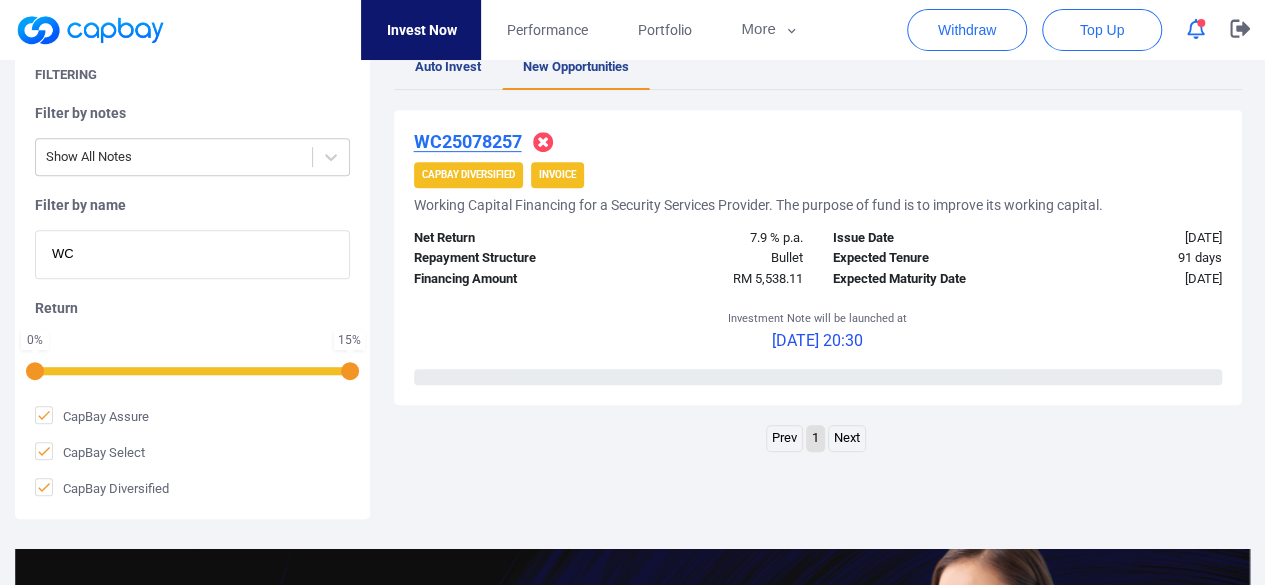 type on "W" 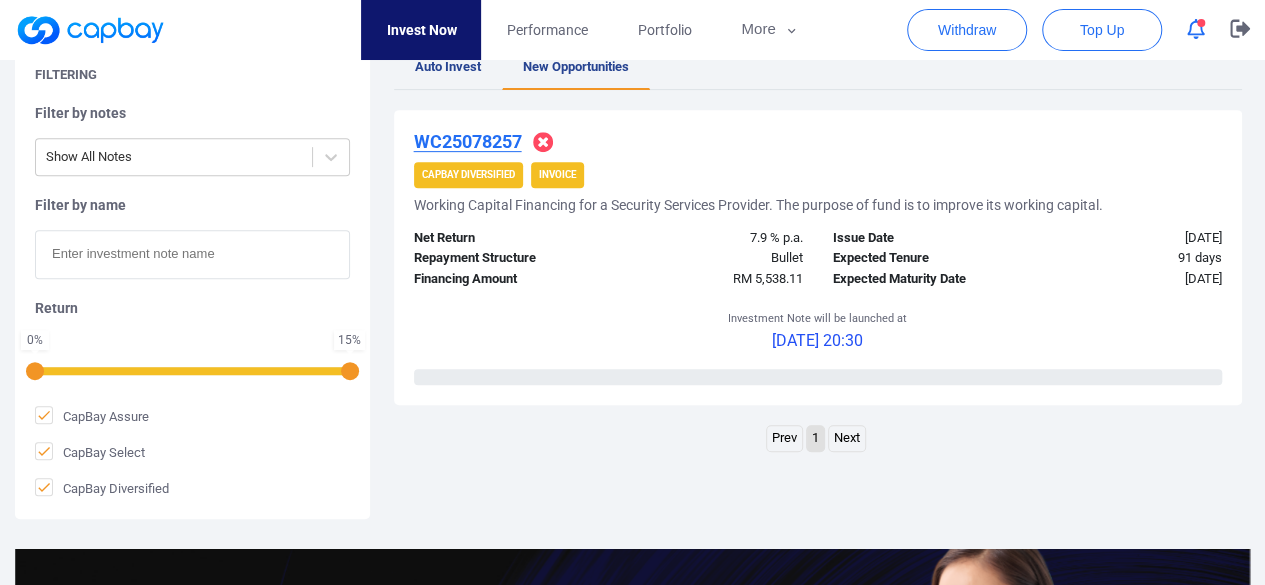 paste on "WC25075859" 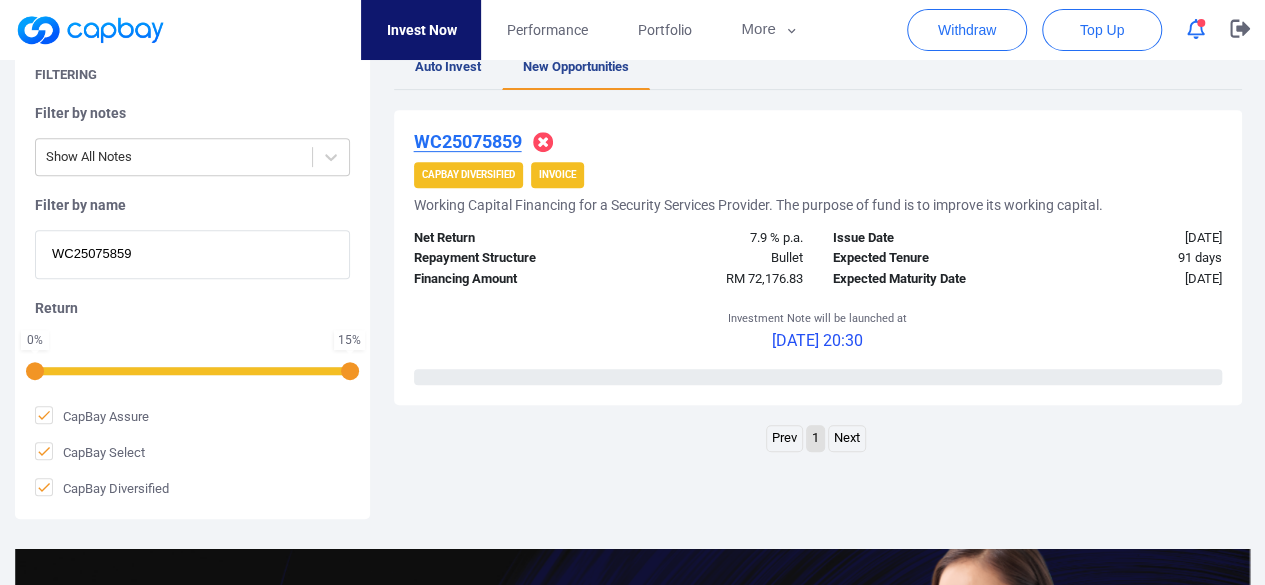 click on "WC25075859" at bounding box center [192, 254] 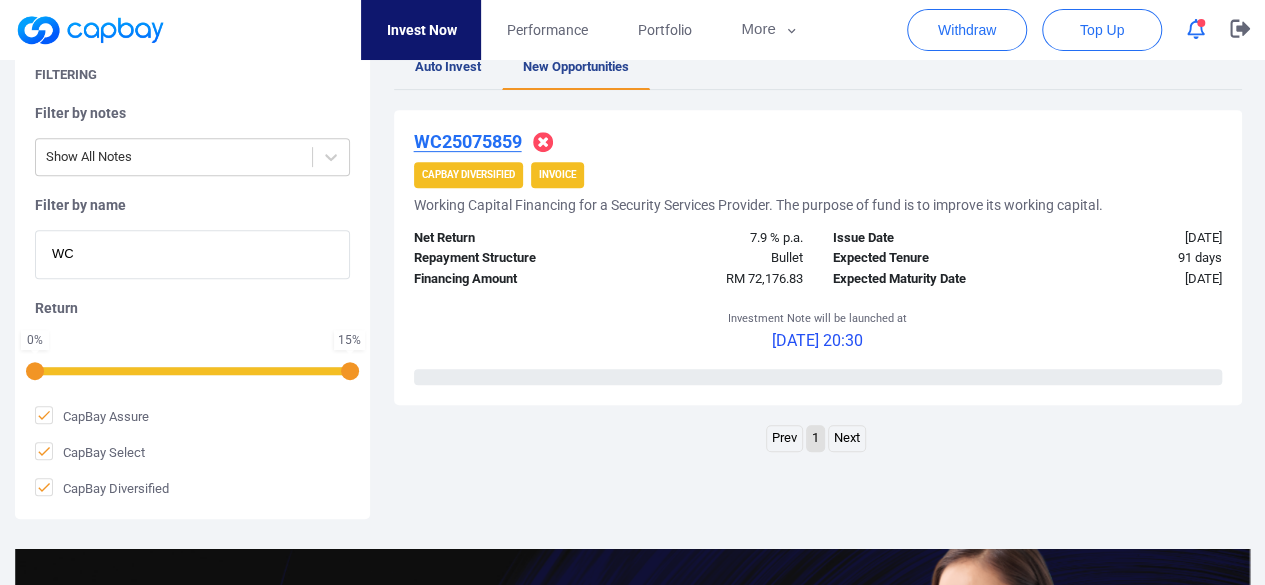 type on "W" 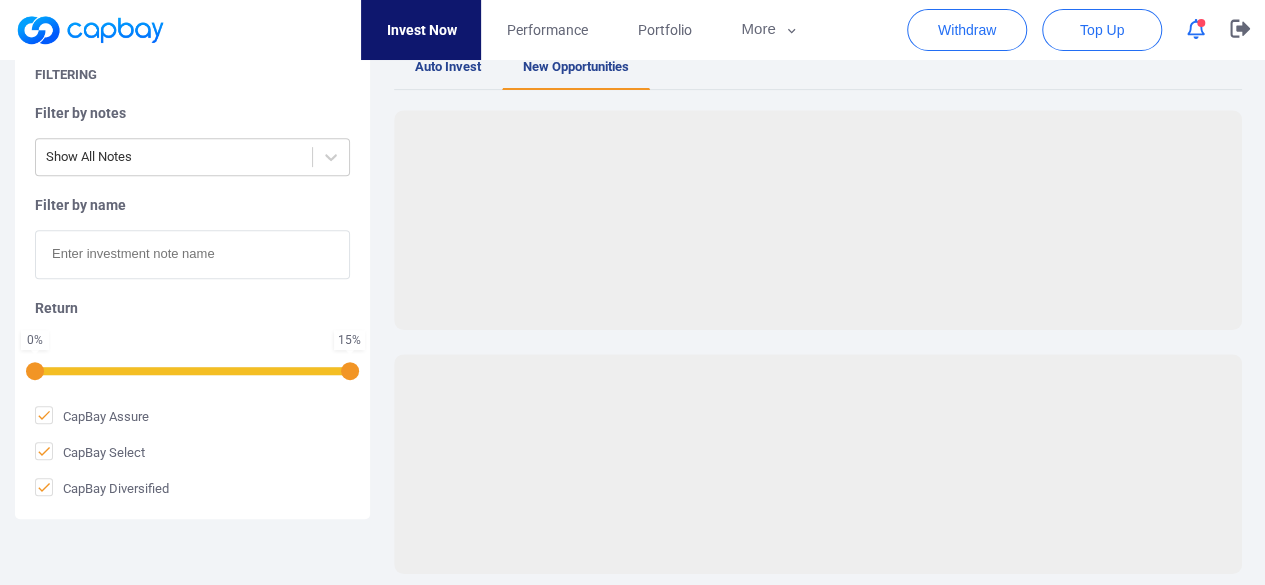 paste on "WC25077663" 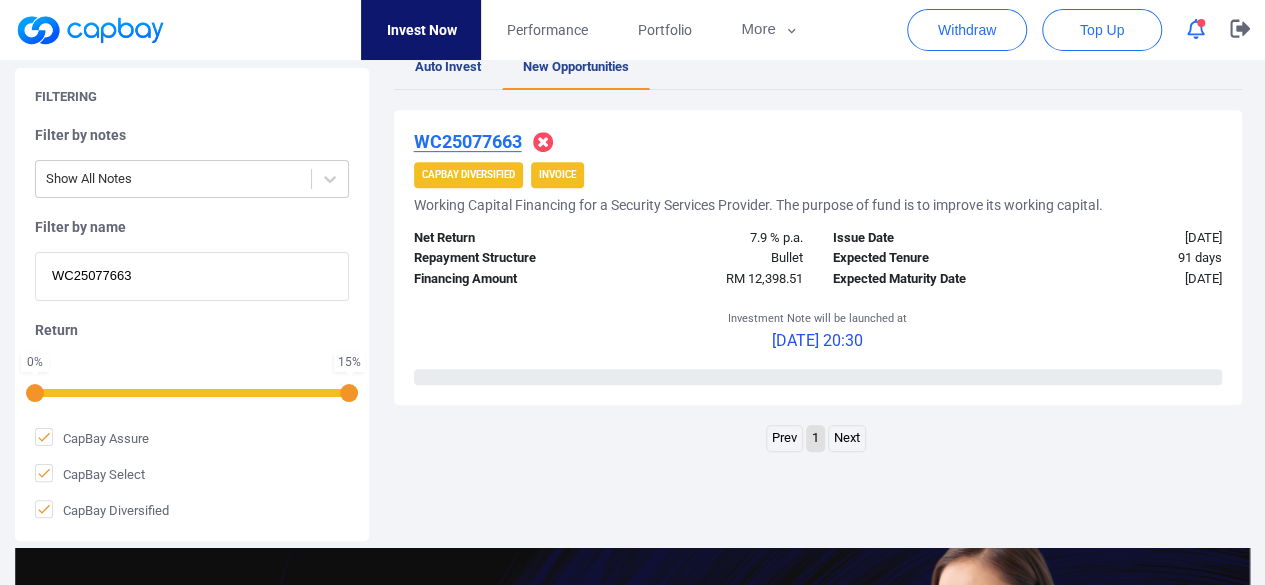 click on "WC25077663" at bounding box center (192, 276) 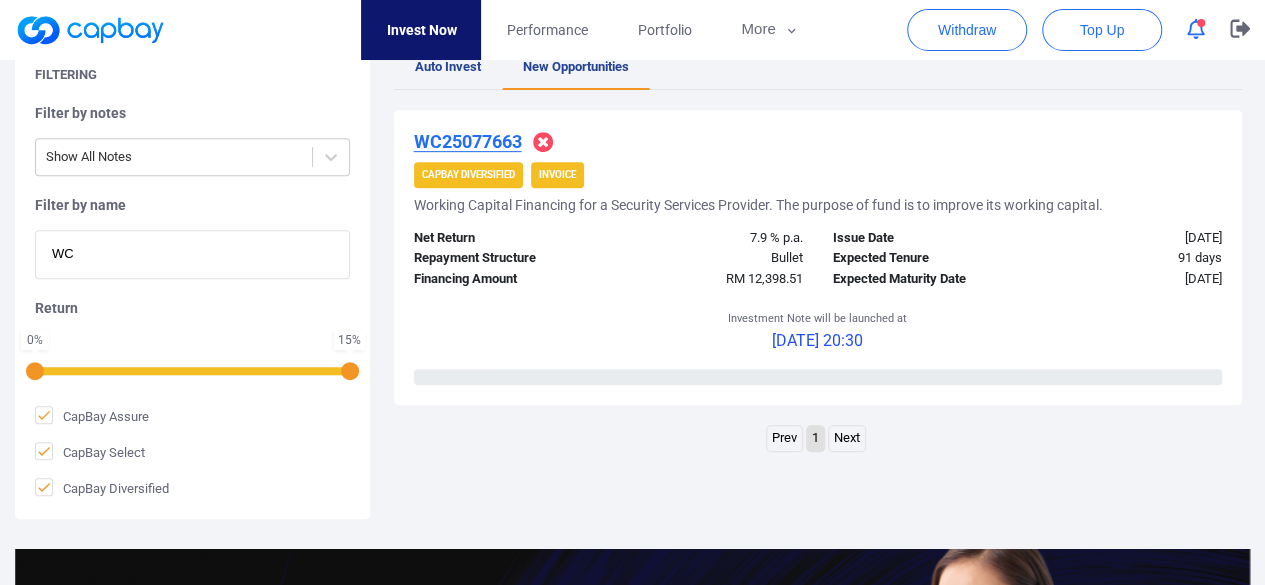 type on "W" 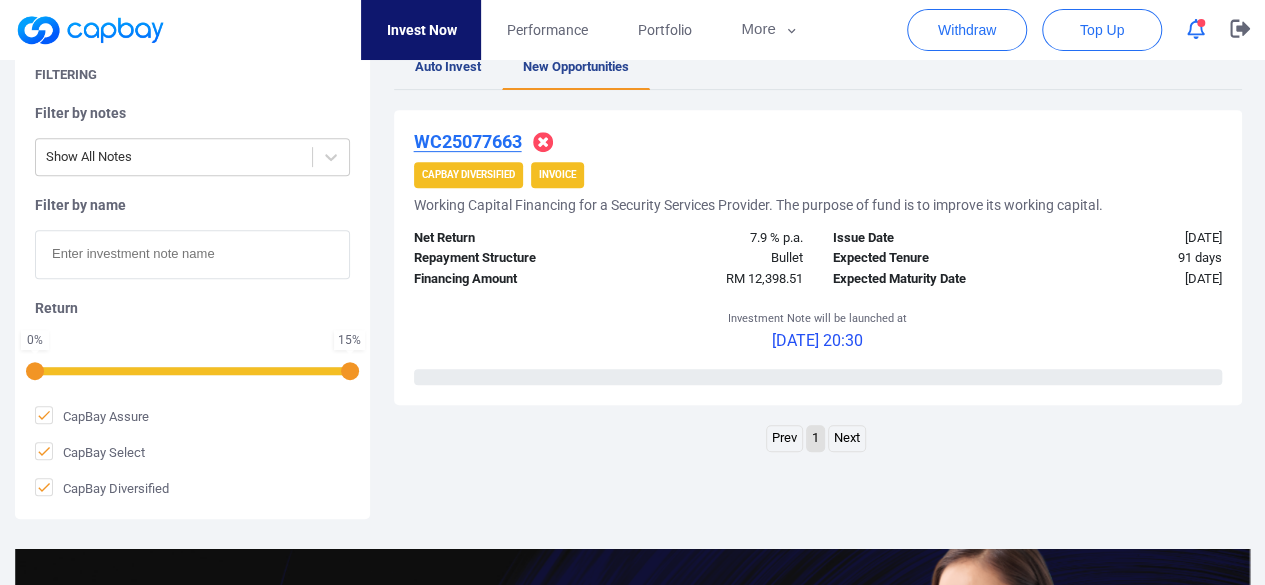 paste on "WC25079472" 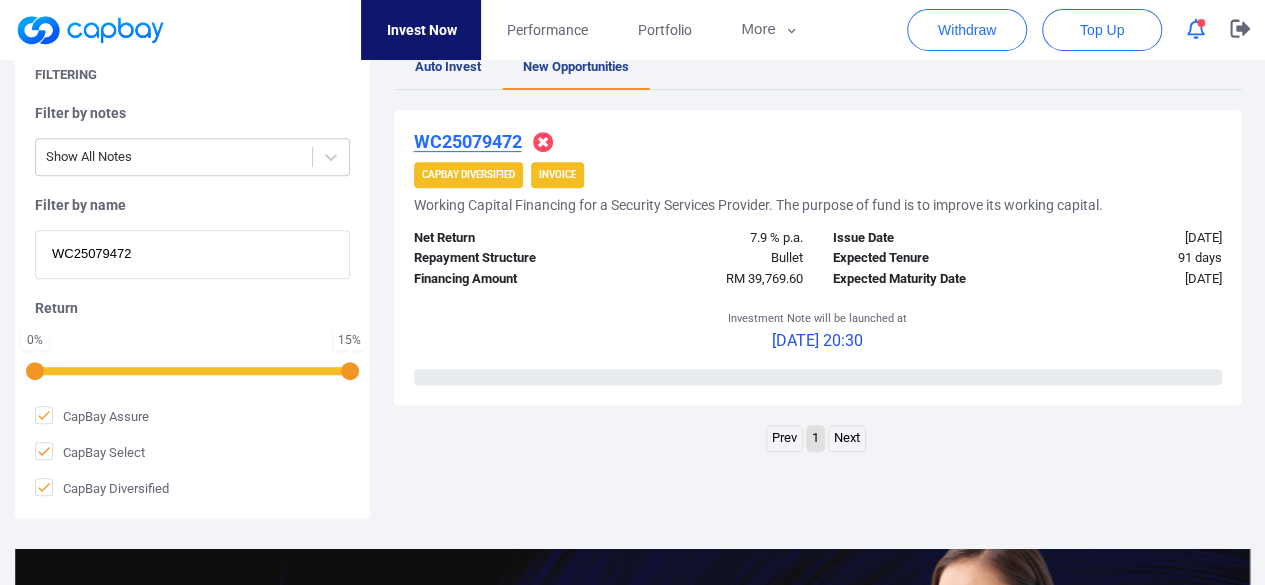 click on "WC25079472" at bounding box center [192, 254] 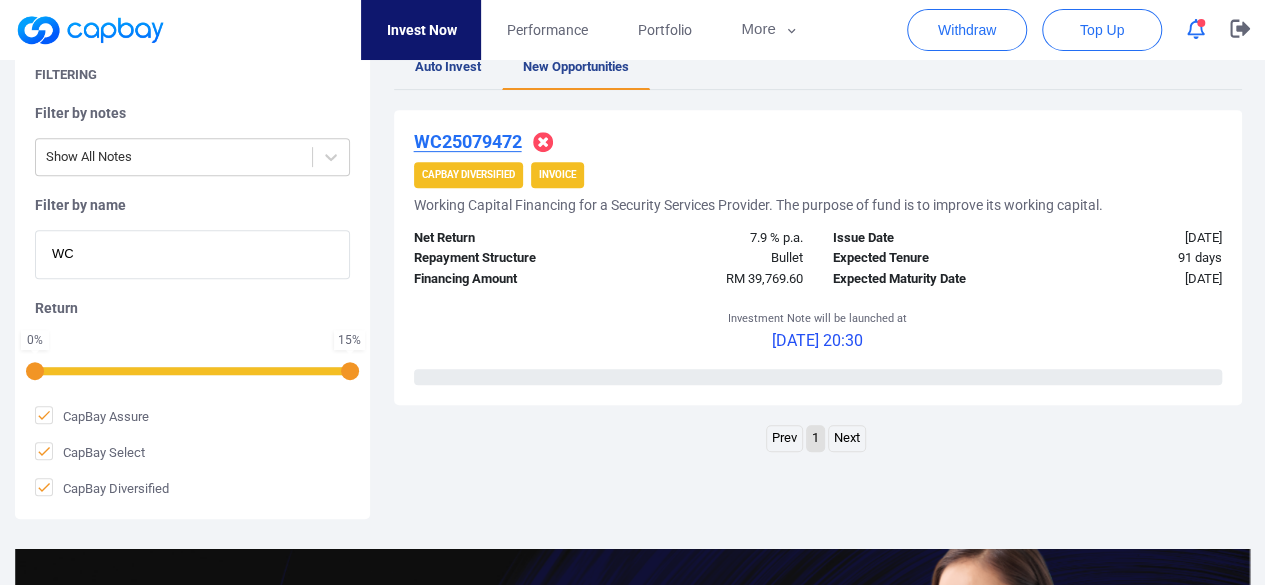 type on "W" 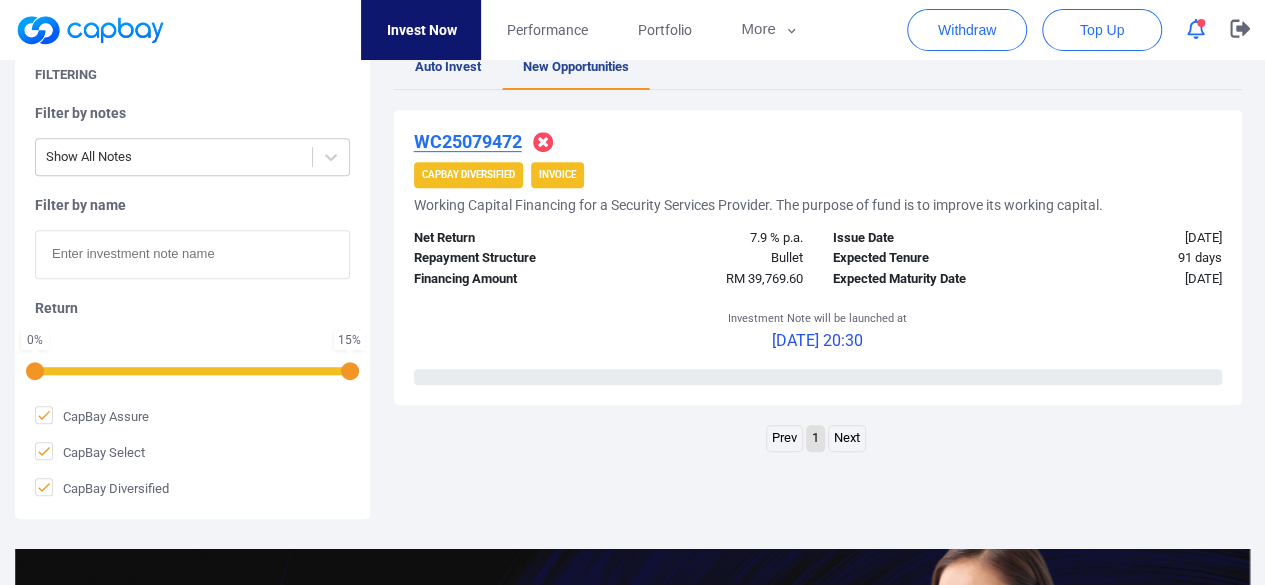 paste on "WC25076856" 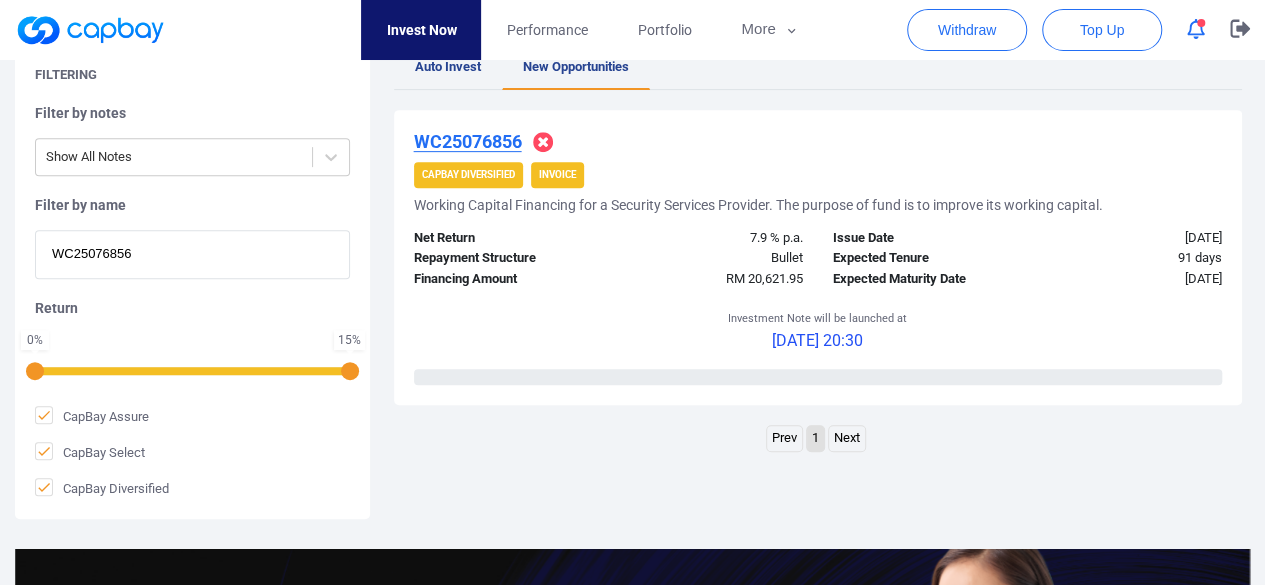 click on "WC25076856" at bounding box center [192, 254] 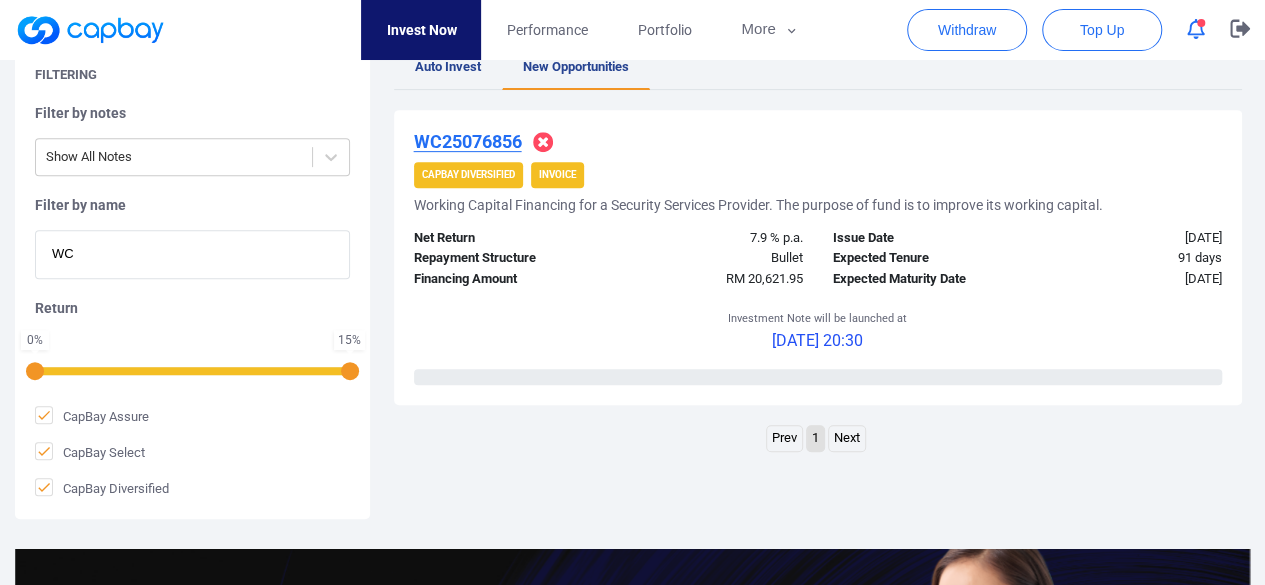 type on "W" 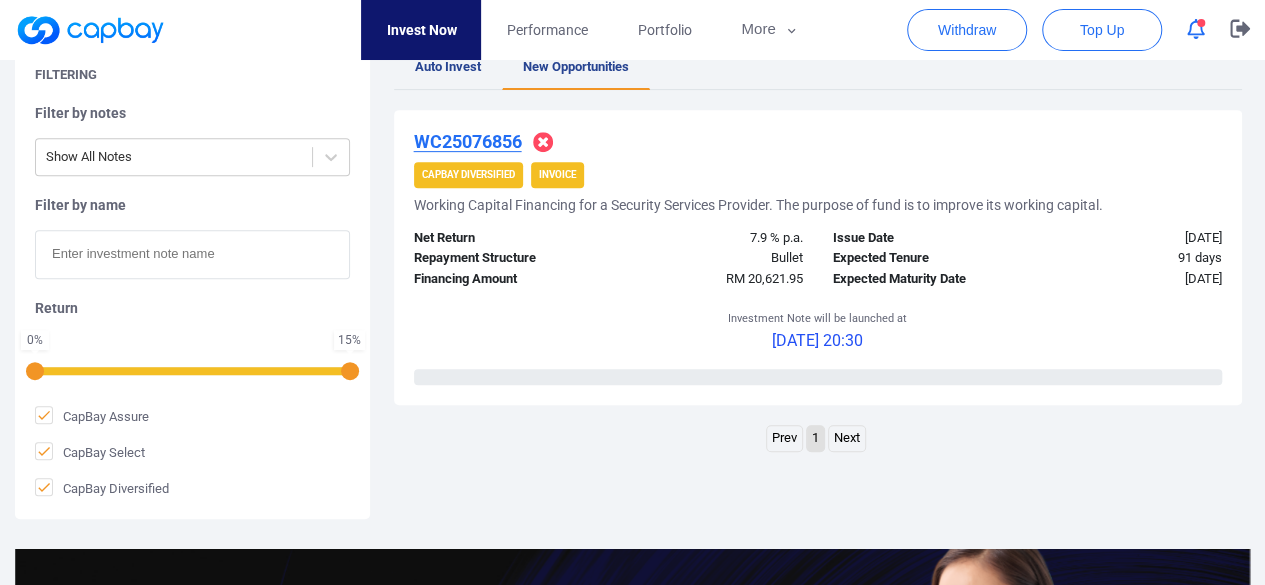 paste on "WC25074596" 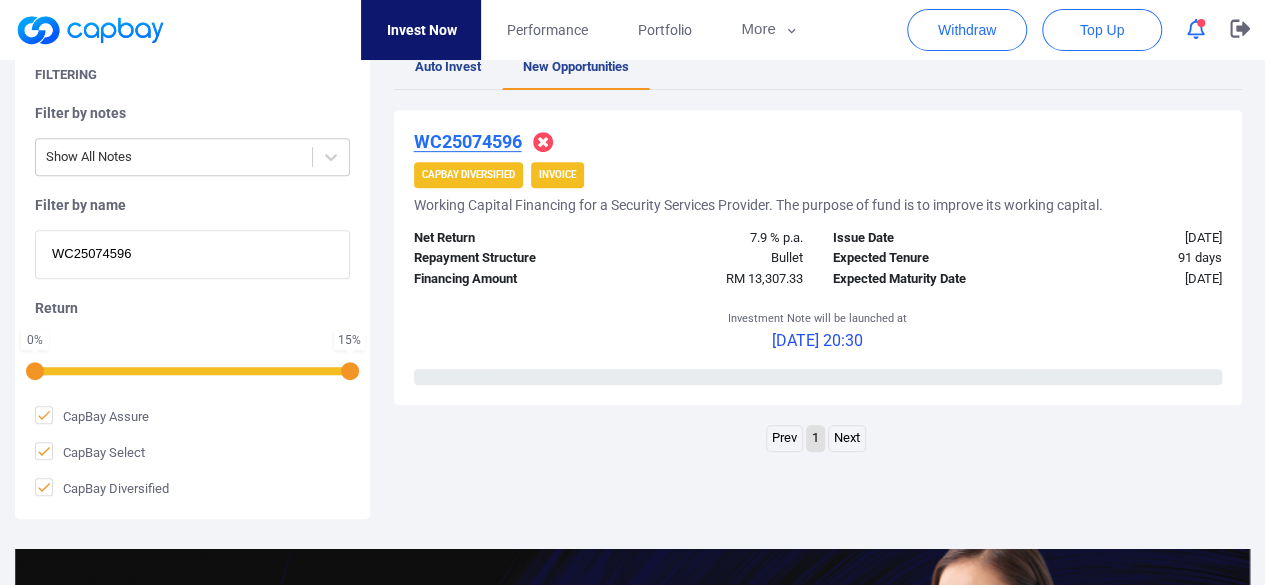click on "WC25074596" at bounding box center [192, 254] 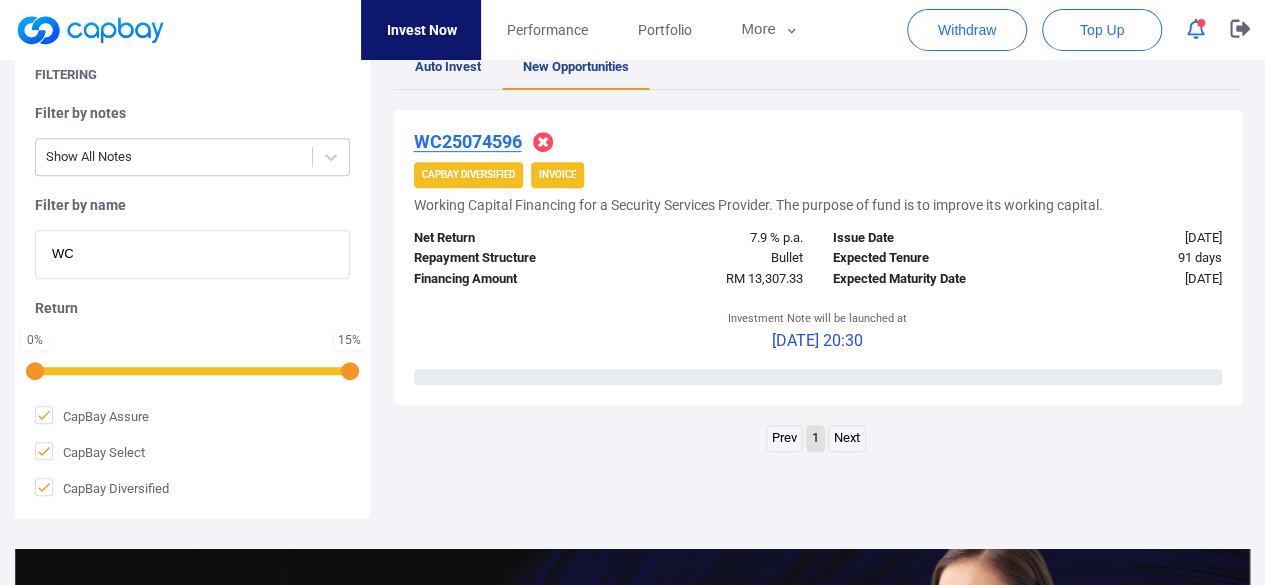 type on "W" 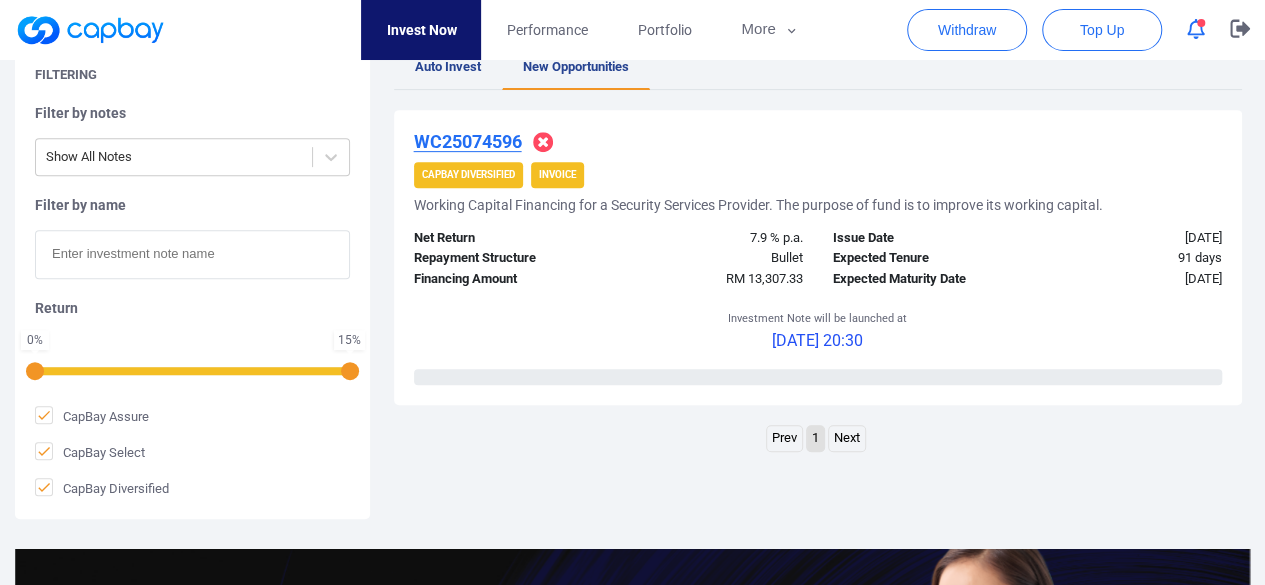 paste on "WC25076511" 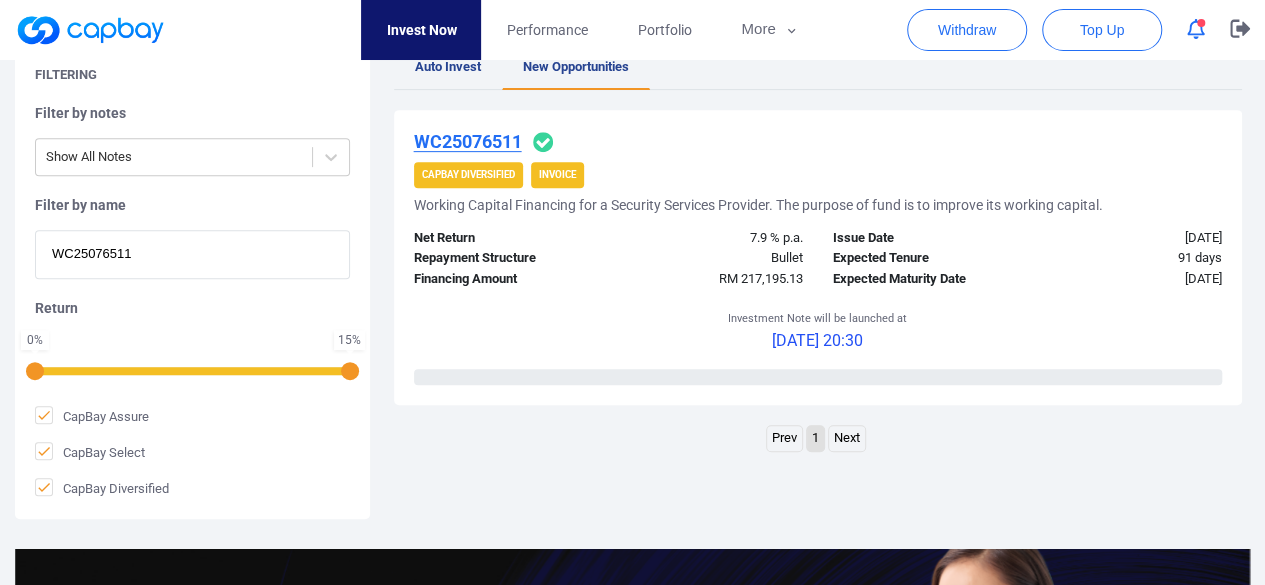 click on "WC25076511" at bounding box center (468, 141) 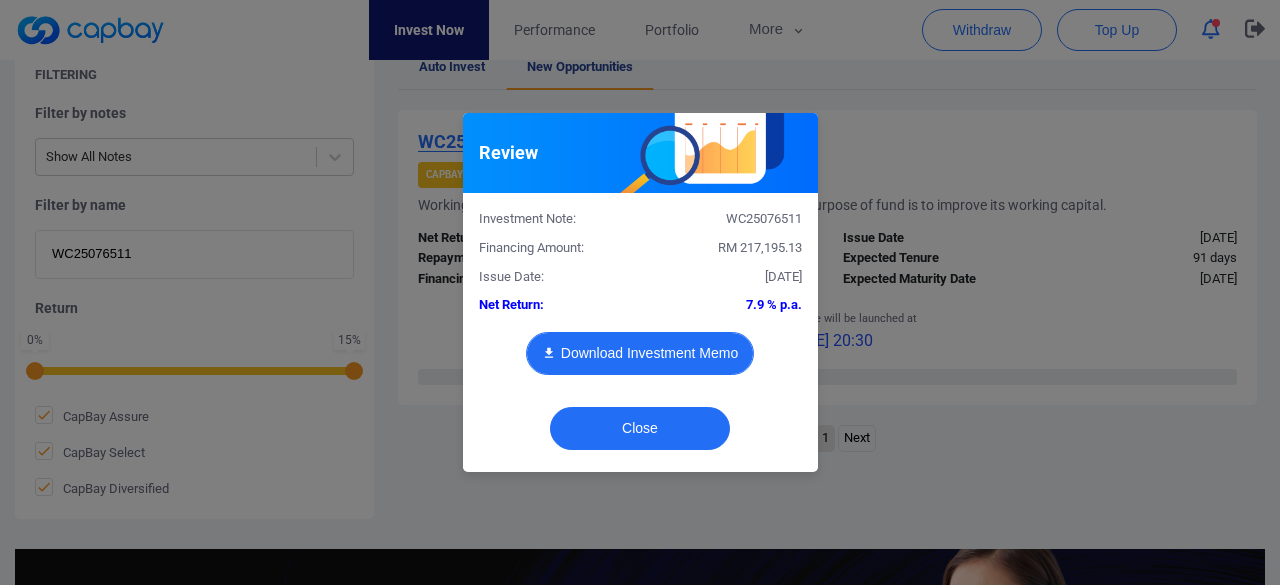 click on "Download Investment Memo" at bounding box center [640, 353] 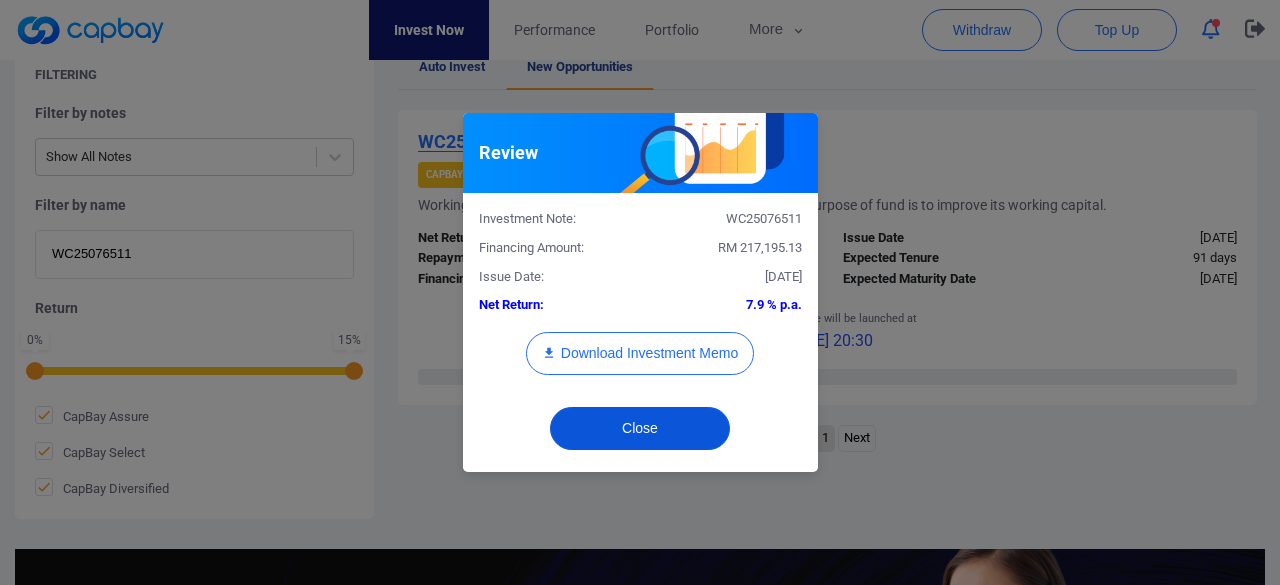 click on "Close" at bounding box center (640, 428) 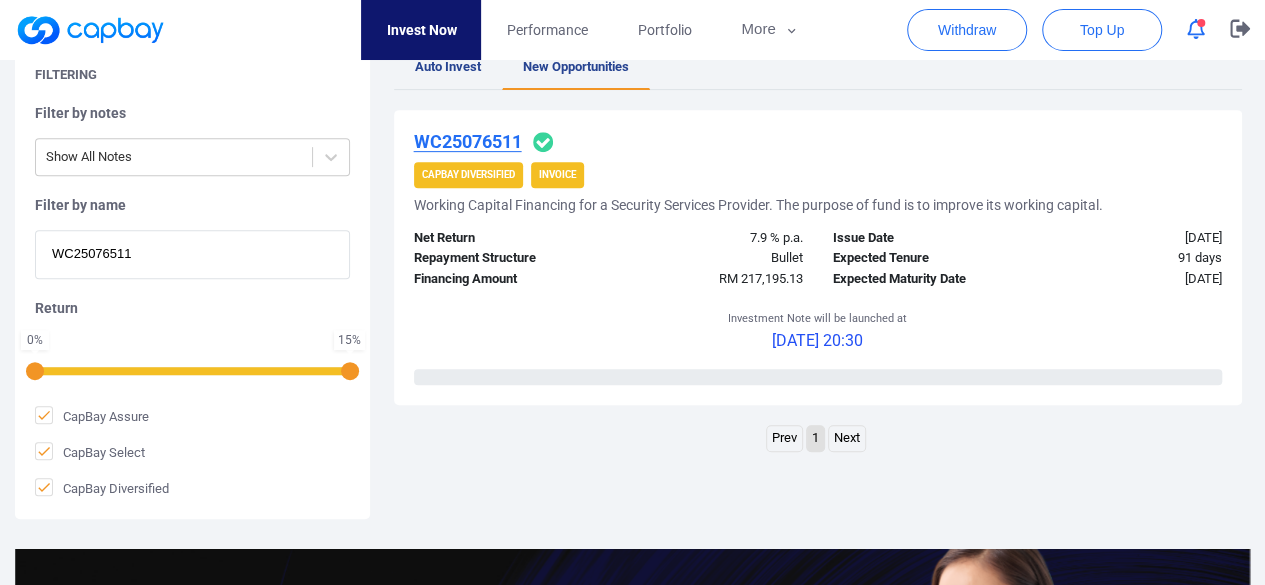 click on "WC25076511" at bounding box center [192, 254] 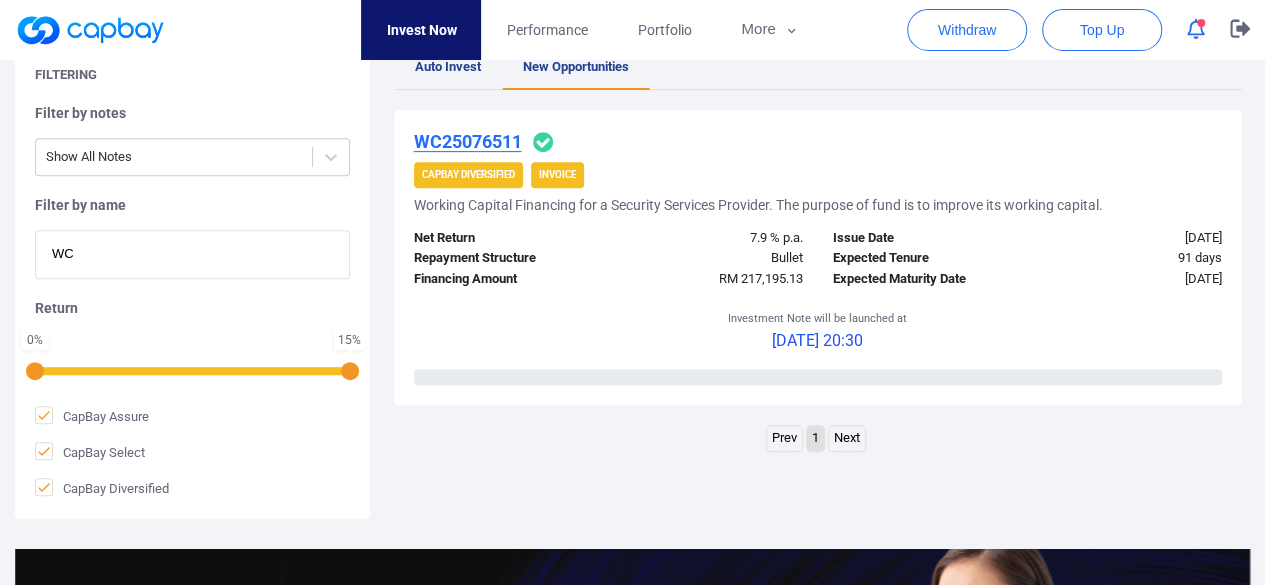 type on "W" 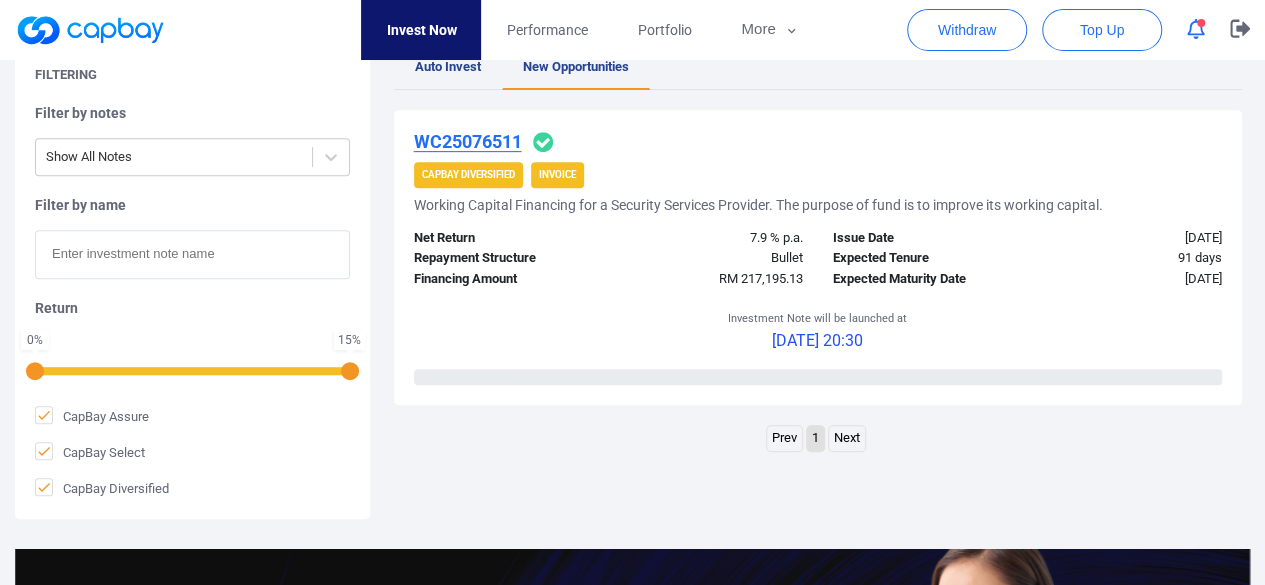 paste on "WC25072673" 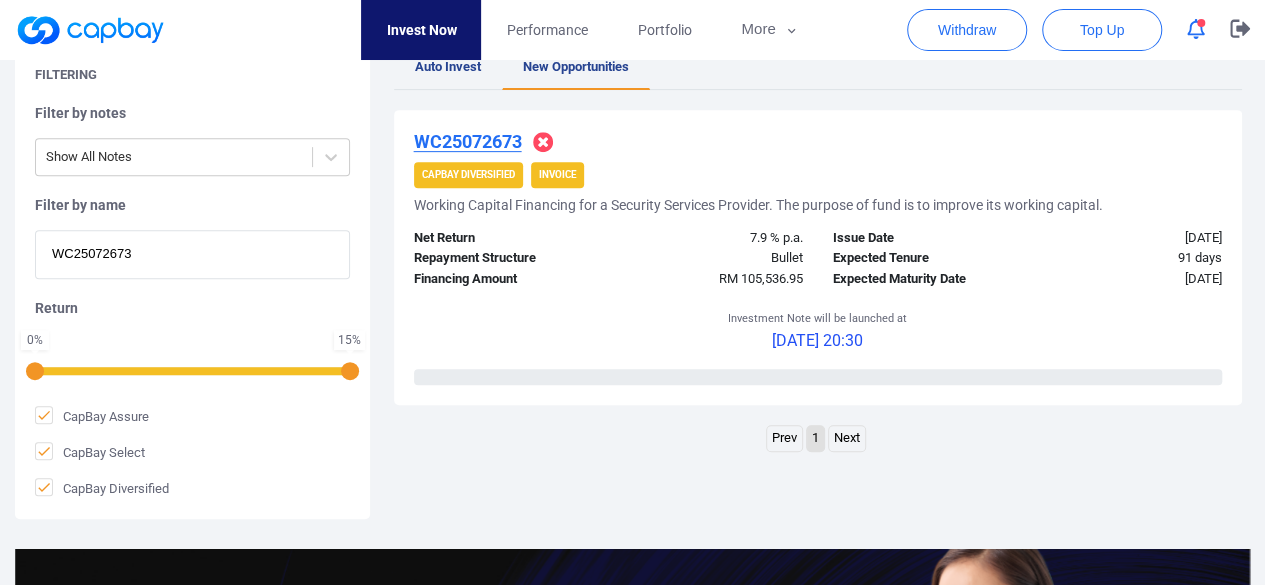 click on "WC25072673" at bounding box center (192, 254) 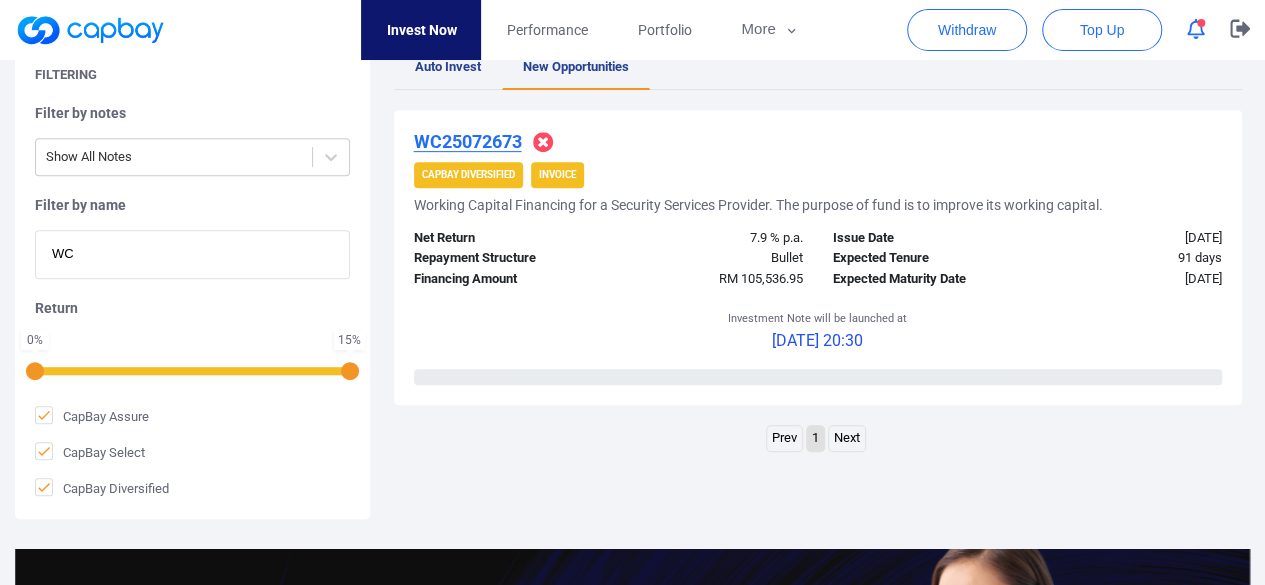 type on "W" 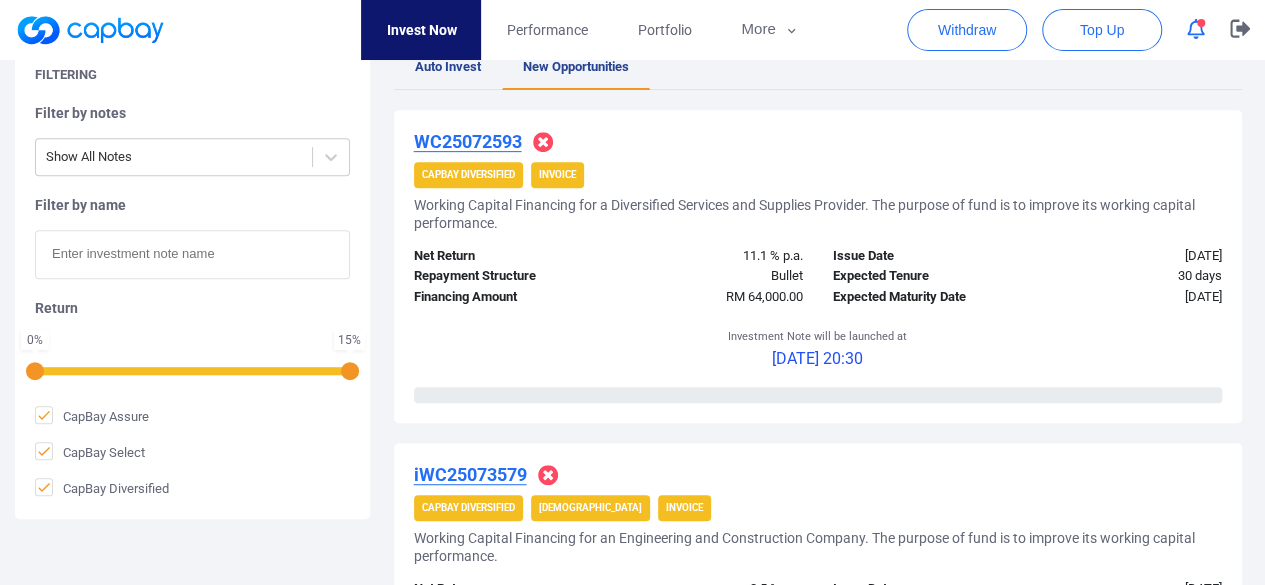 paste on "WC25072593" 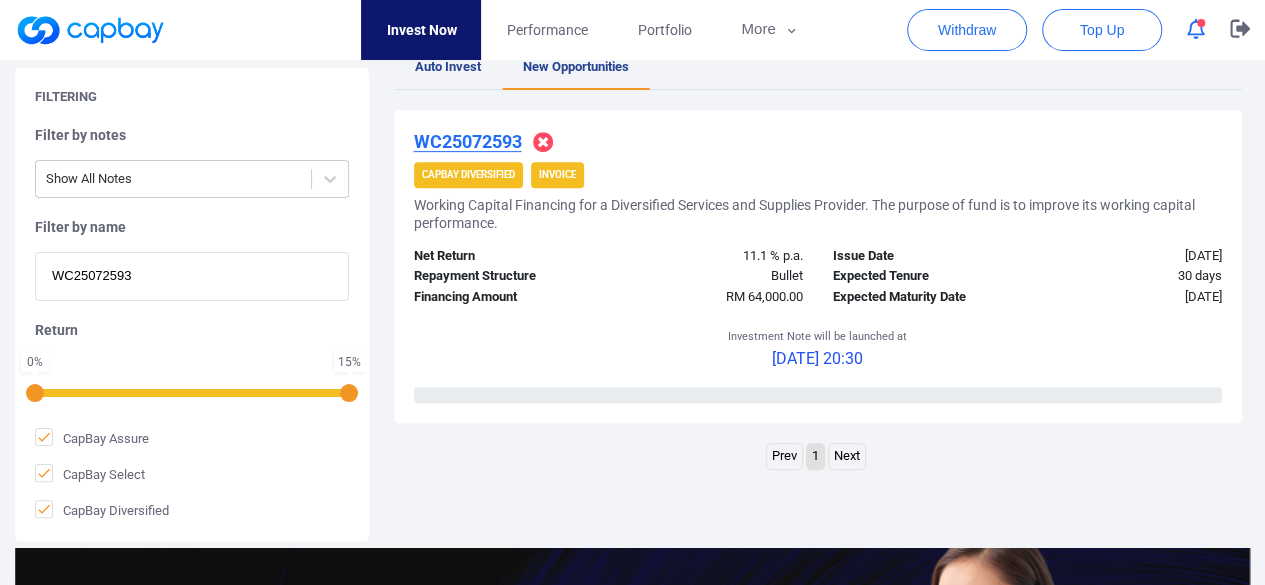 click on "WC25072593" at bounding box center [192, 276] 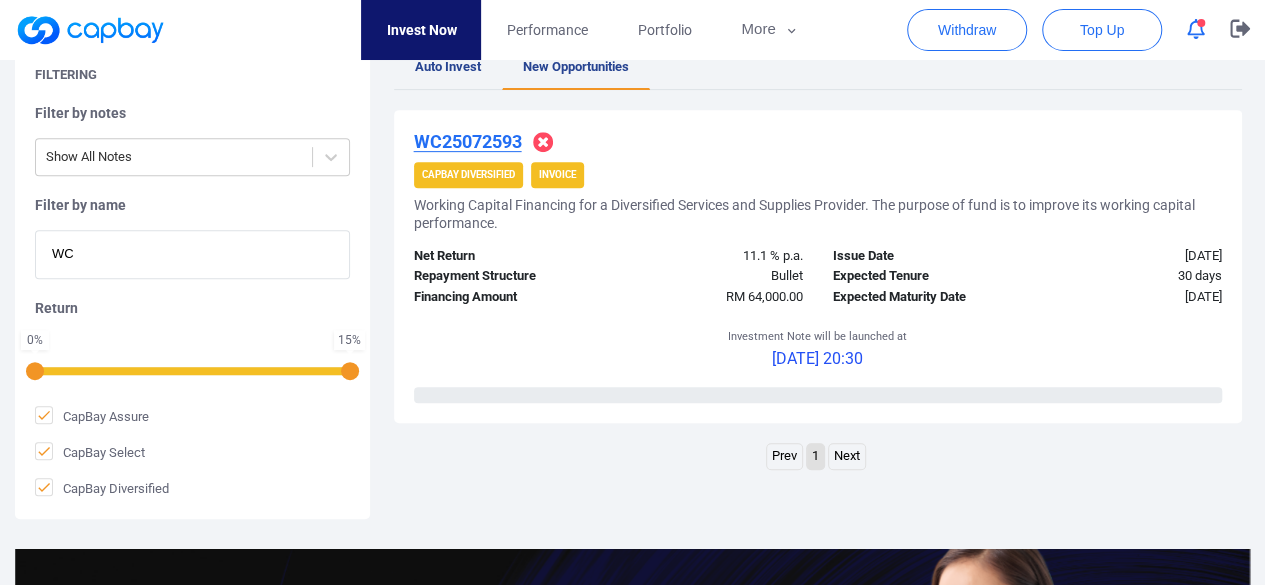 type on "W" 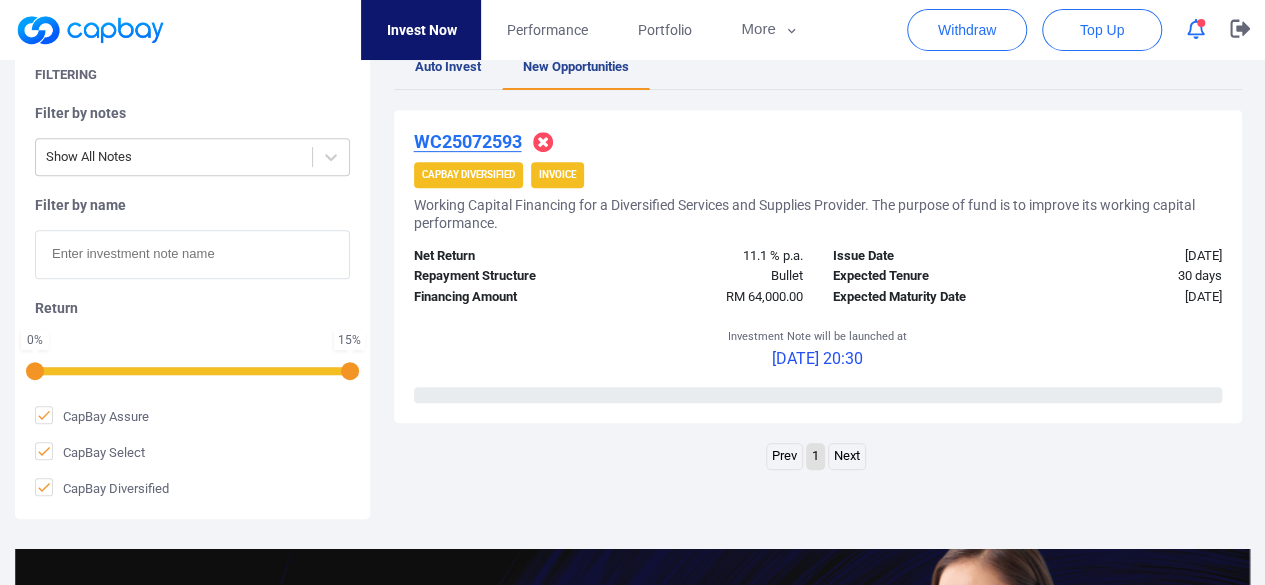paste on "iAWC25078593" 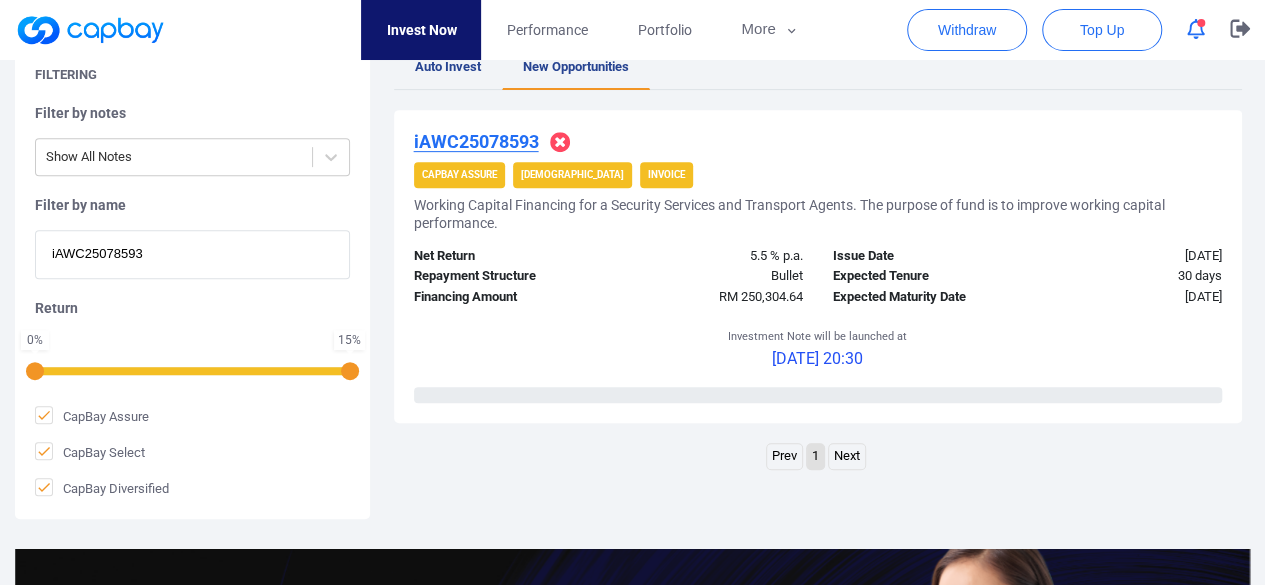 click on "iAWC25078593" at bounding box center [192, 254] 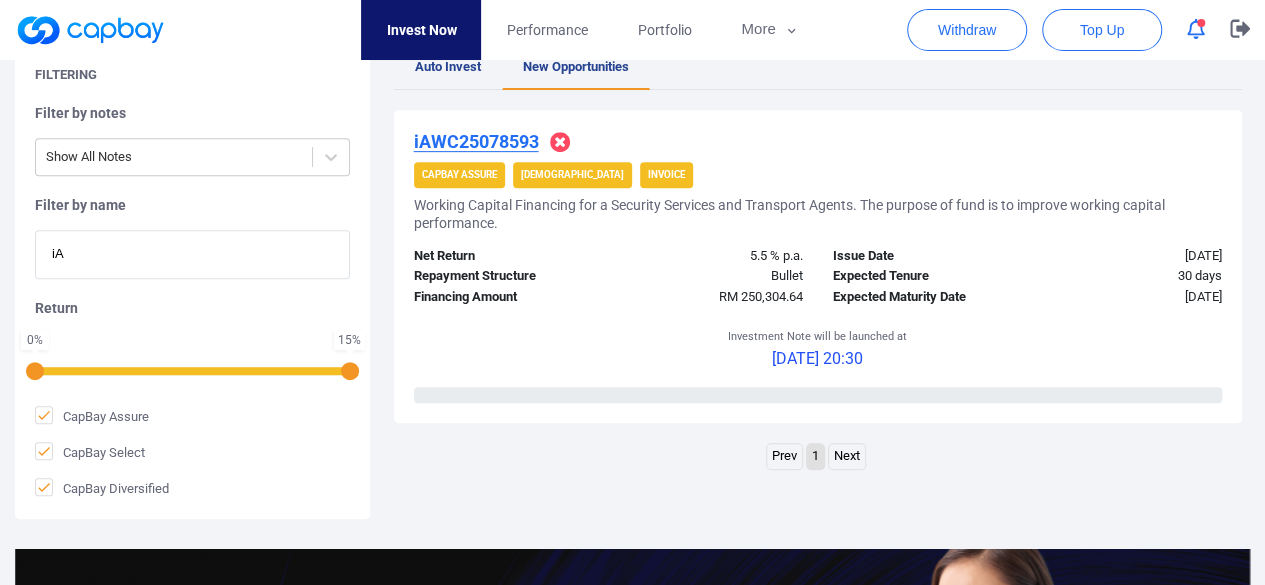 type on "i" 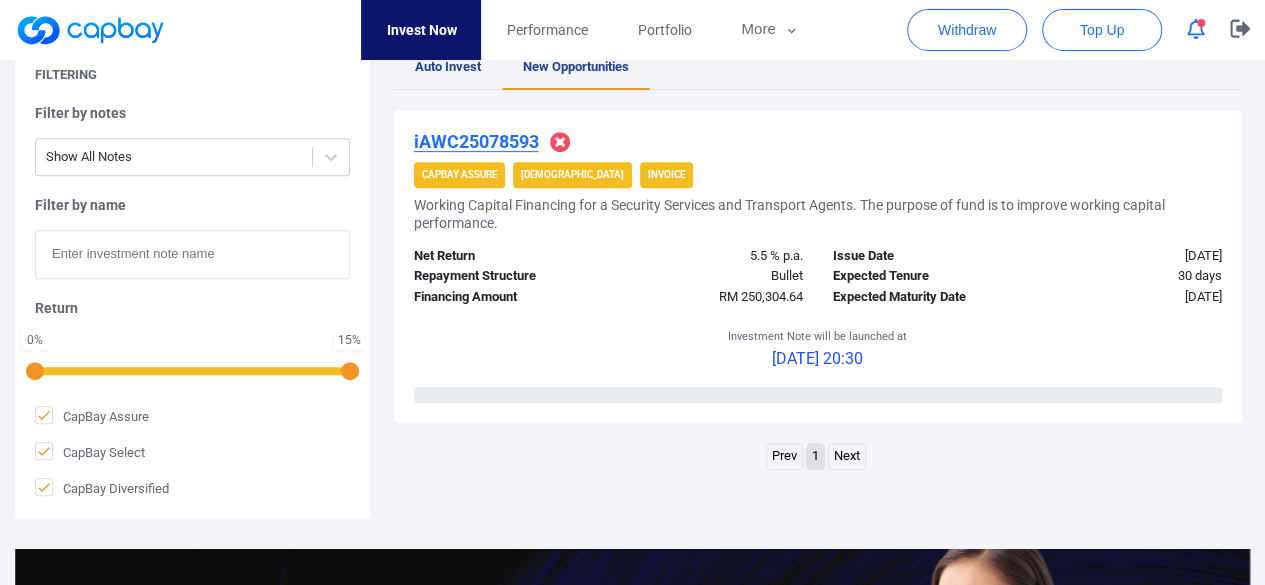 paste on "iAWC25078180" 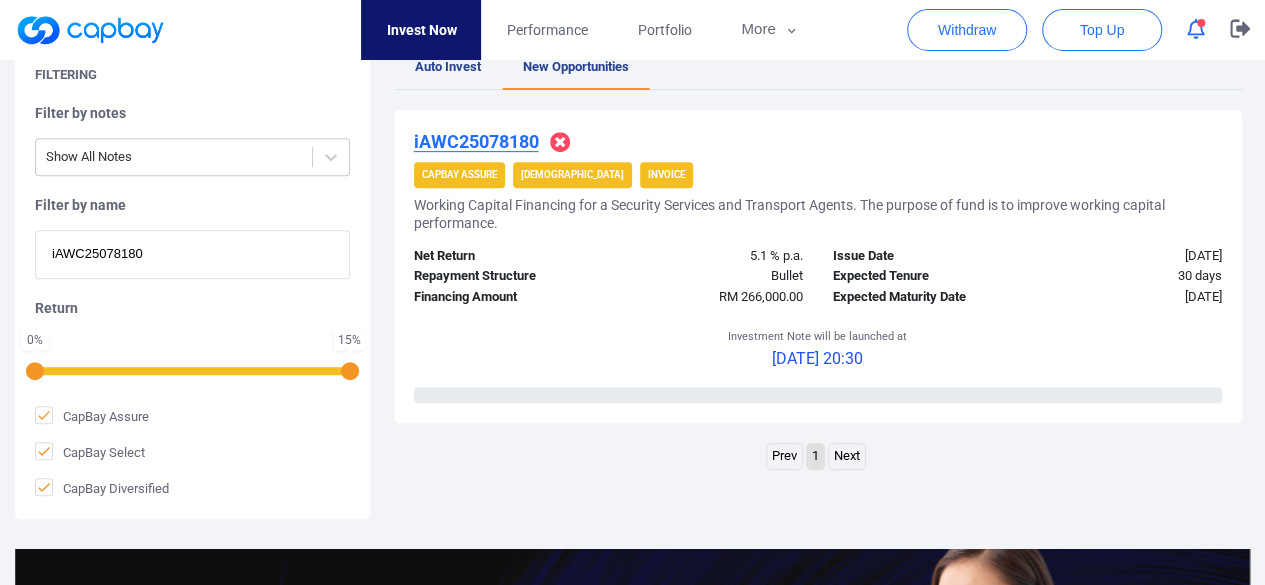 click on "iAWC25078180" at bounding box center [192, 254] 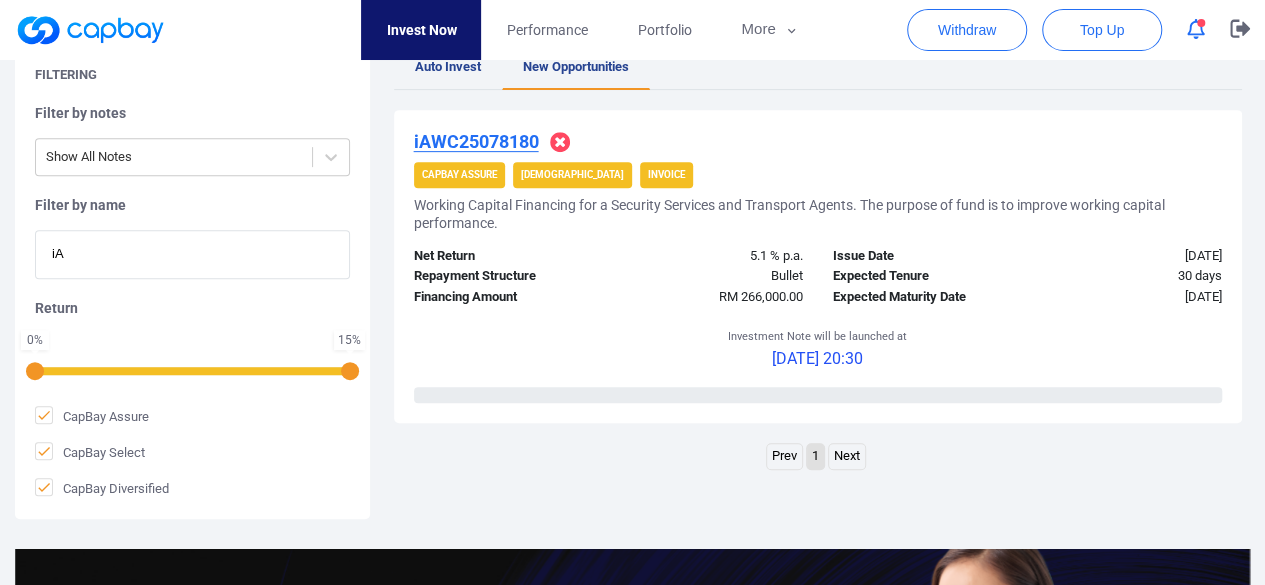 type on "i" 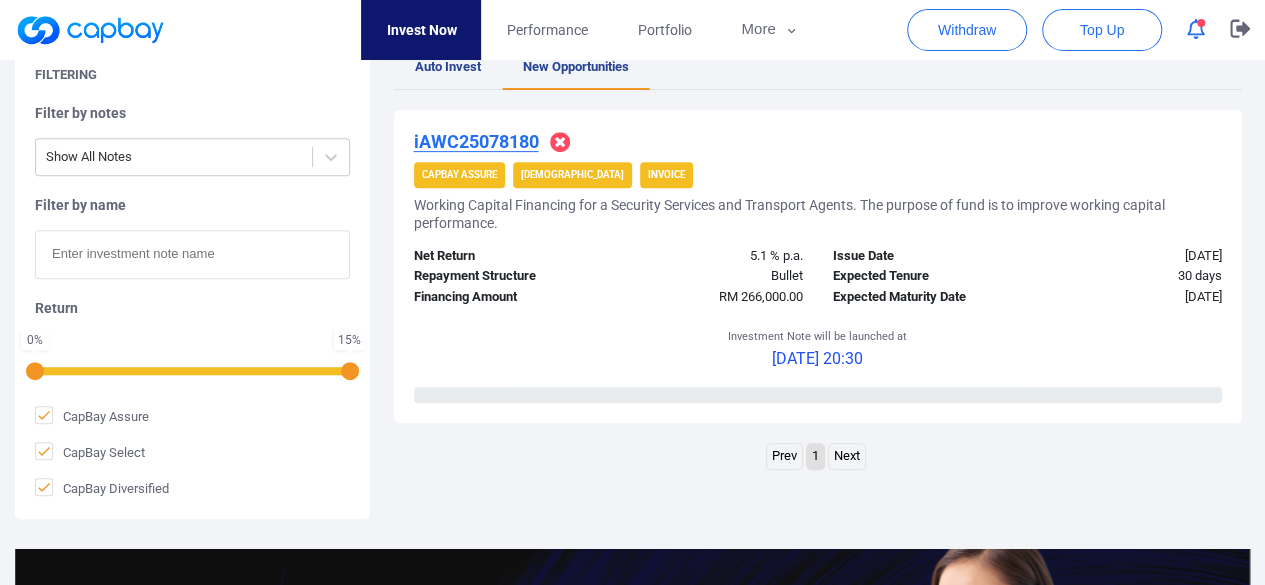 paste on "iAWC25075937" 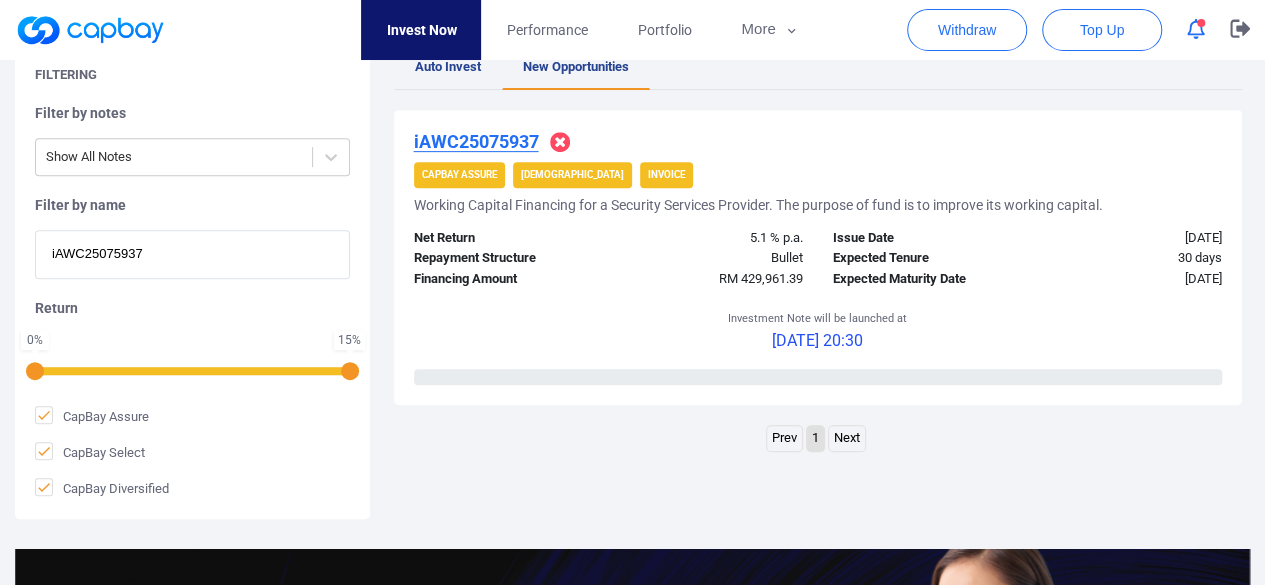 scroll, scrollTop: 0, scrollLeft: 0, axis: both 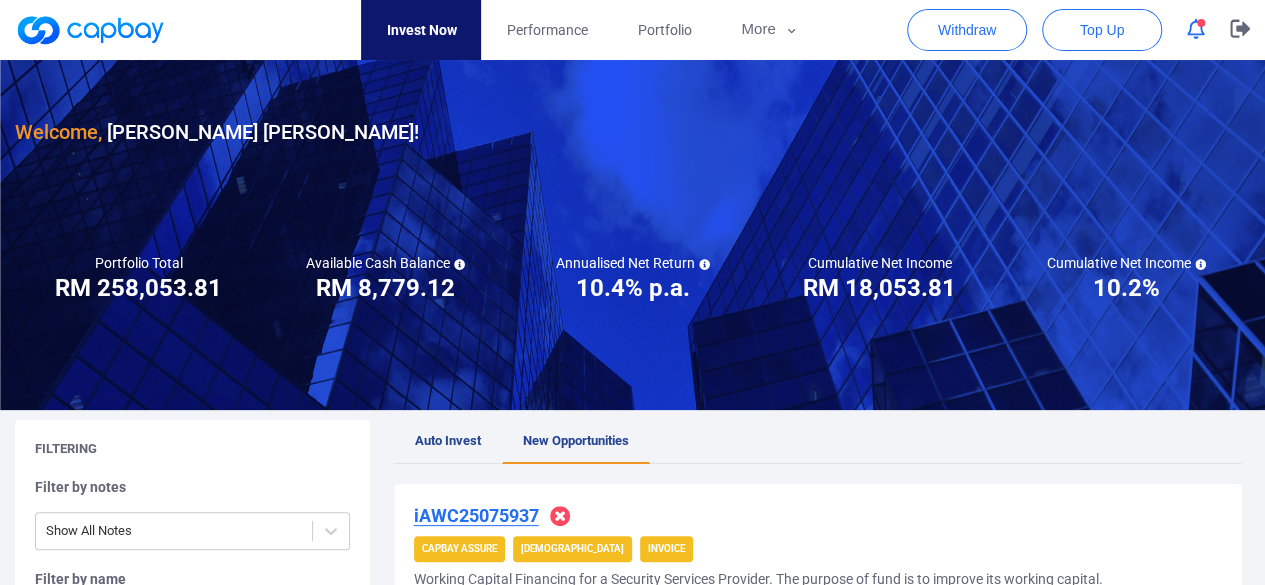click on "Welcome,   [PERSON_NAME] [PERSON_NAME] !" at bounding box center [632, 104] 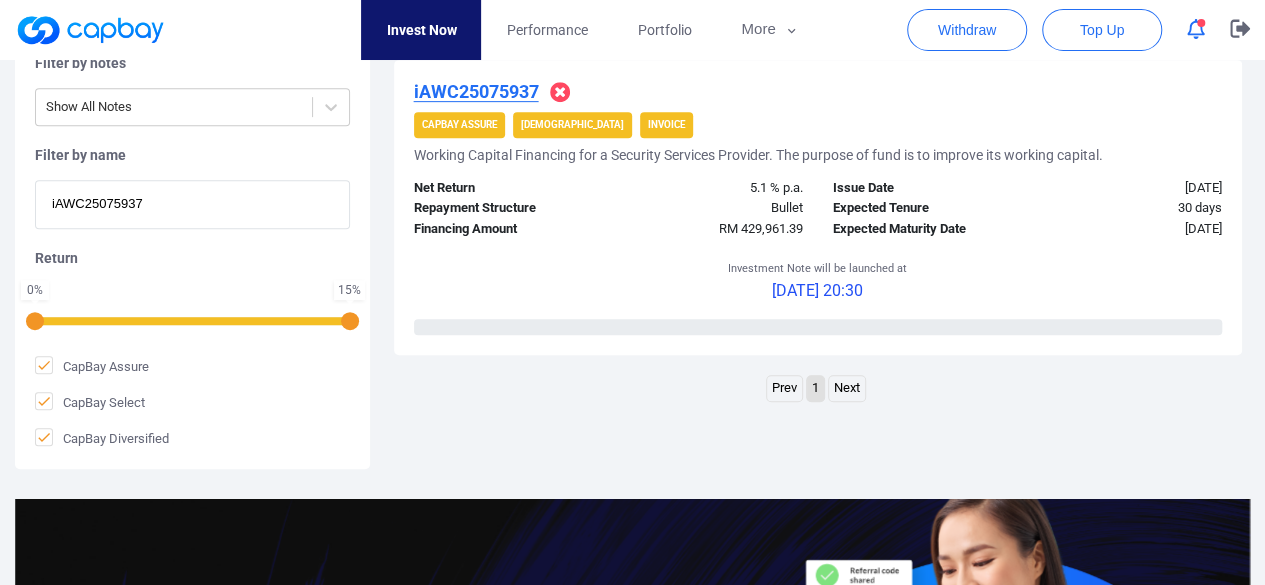 scroll, scrollTop: 0, scrollLeft: 0, axis: both 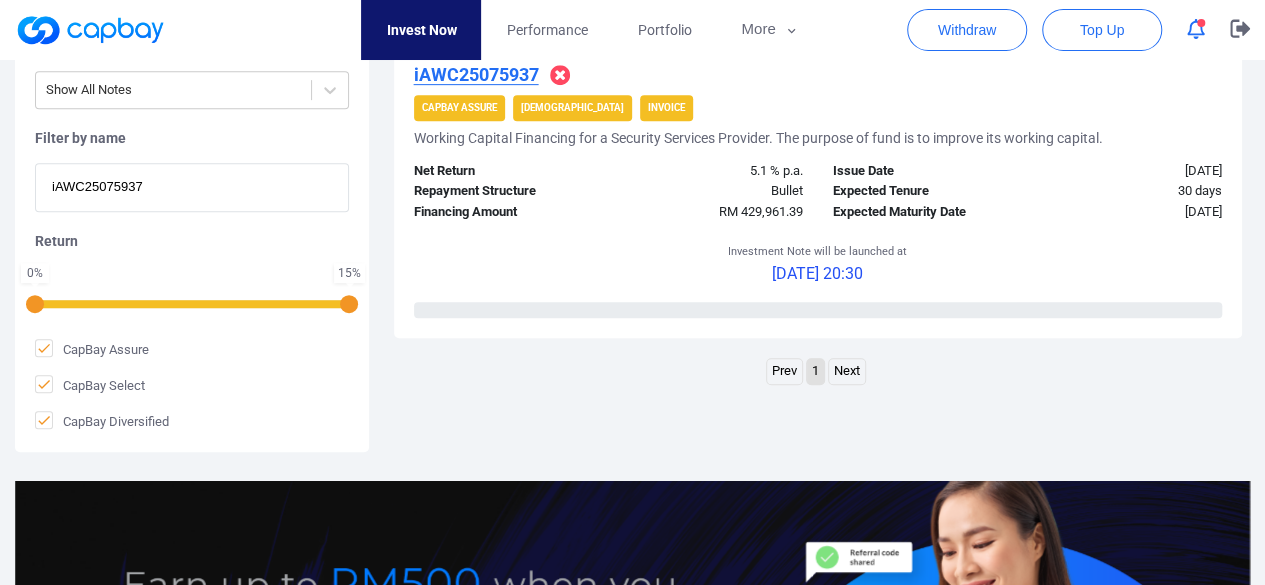 click on "iAWC25075937" at bounding box center (192, 187) 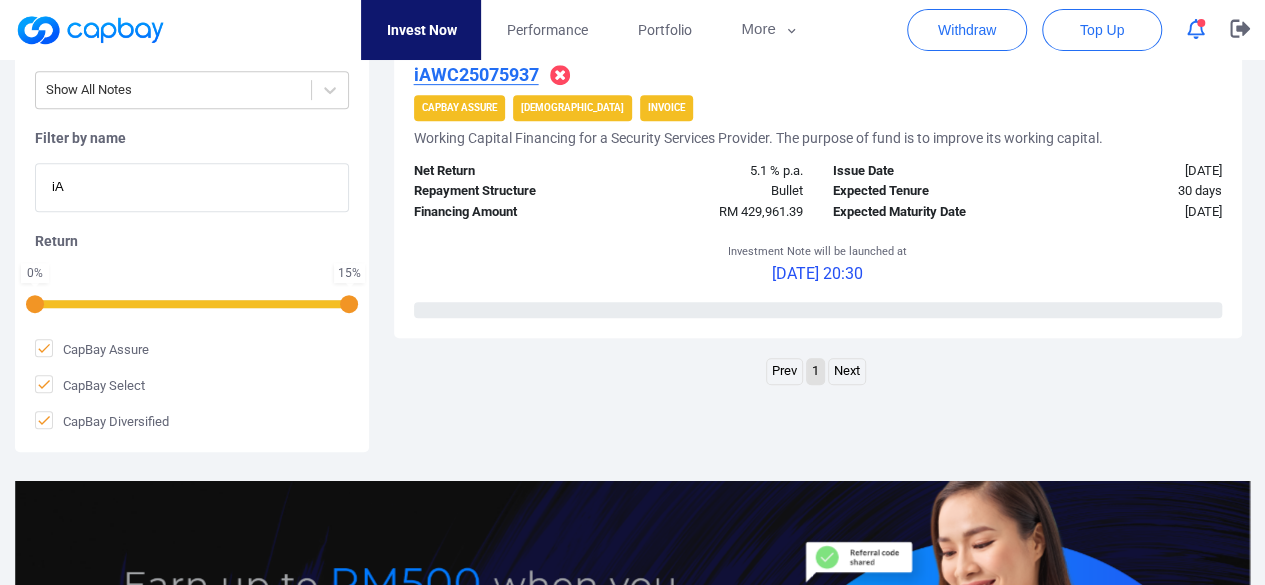 type on "i" 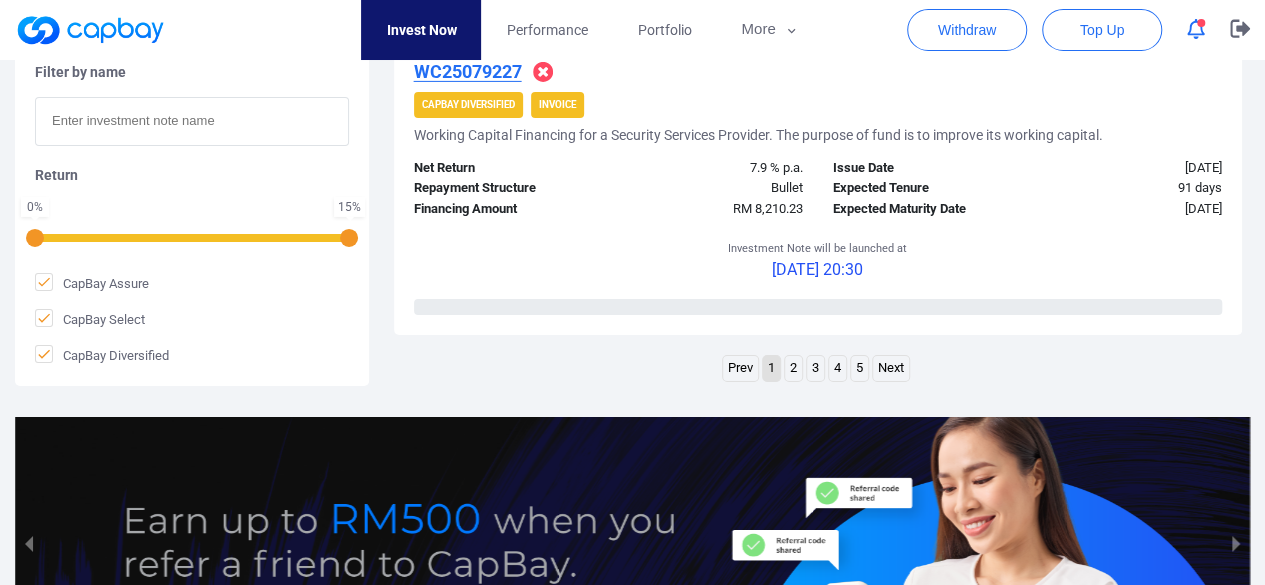 scroll, scrollTop: 3328, scrollLeft: 0, axis: vertical 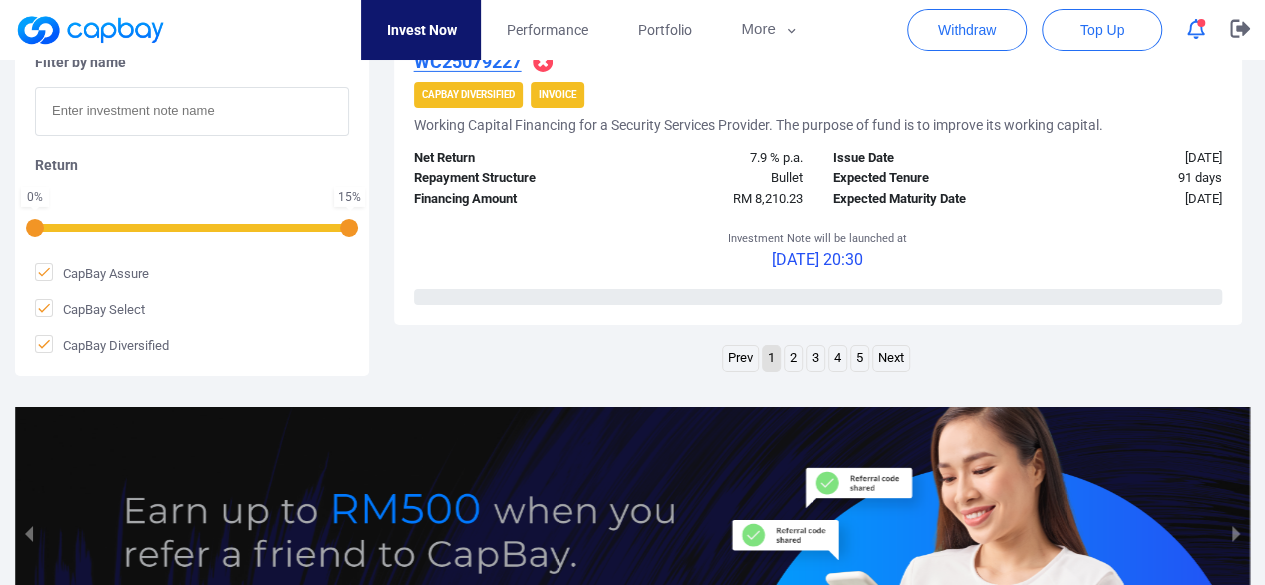 type 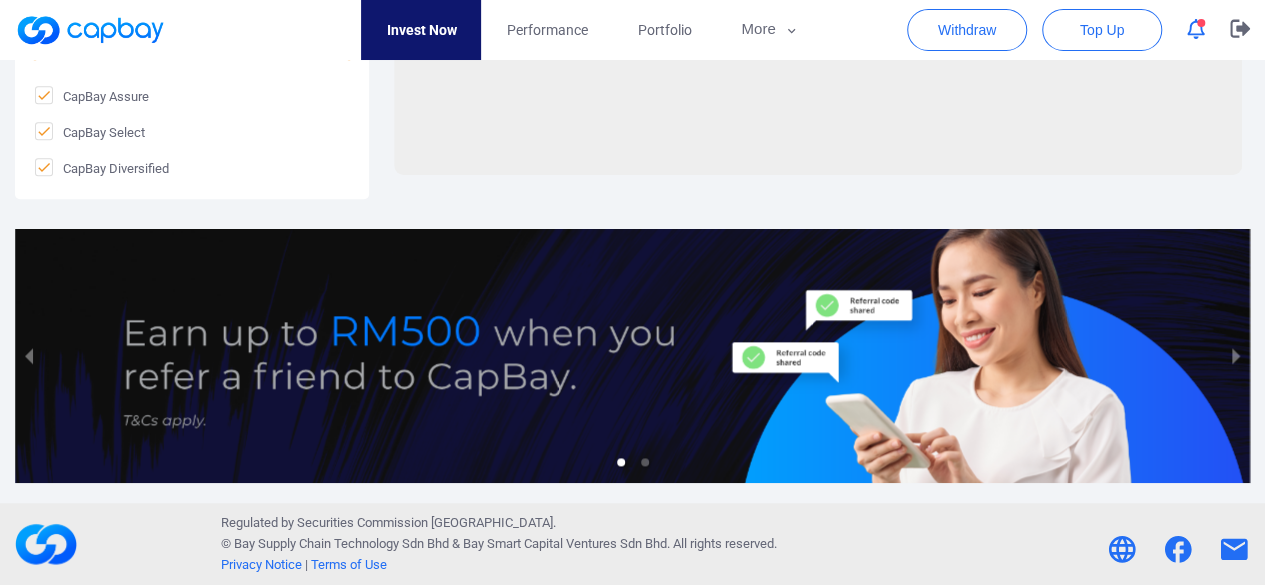 scroll, scrollTop: 1016, scrollLeft: 0, axis: vertical 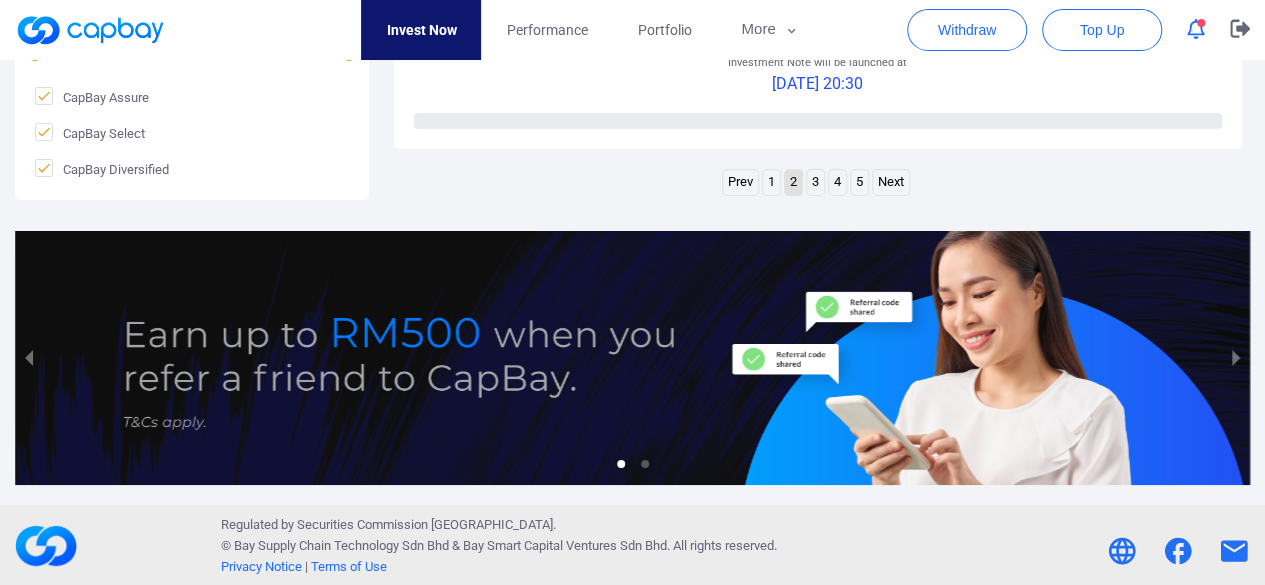click on "3" at bounding box center [815, 182] 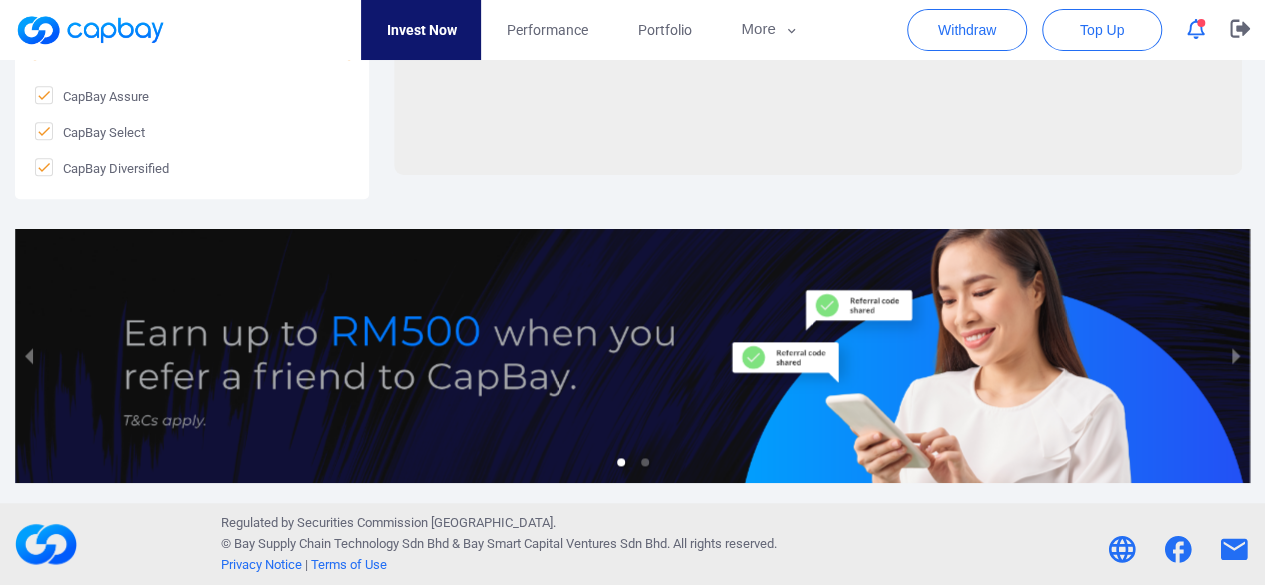 scroll, scrollTop: 1016, scrollLeft: 0, axis: vertical 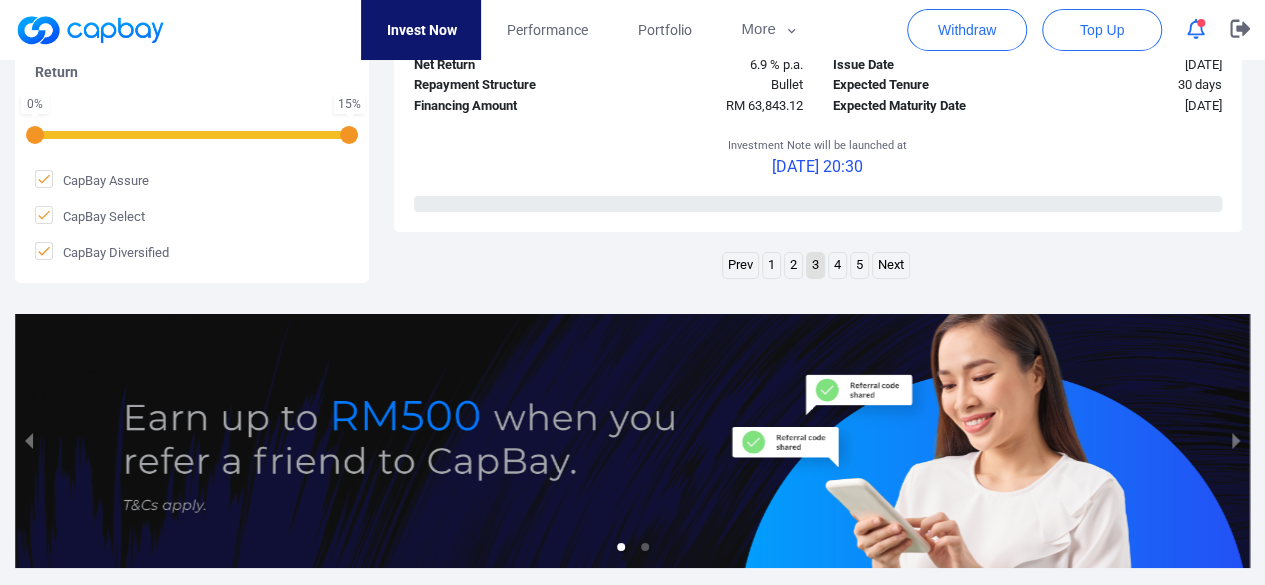 click on "4" at bounding box center (837, 265) 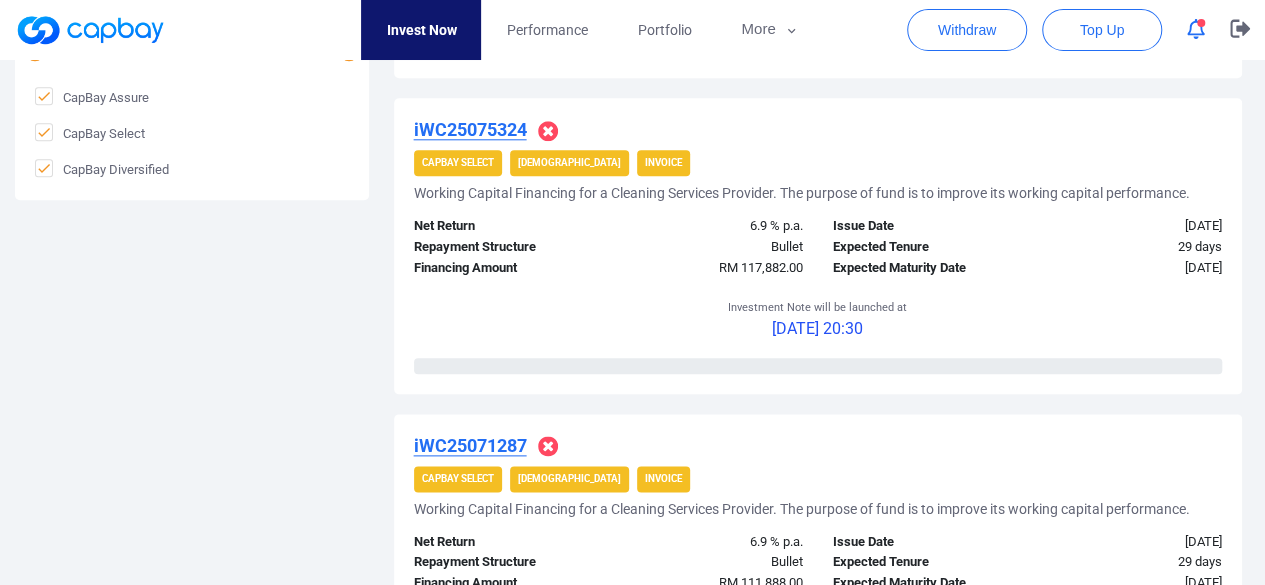 click on "Filtering Filter by notes Show All Notes Filter by name Return 0 % 15 % CapBay Assure CapBay Select CapBay Diversified Auto Invest New Opportunities iWC25076518 CapBay Select Shariah Invoice Working Capital Financing for a Cleaning Services Provider. The purpose of fund is to improve its working capital performance. Net Return 6.9   % p.a. Repayment Structure Bullet Financing Amount RM 68,443.20 Issue Date [DATE] Expected Tenure 30   days Expected Maturity Date [DATE] 0 % Funded Investment Note will be launched at [DATE] 20:30   0 % Funded iWC25072544 CapBay Select Shariah Invoice Working Capital Financing for a Cleaning Services Provider. The purpose of fund is to improve its working capital performance. Net Return 6.9   % p.a. Repayment Structure Bullet Financing Amount RM 134,930.88 Issue Date [DATE] Expected Tenure 29   days Expected Maturity Date [DATE] 0 % Funded Investment Note will be launched at [DATE] 20:30   0 % Funded iWC25075324 CapBay Select Shariah Invoice 6.9   29" at bounding box center (632, 1028) 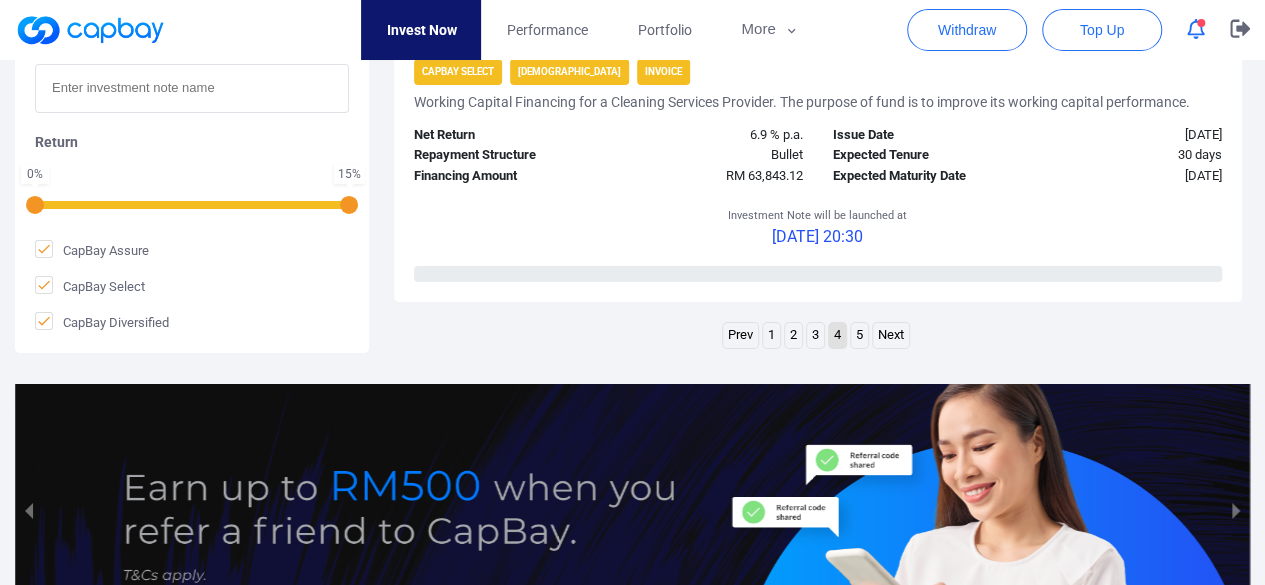 scroll, scrollTop: 3409, scrollLeft: 0, axis: vertical 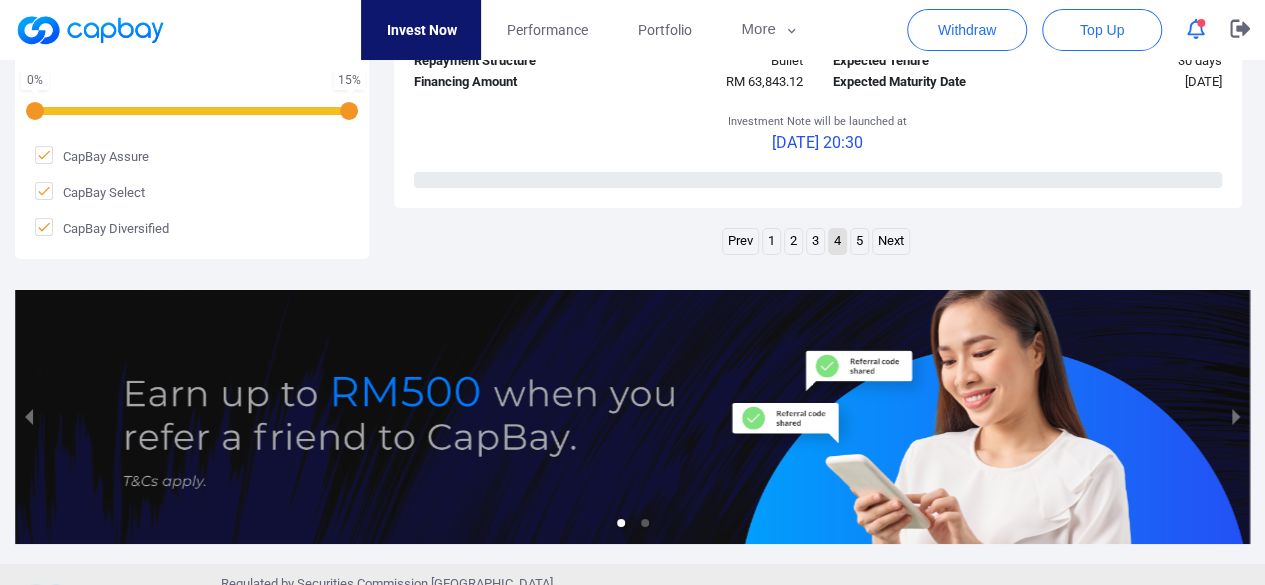 click on "5" at bounding box center [859, 241] 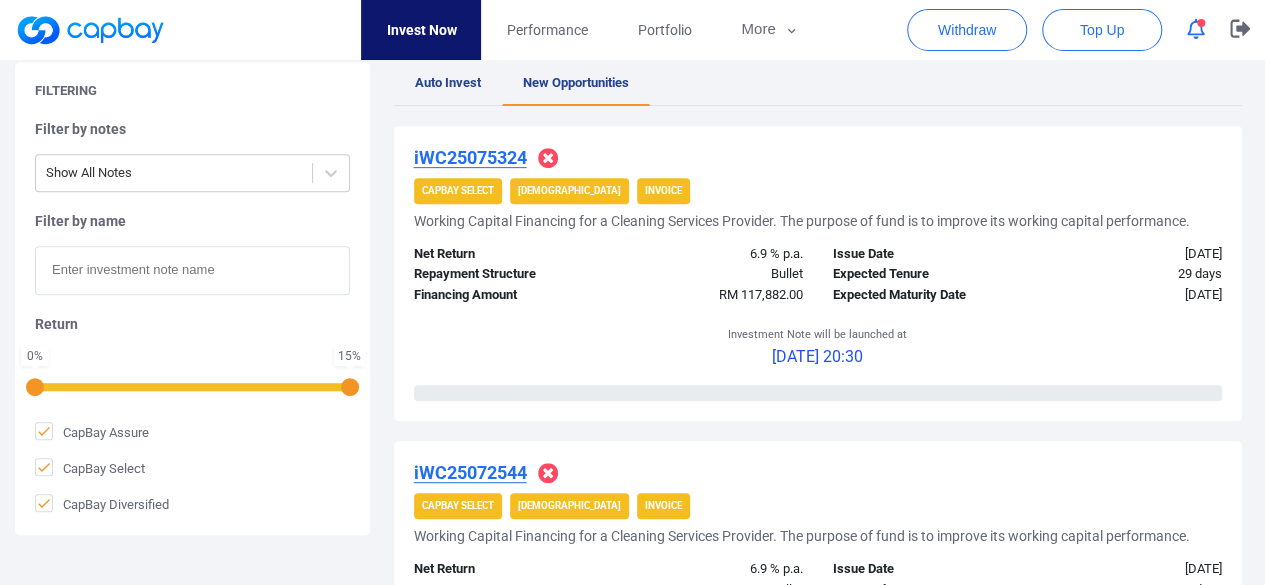 scroll, scrollTop: 0, scrollLeft: 0, axis: both 